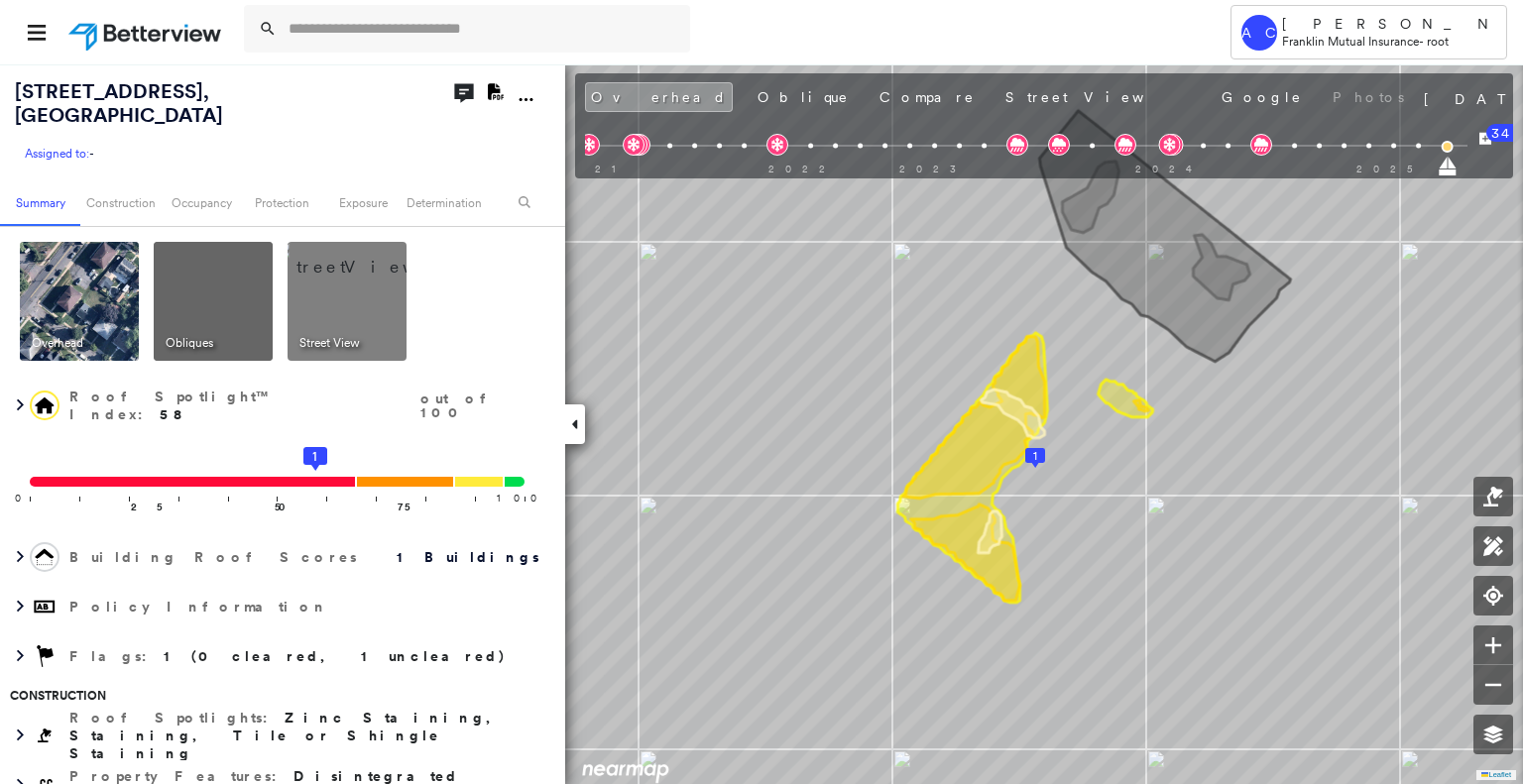 scroll, scrollTop: 0, scrollLeft: 0, axis: both 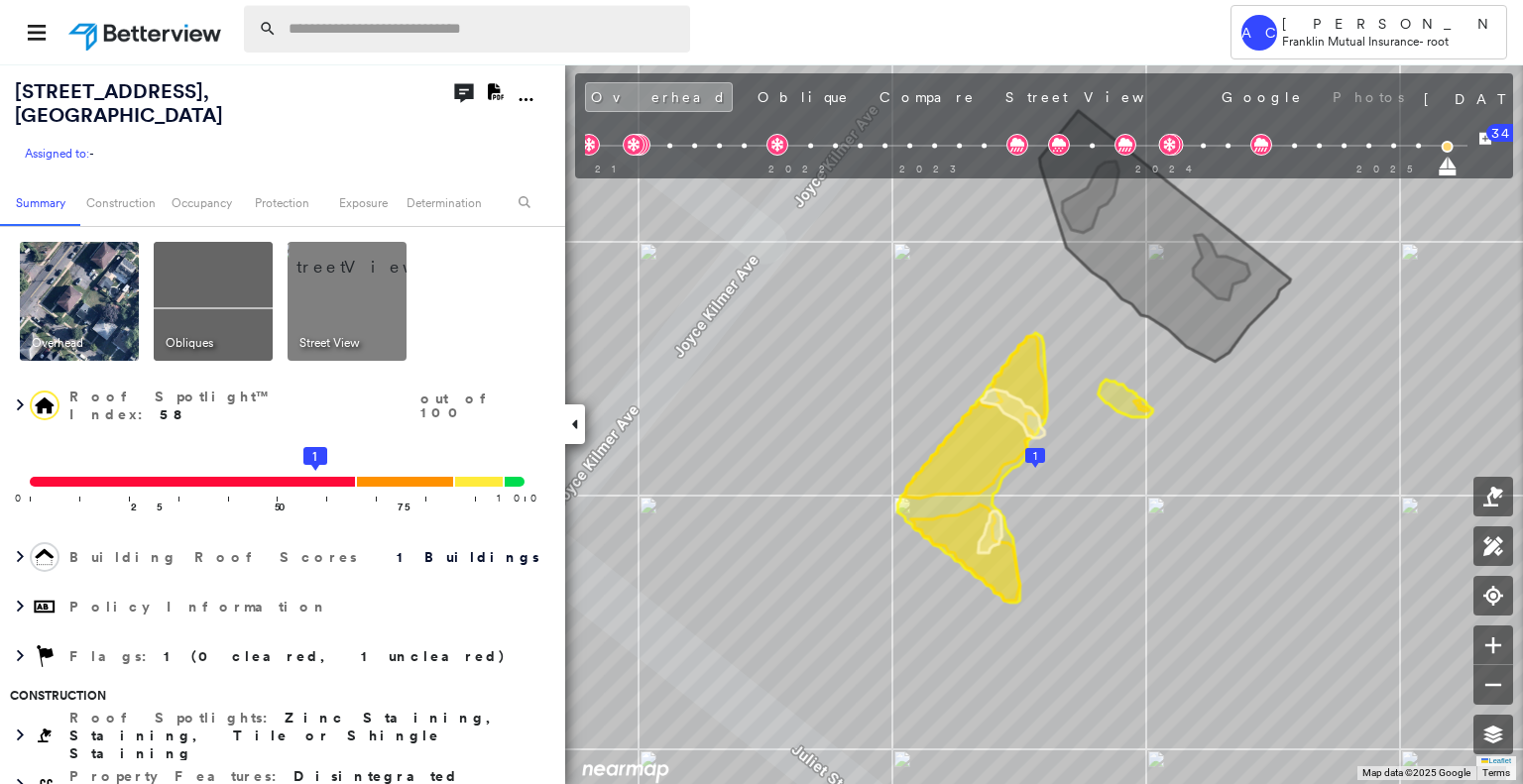 click at bounding box center [483, 29] 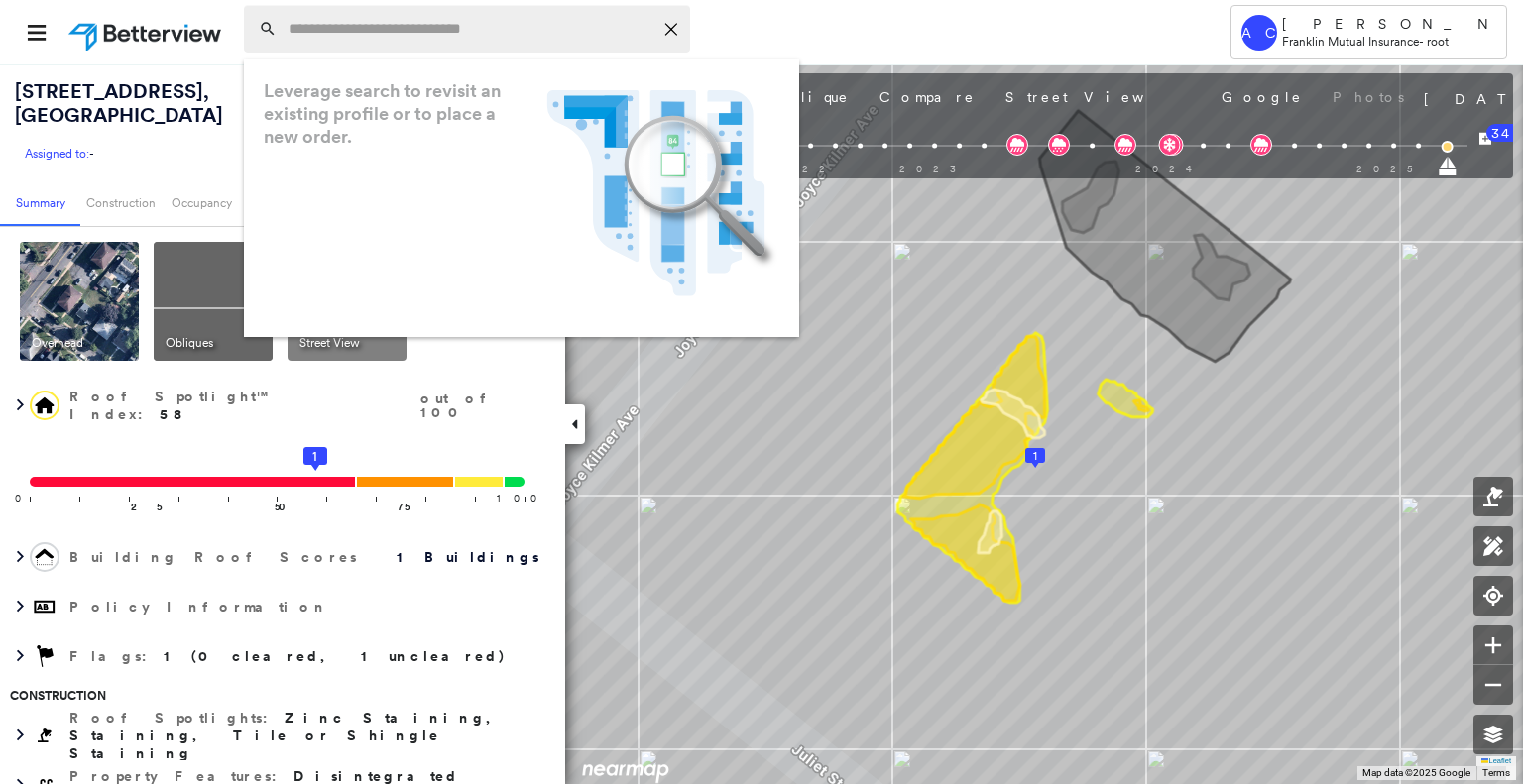 paste on "**********" 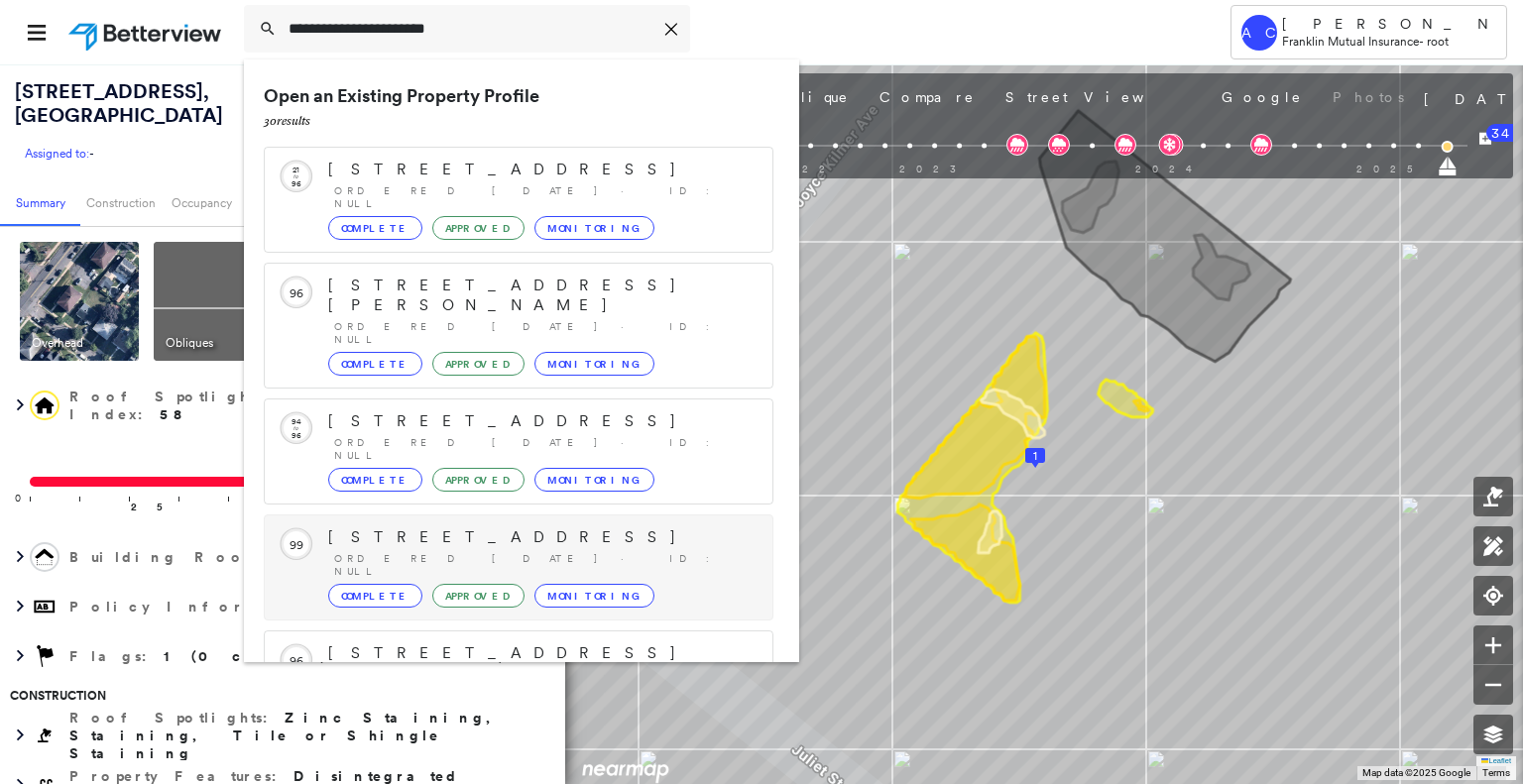 scroll, scrollTop: 206, scrollLeft: 0, axis: vertical 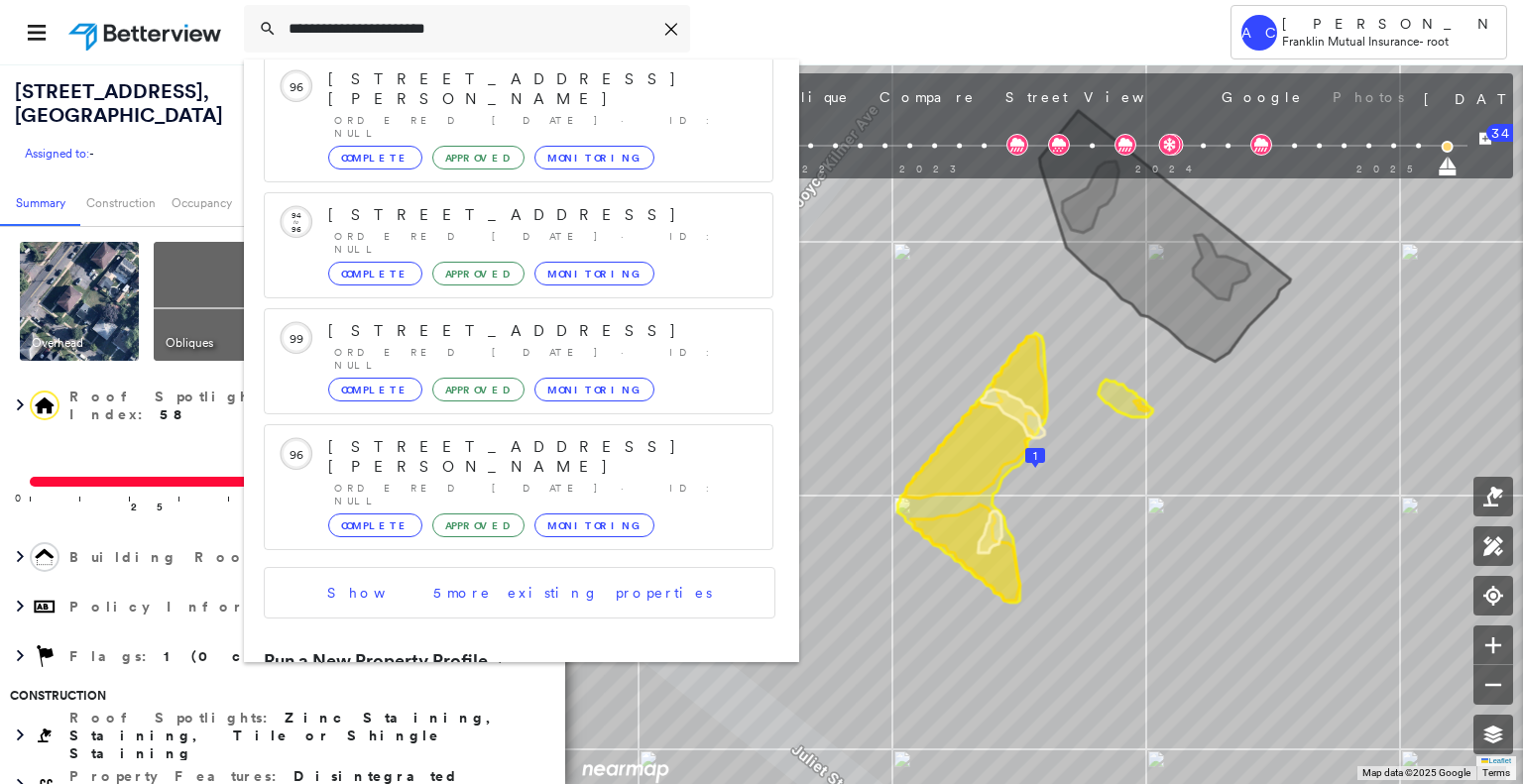 type on "**********" 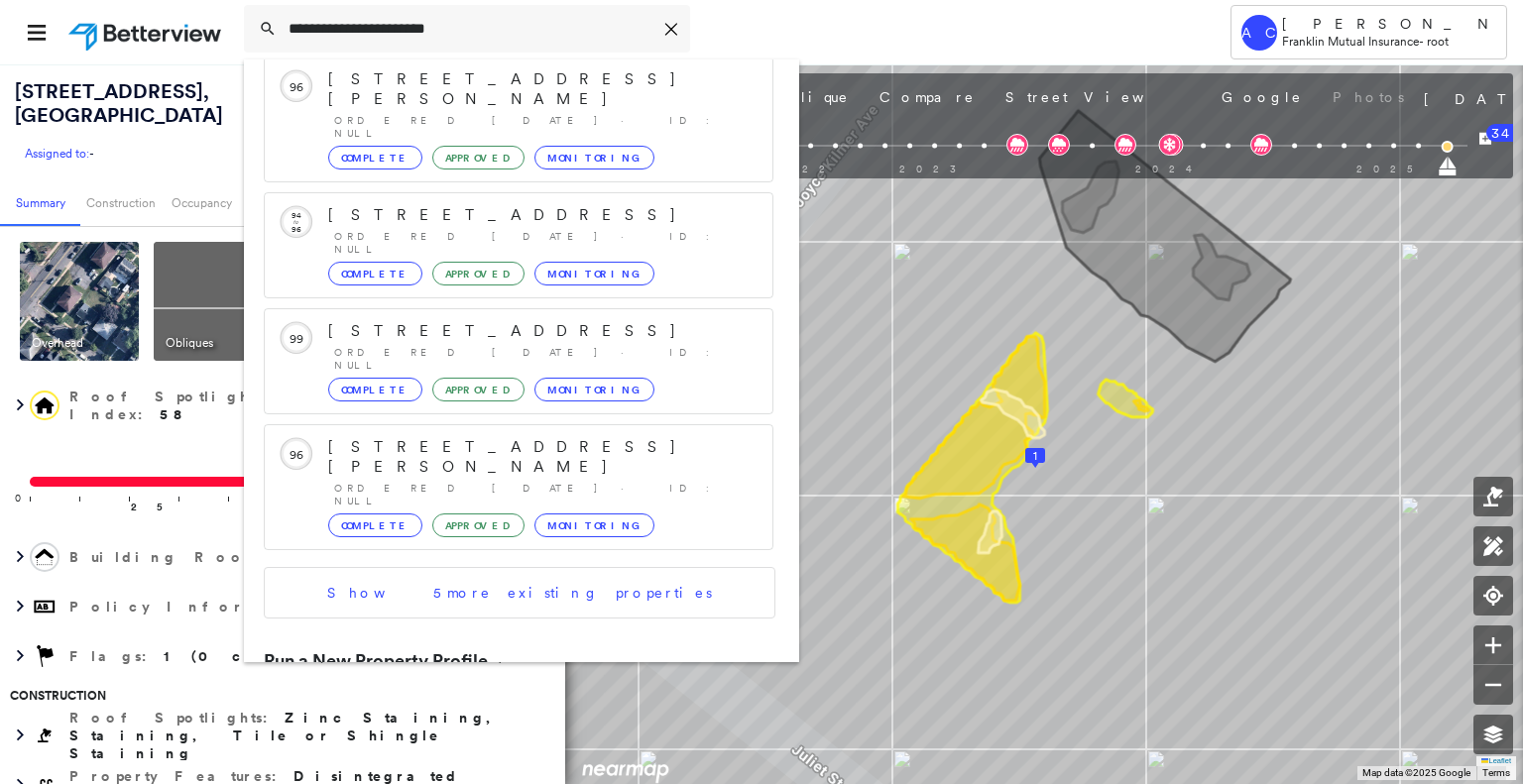 click on "61 Furman Dr, Wayne, NJ 07470 Group Created with Sketch." at bounding box center [519, 736] 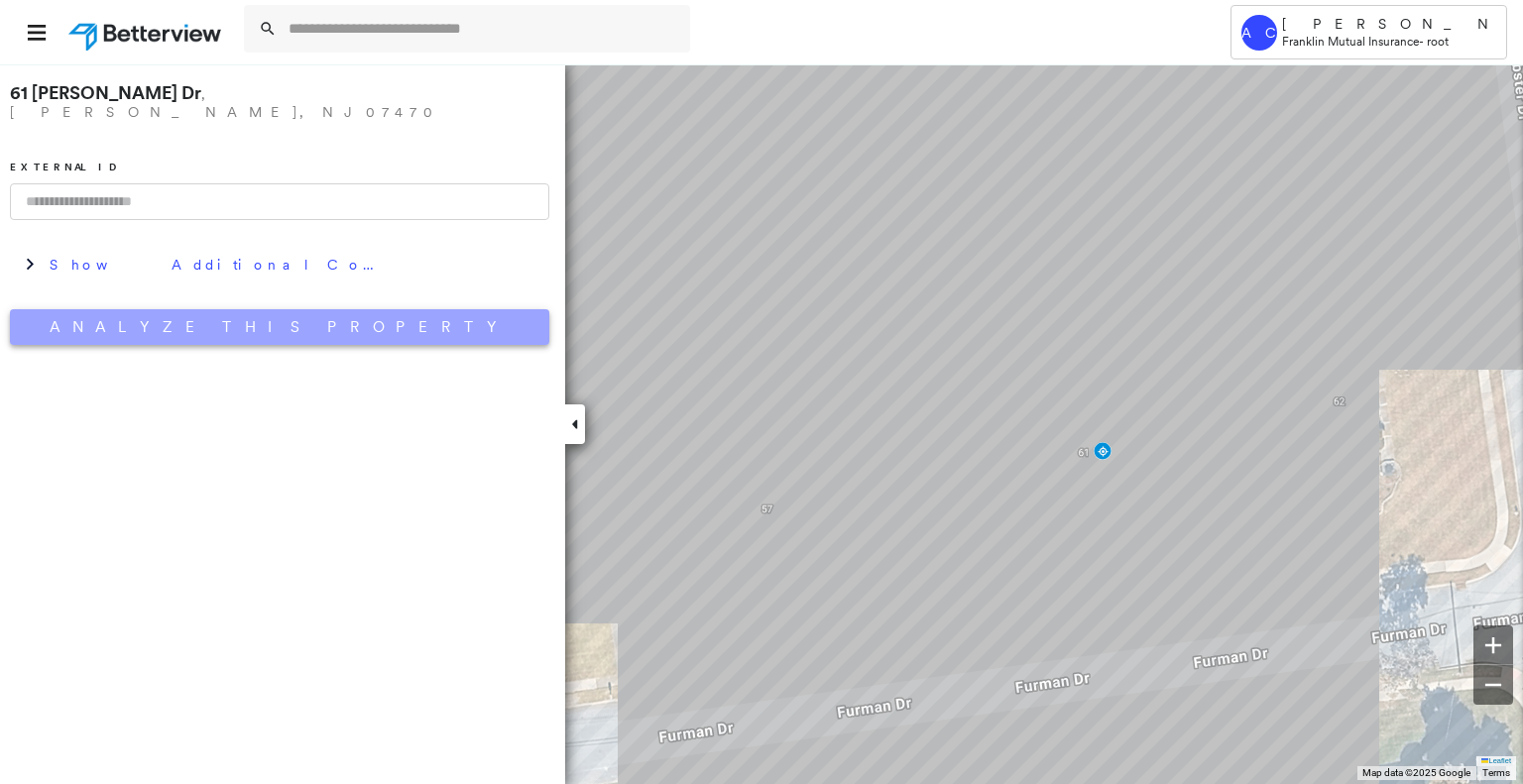 click on "Analyze This Property" at bounding box center (280, 327) 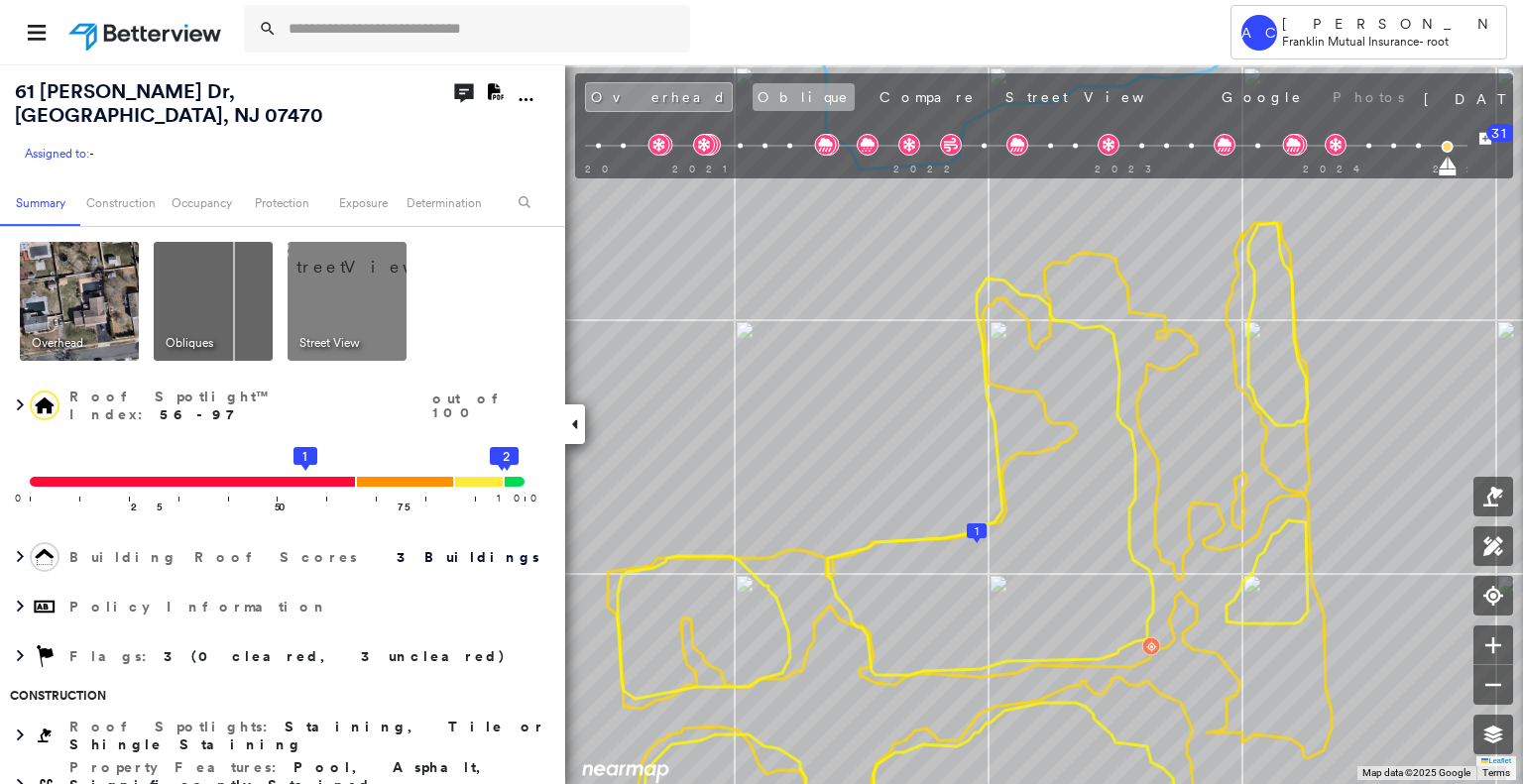 click on "Oblique" at bounding box center [803, 97] 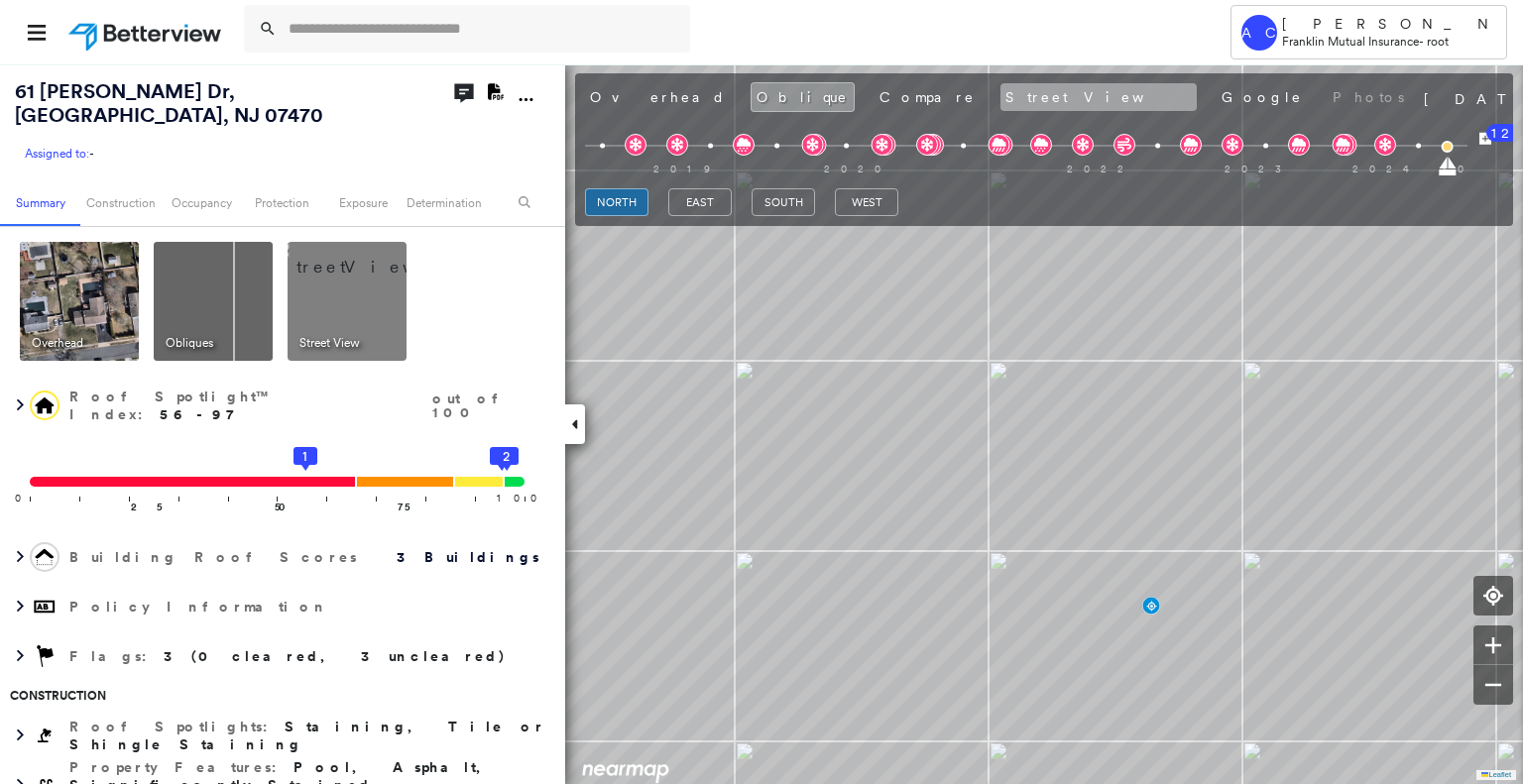 click on "Street View" at bounding box center [1099, 97] 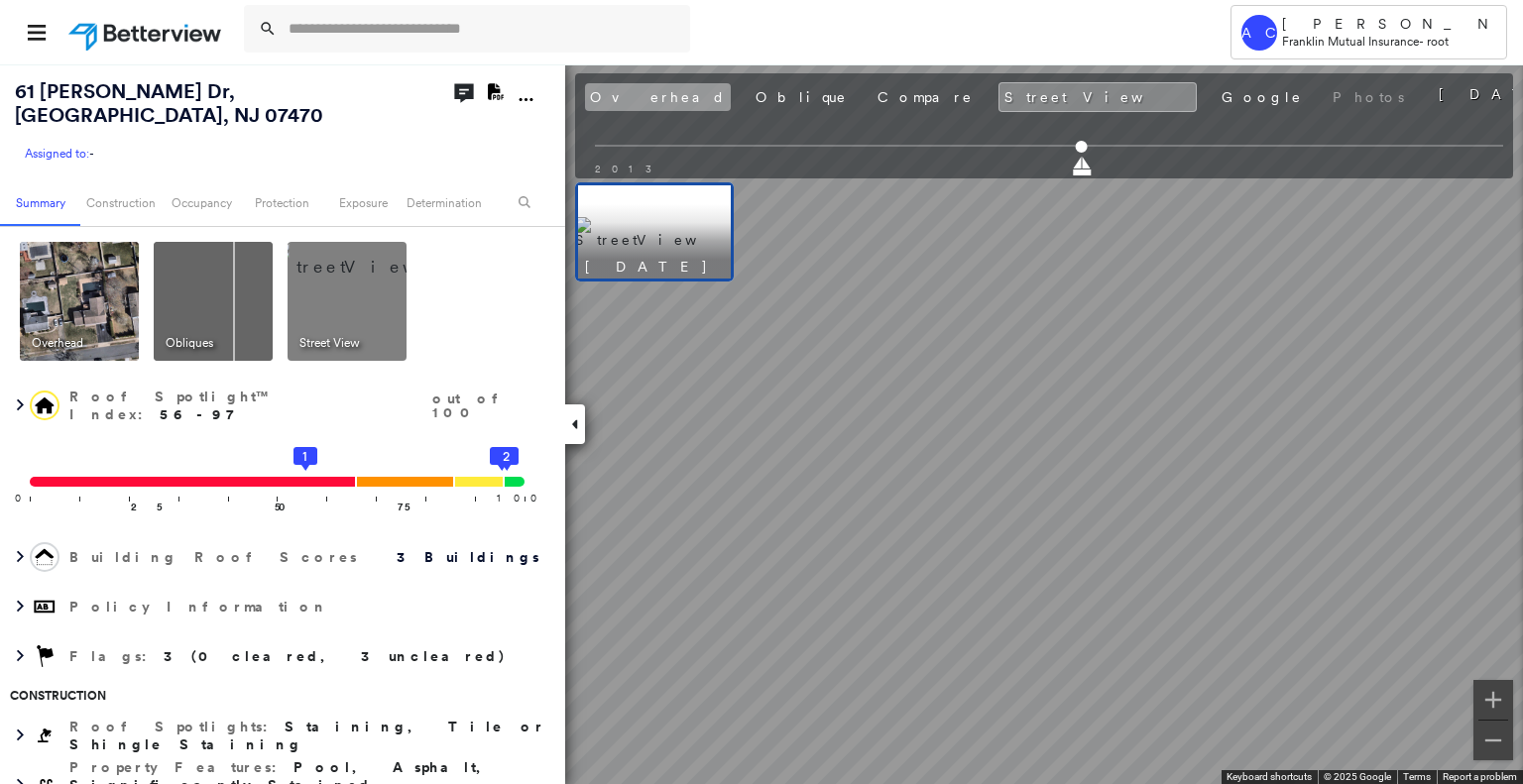 click on "Overhead" at bounding box center [657, 97] 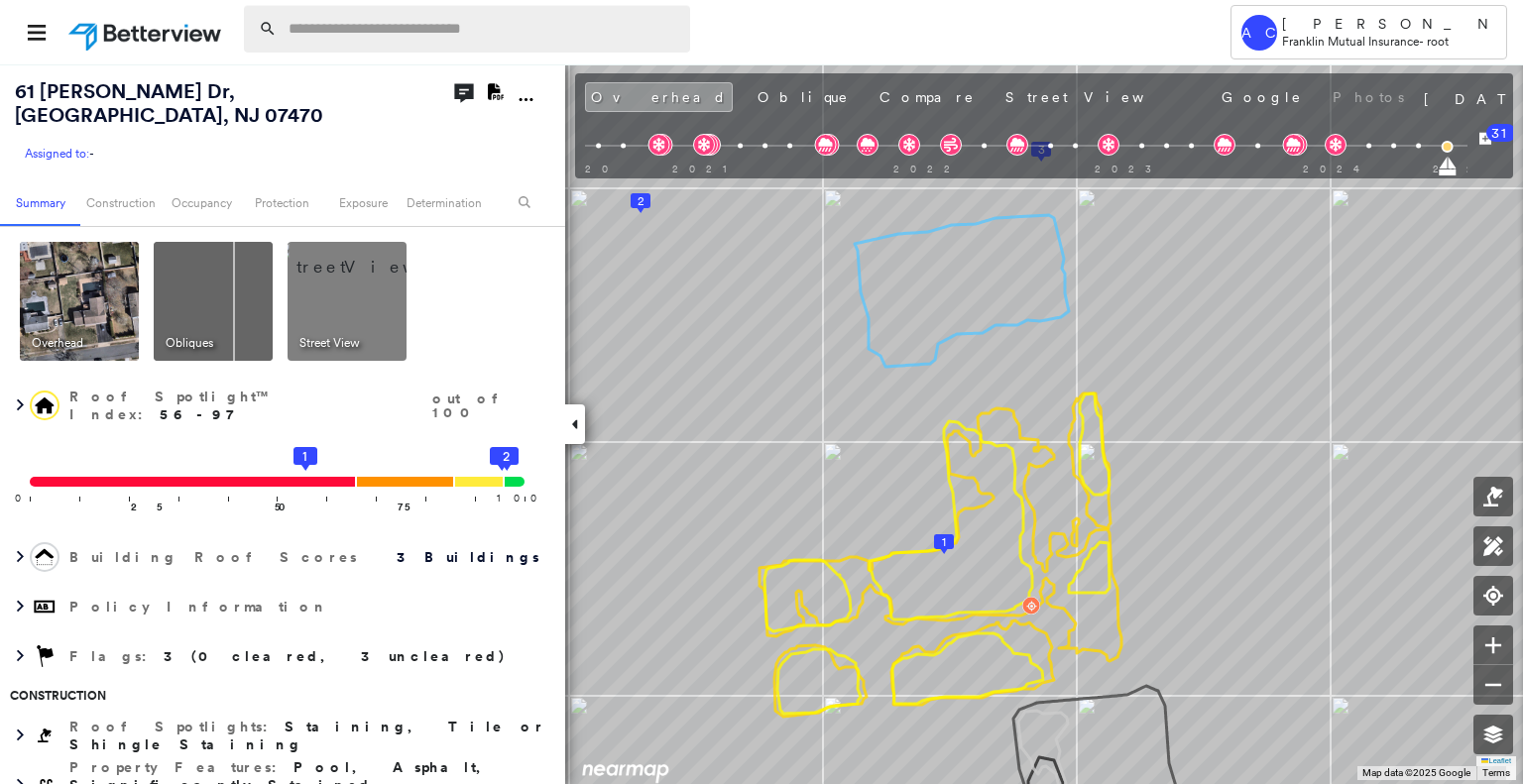 click at bounding box center (483, 29) 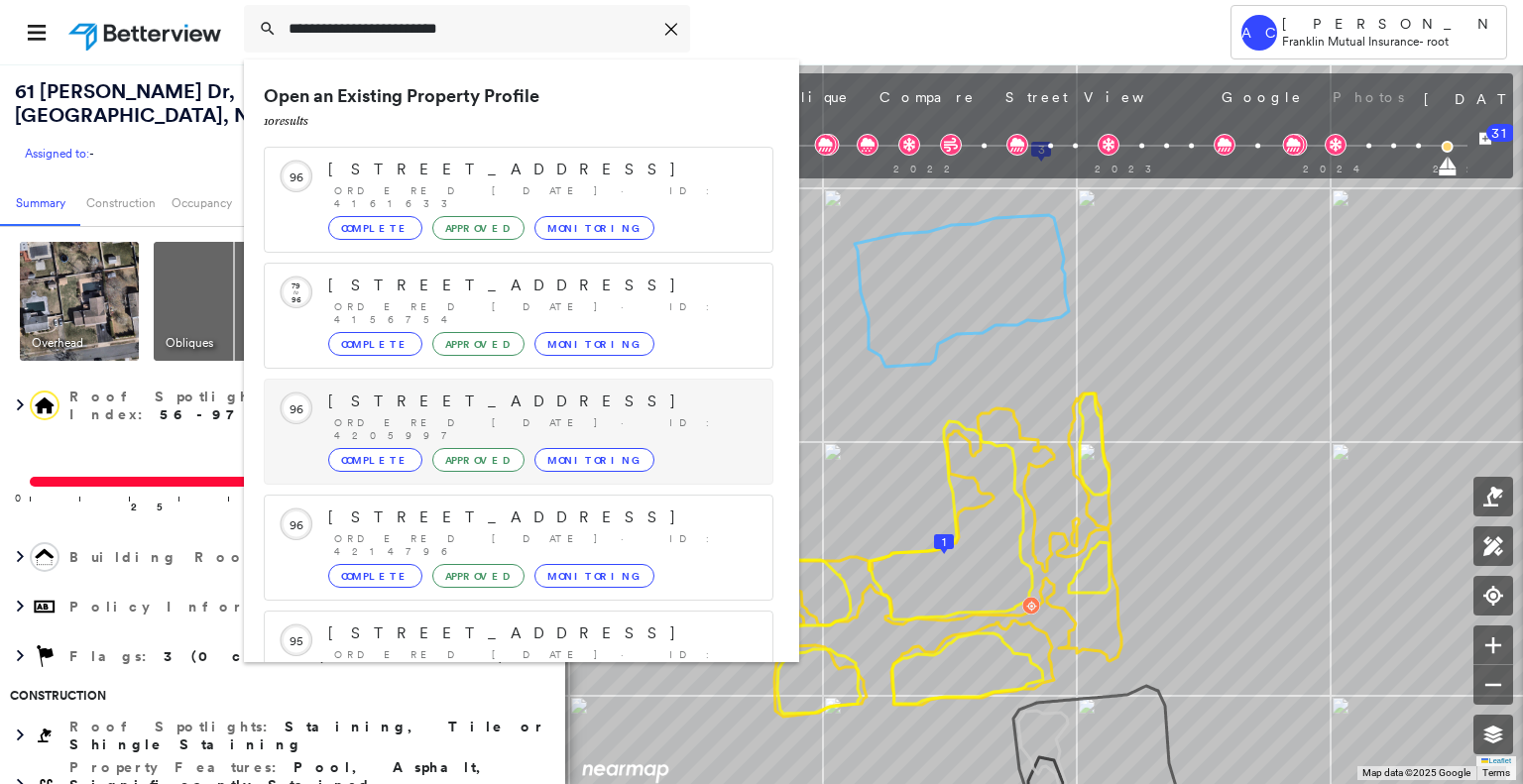 scroll, scrollTop: 206, scrollLeft: 0, axis: vertical 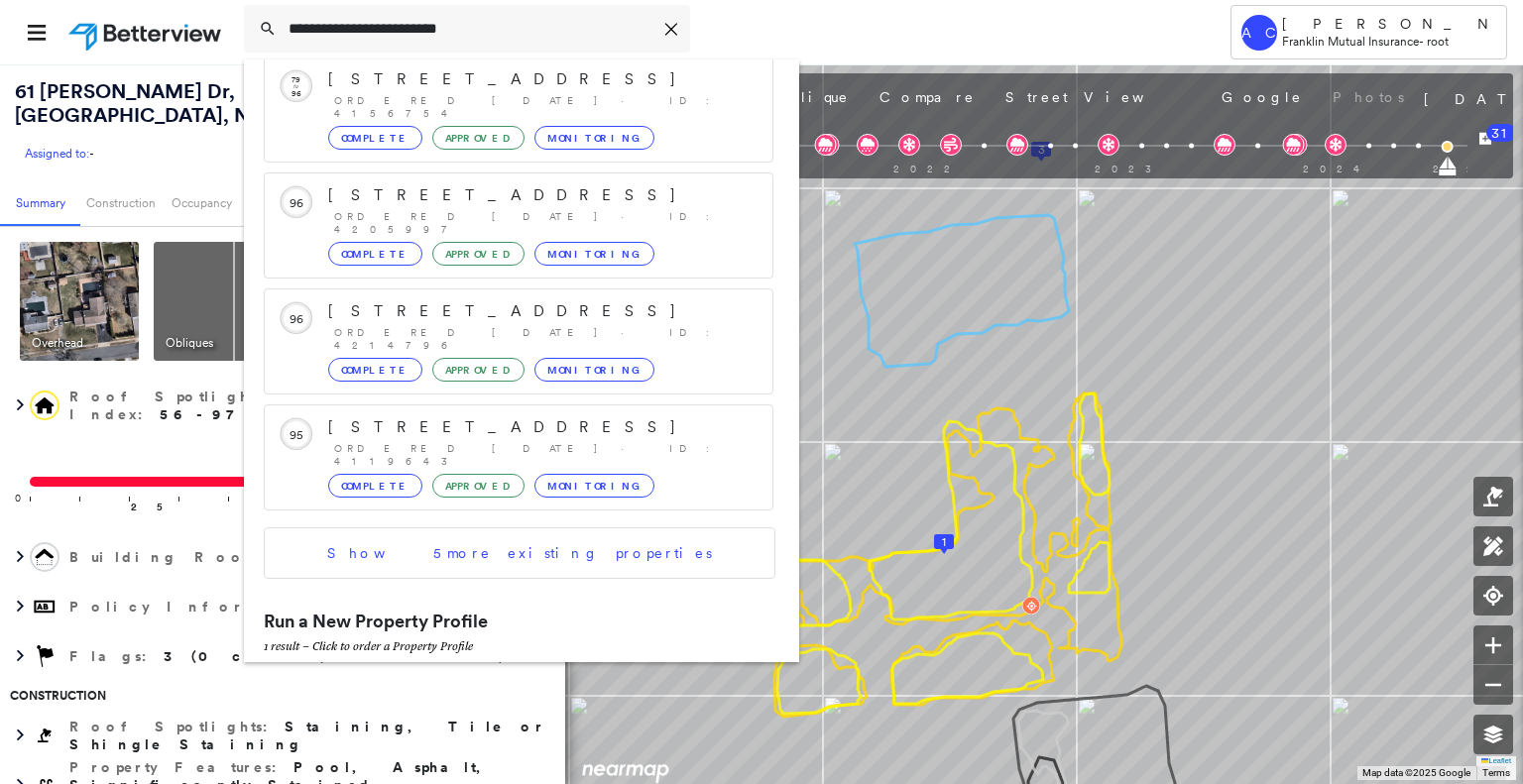 type on "**********" 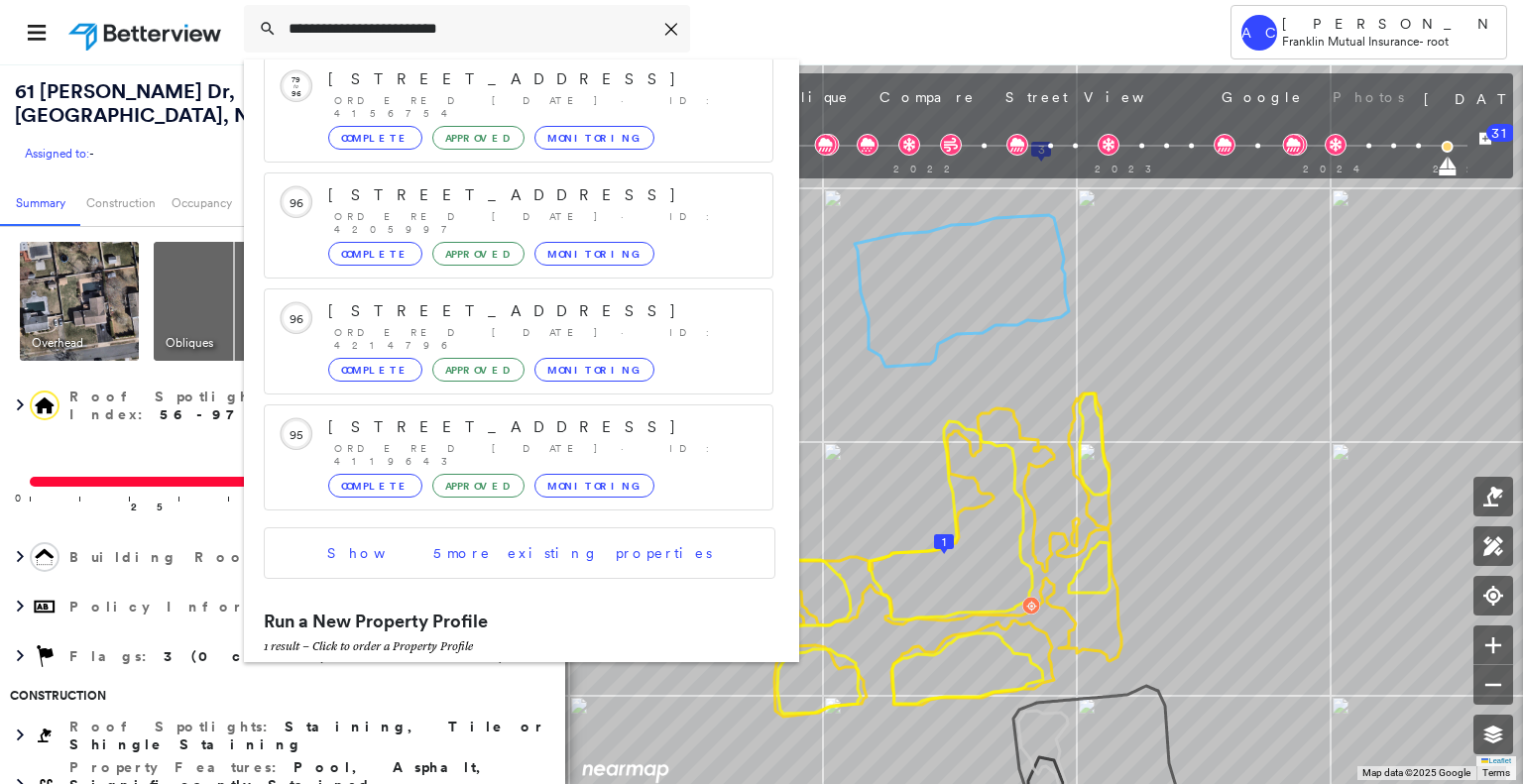 click on "75 18th Ave, Paterson, NJ 07513" at bounding box center [497, 690] 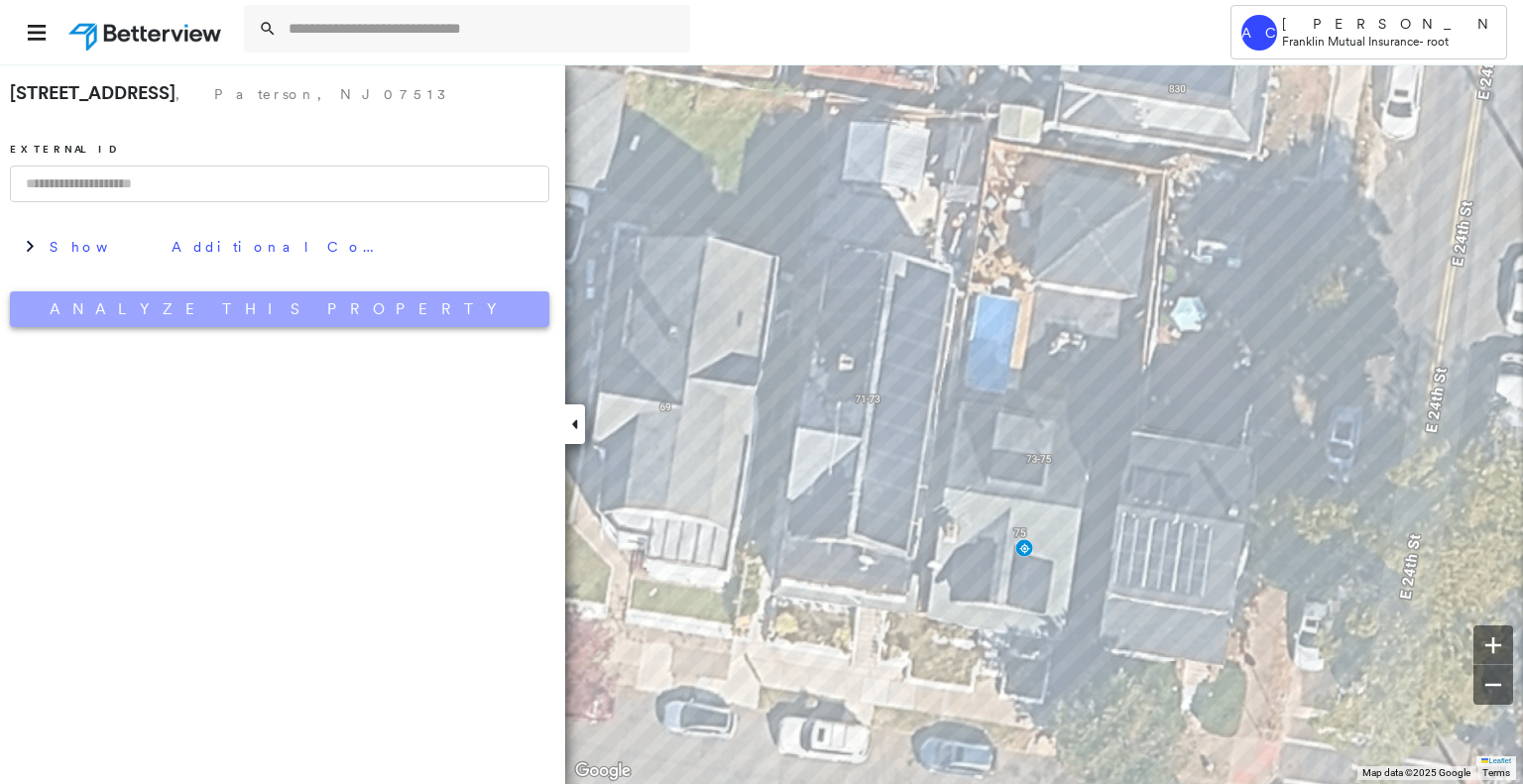 click on "Analyze This Property" at bounding box center [280, 309] 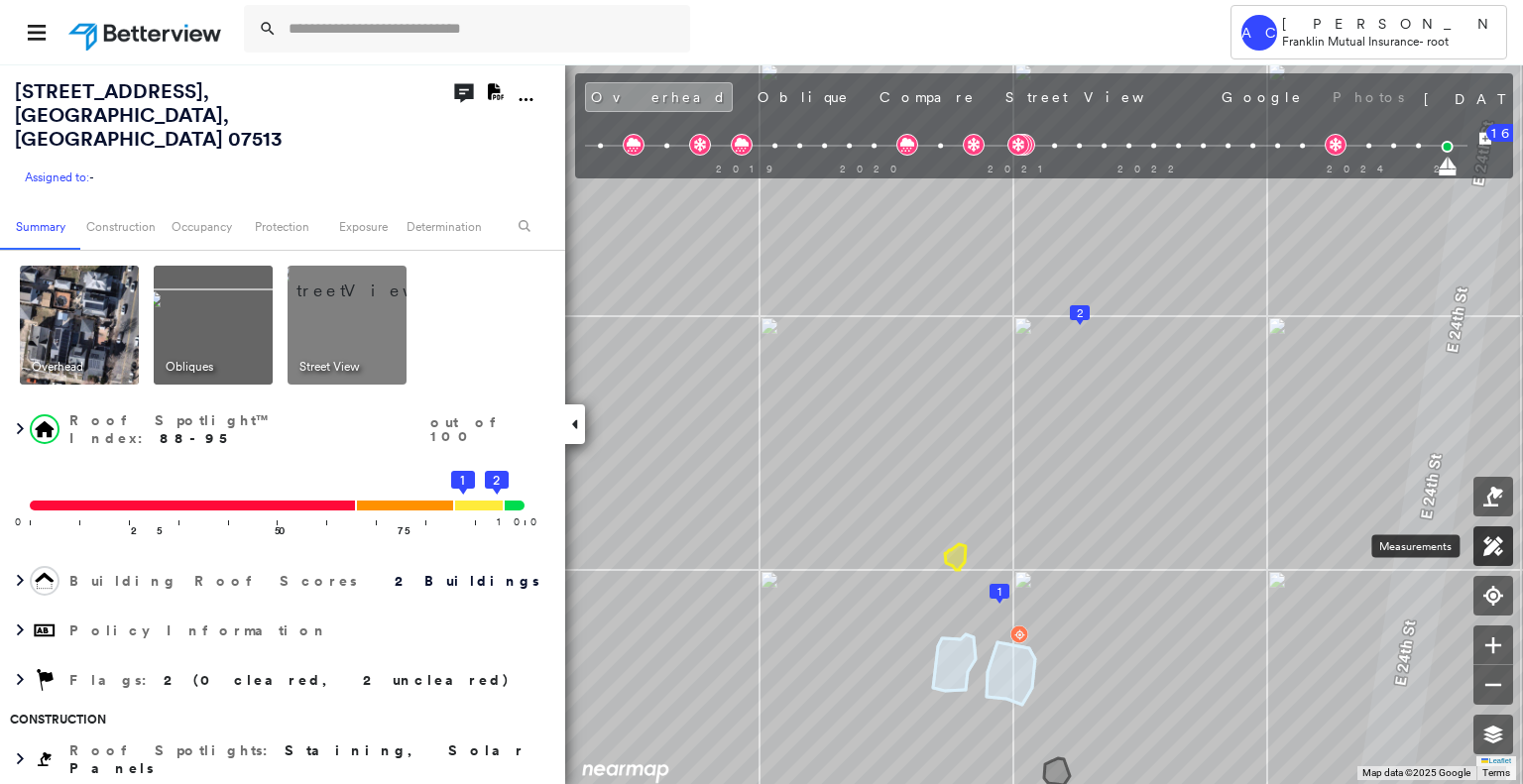 click at bounding box center (1493, 546) 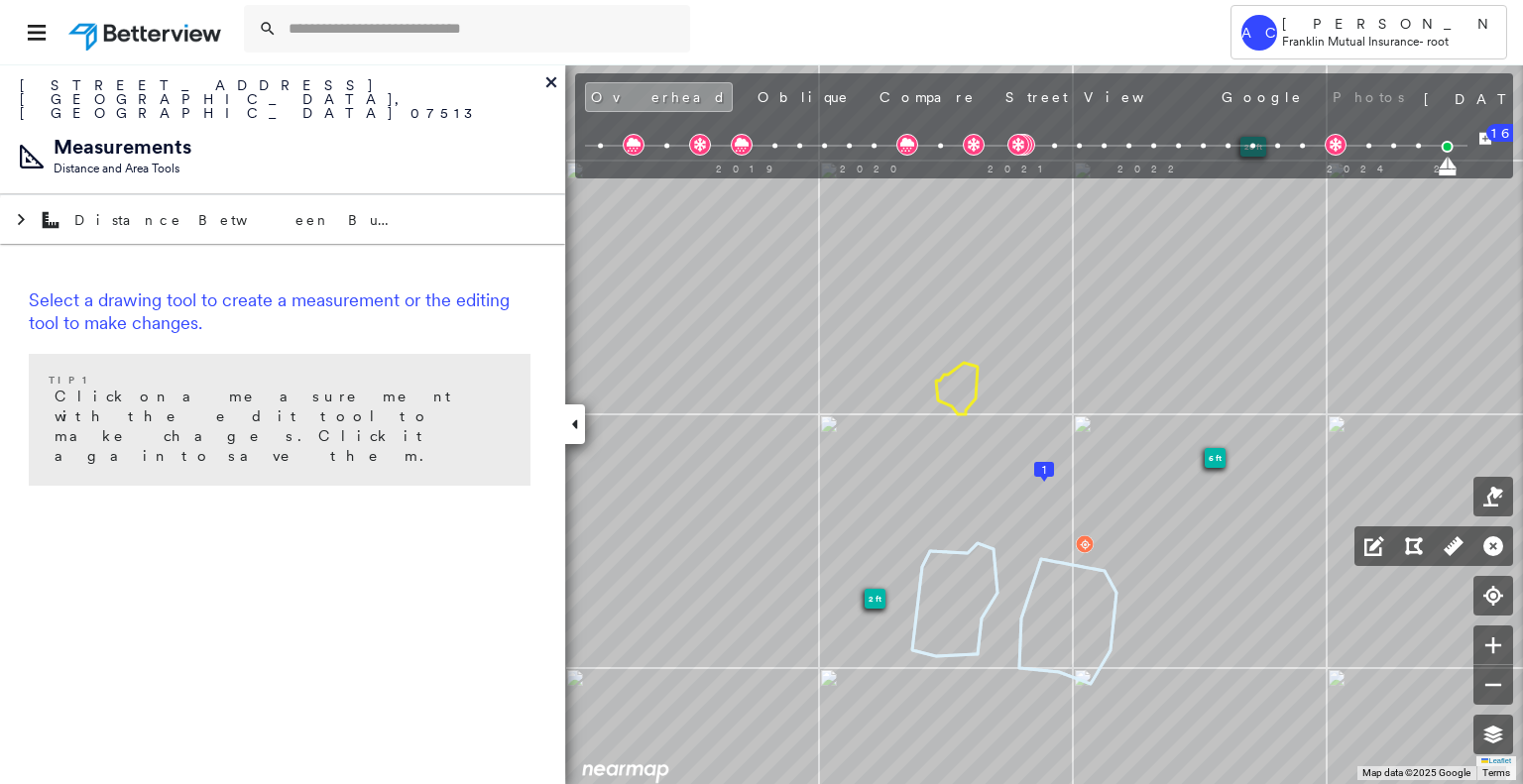 click at bounding box center [1493, 546] 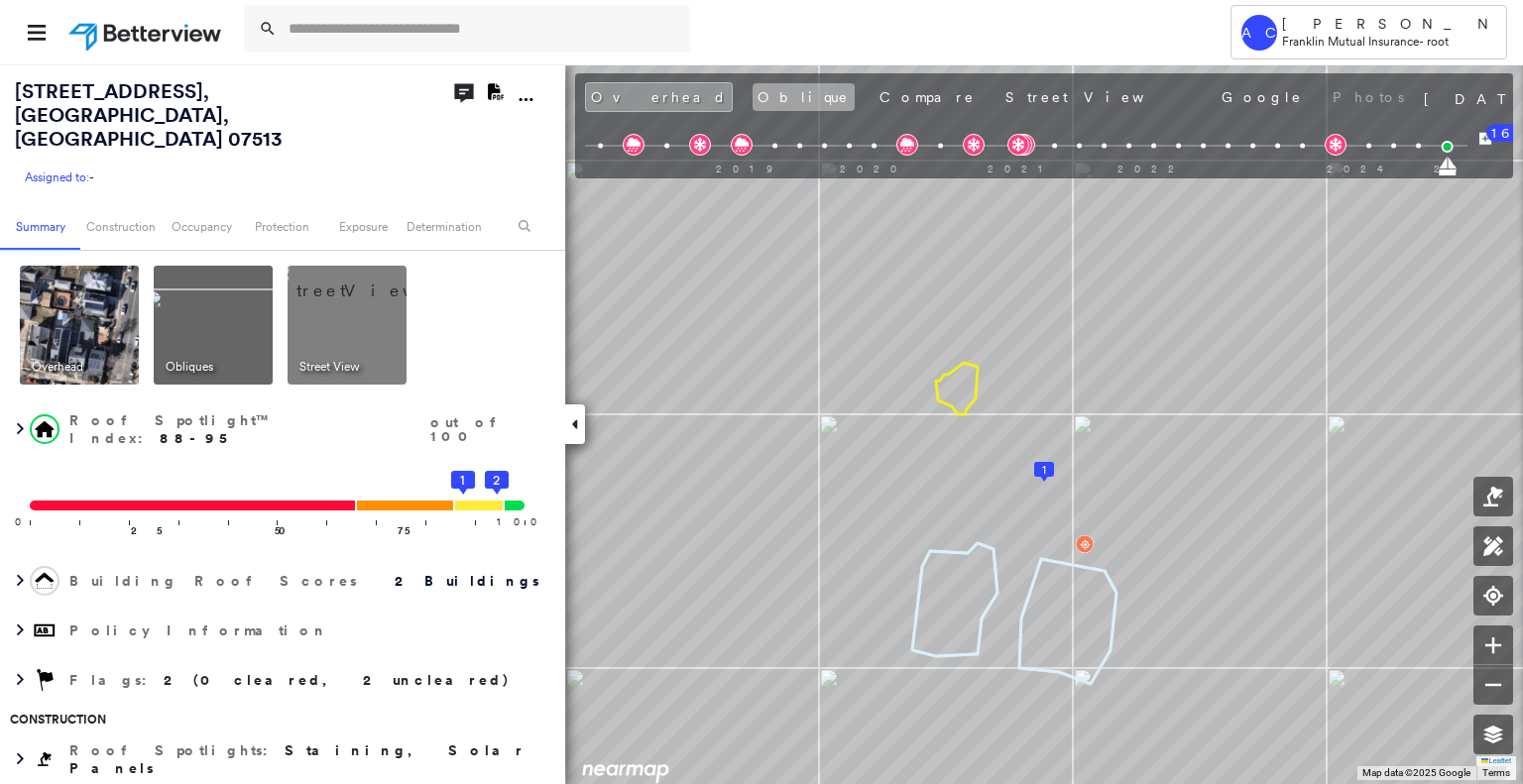click on "Oblique" at bounding box center [803, 97] 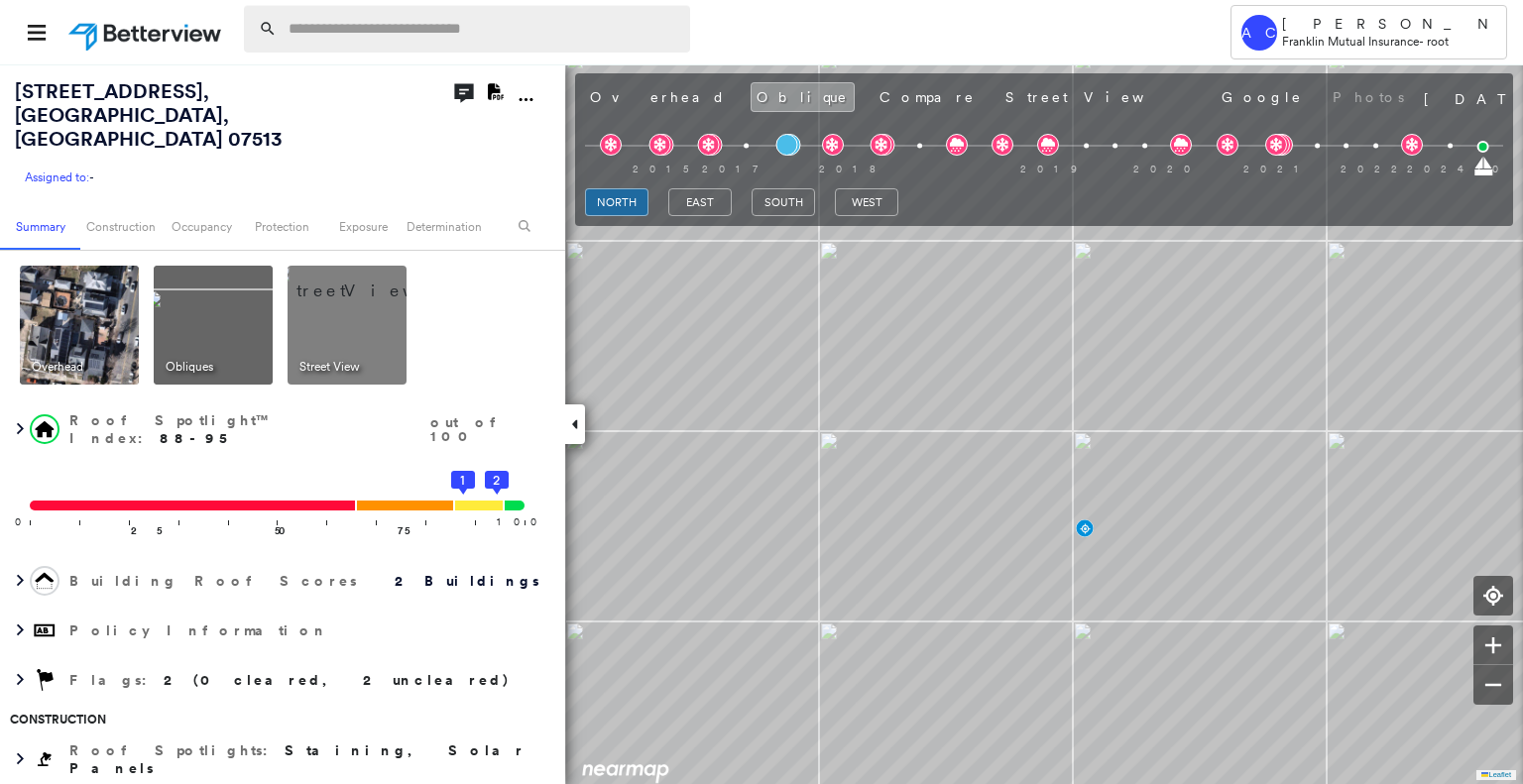 click at bounding box center (483, 29) 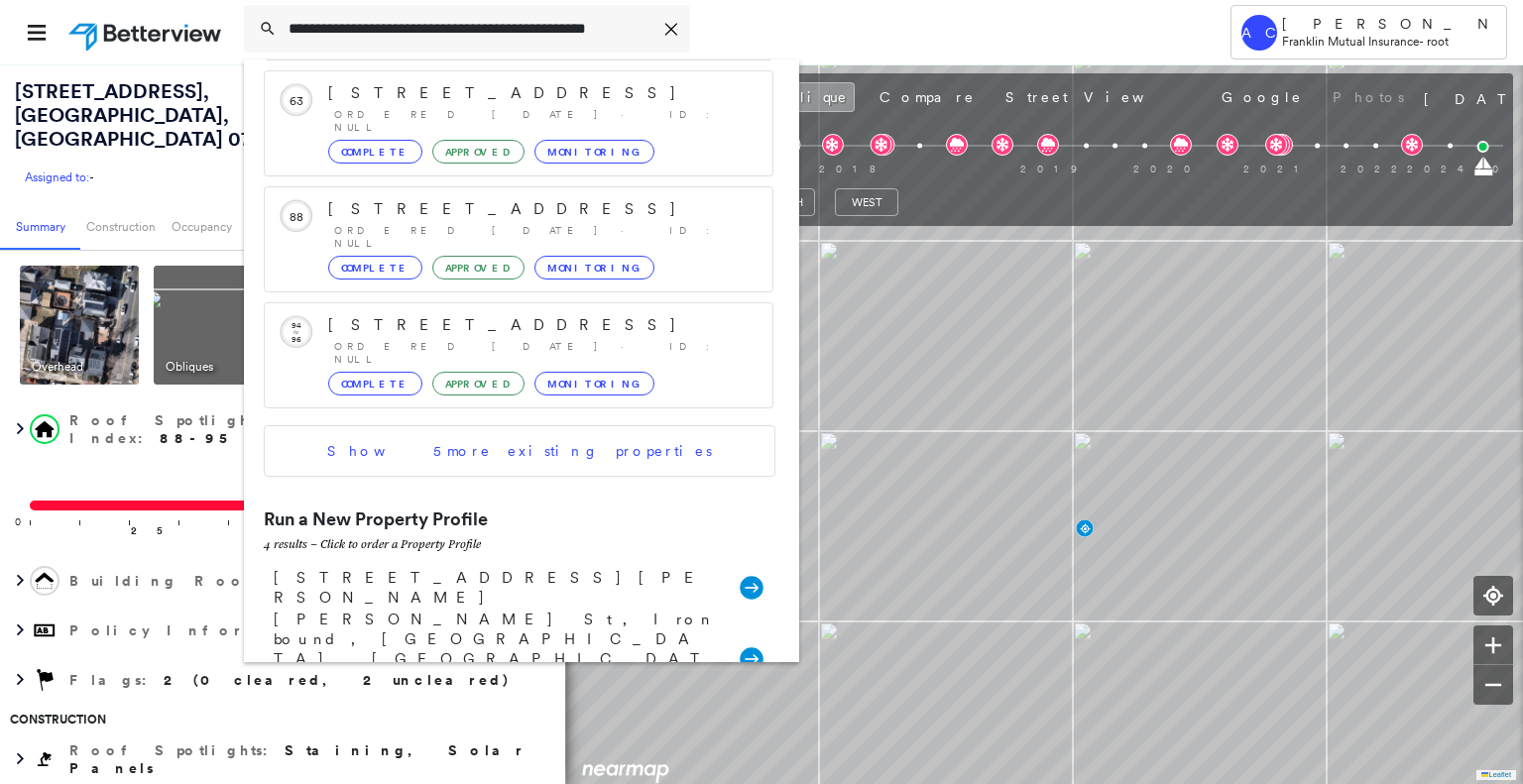 scroll, scrollTop: 329, scrollLeft: 0, axis: vertical 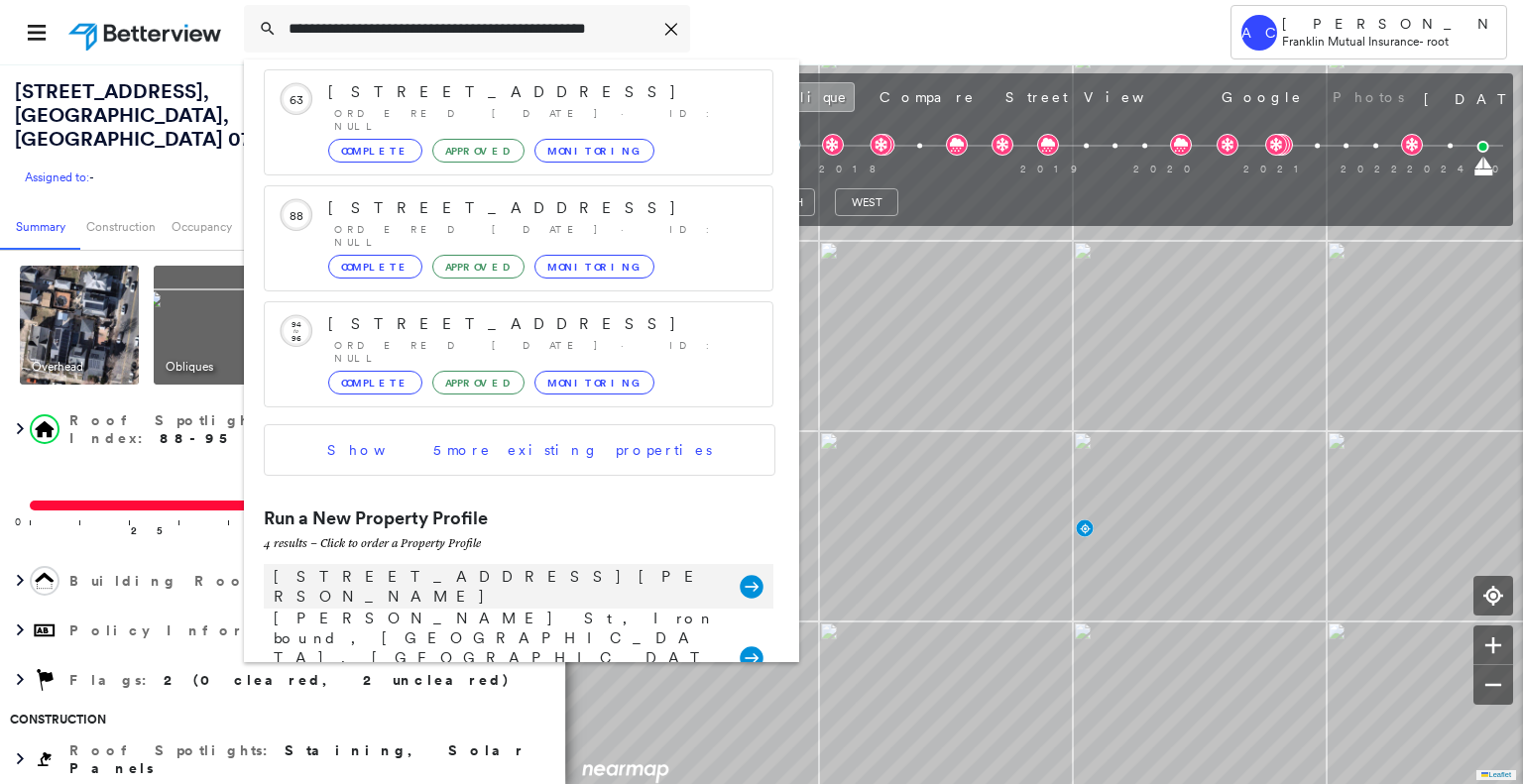 type on "**********" 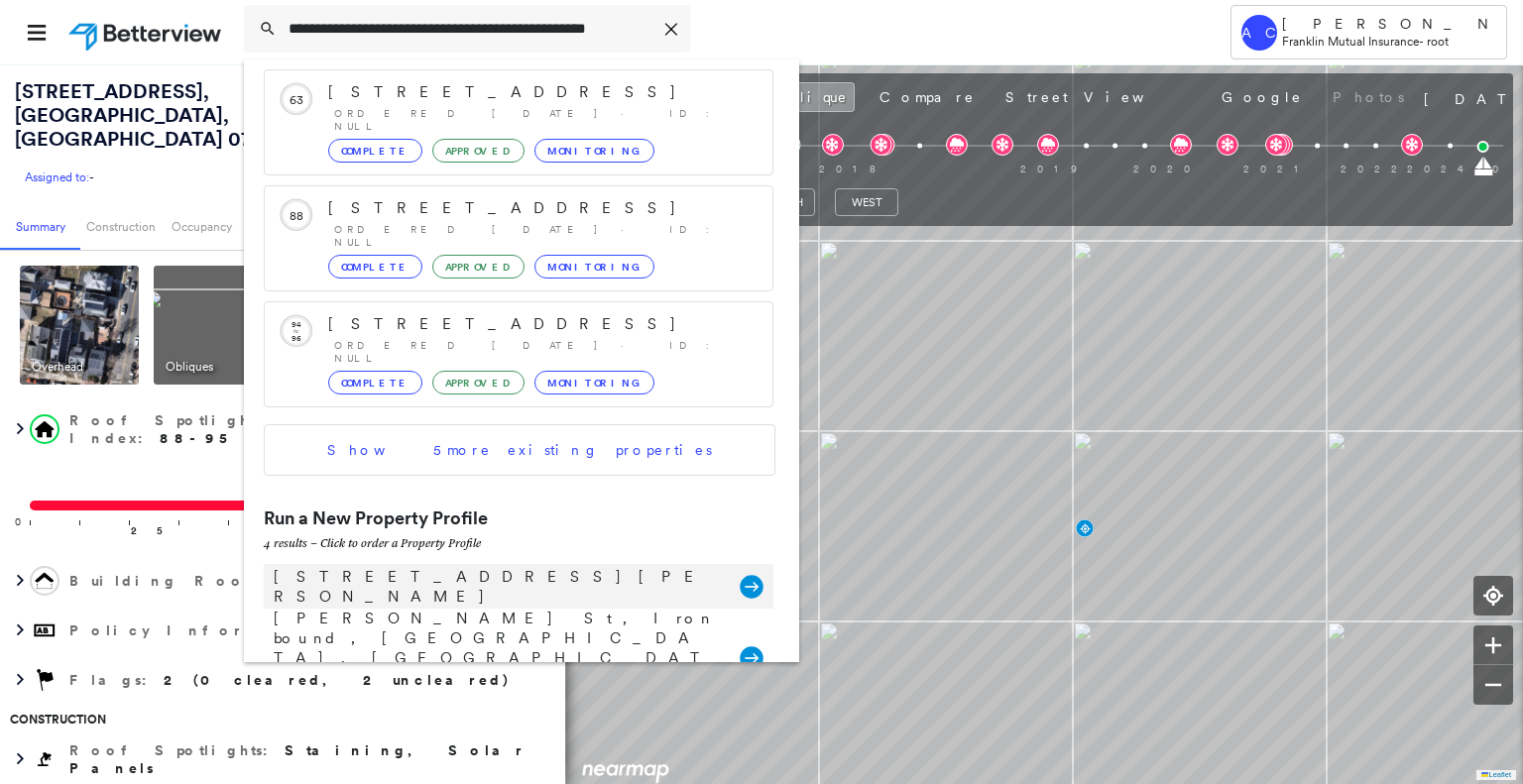 click on "162 Clifford St #164, Ironbound, Newark, NJ, USA" at bounding box center [497, 587] 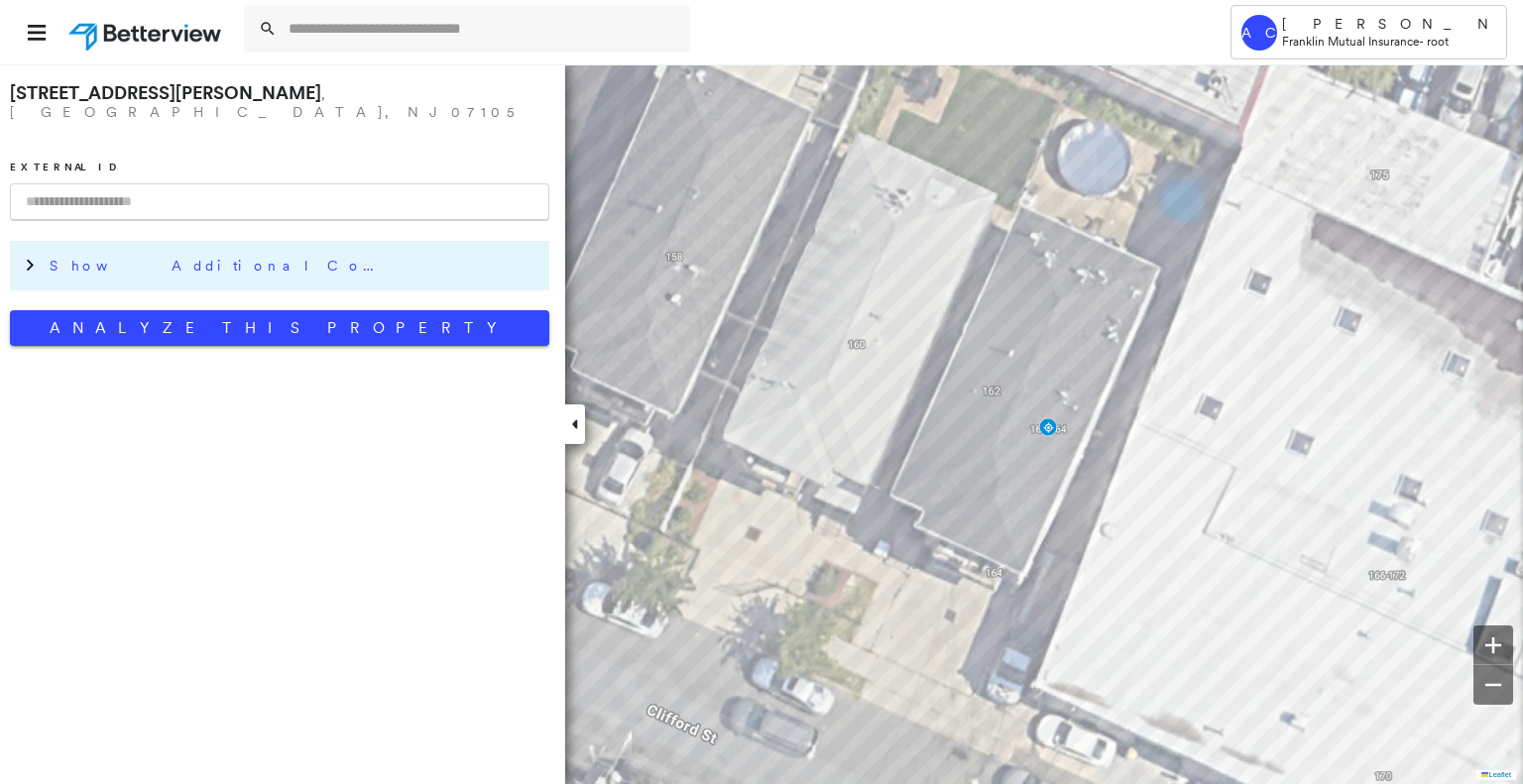 click on "Show Additional Company Data" at bounding box center [294, 266] 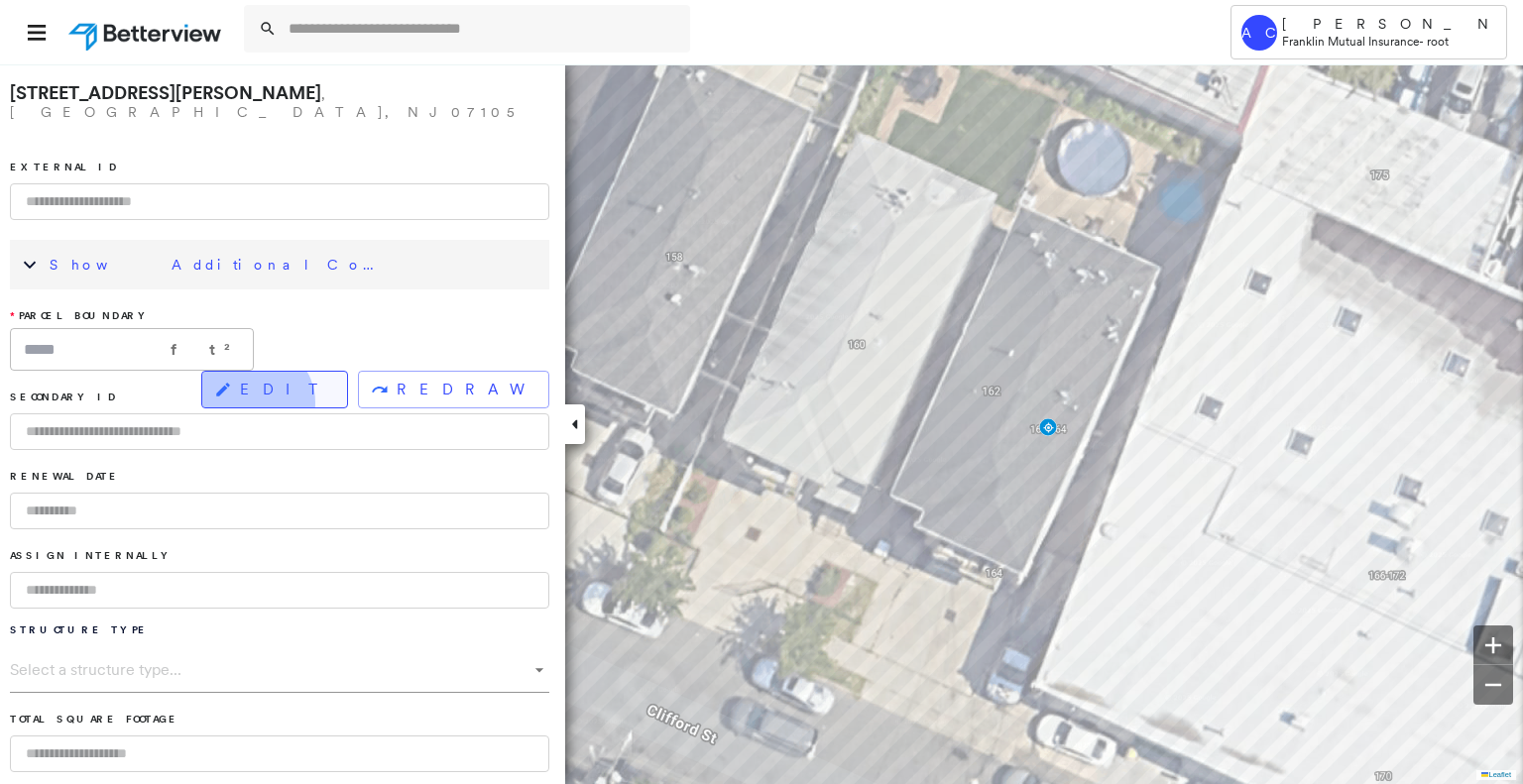 click on "EDIT" at bounding box center (275, 390) 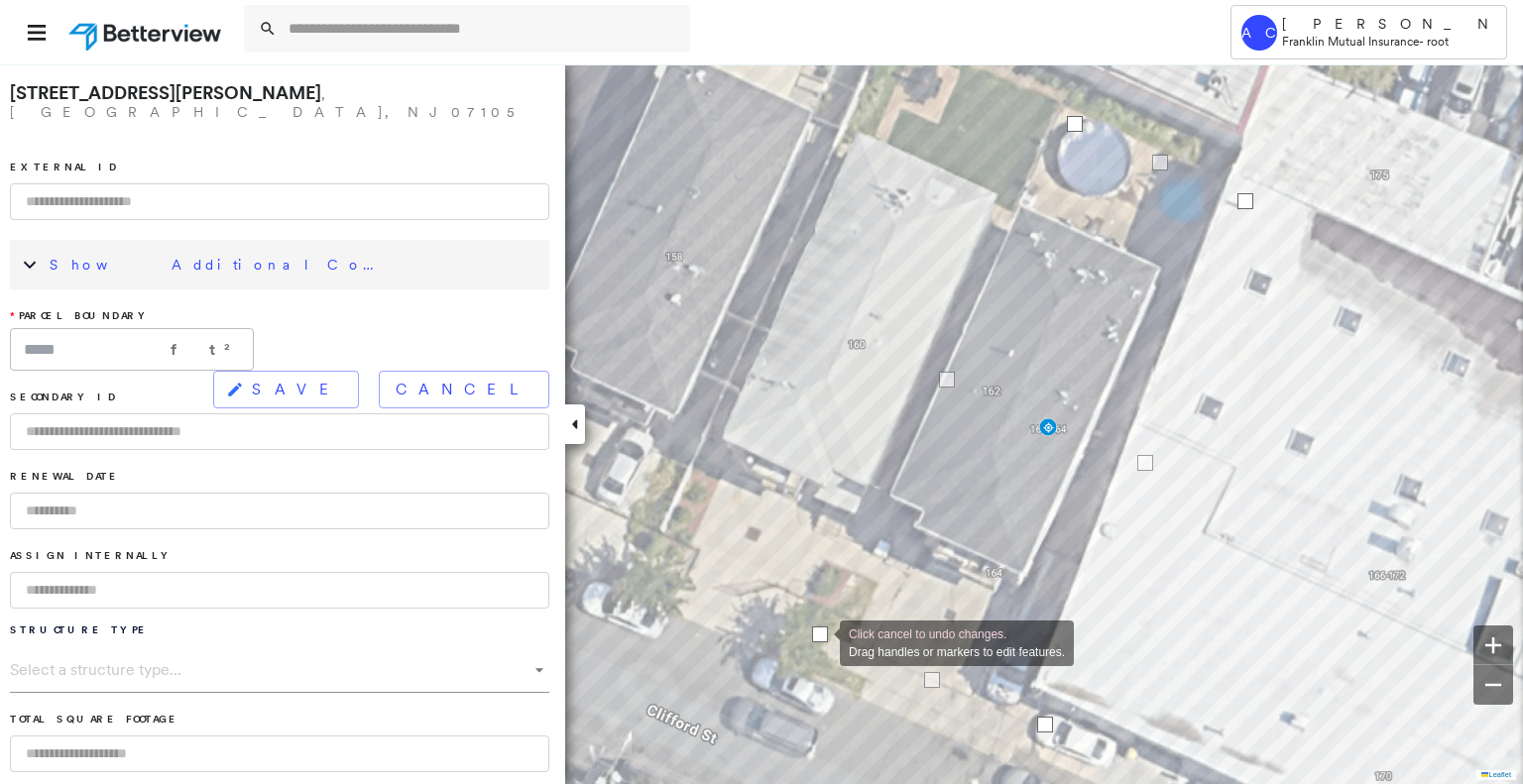 click on "Click cancel to undo changes. Drag handles or markers to edit features." at bounding box center [-4, 60] 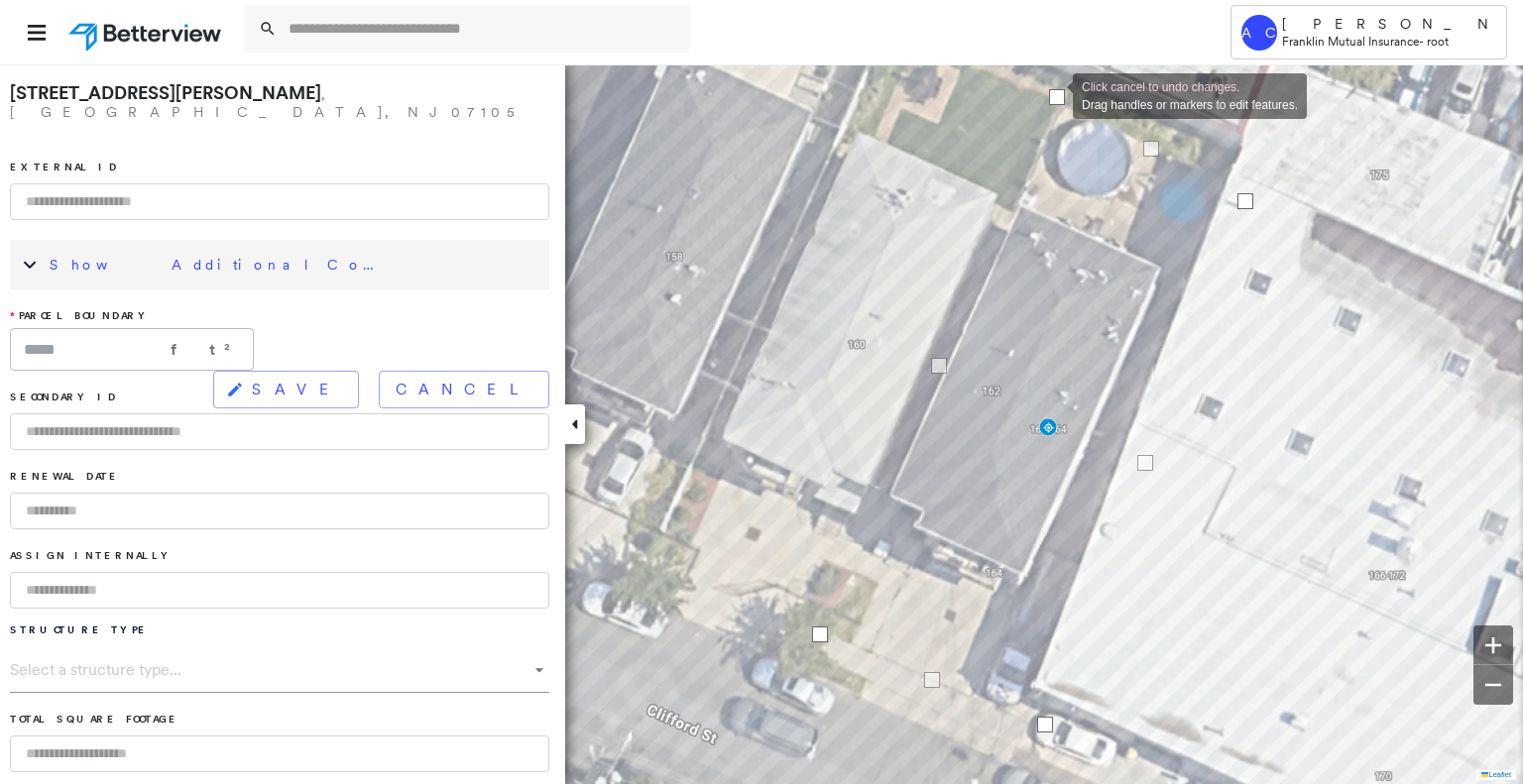 drag, startPoint x: 1071, startPoint y: 121, endPoint x: 1053, endPoint y: 94, distance: 32.449961 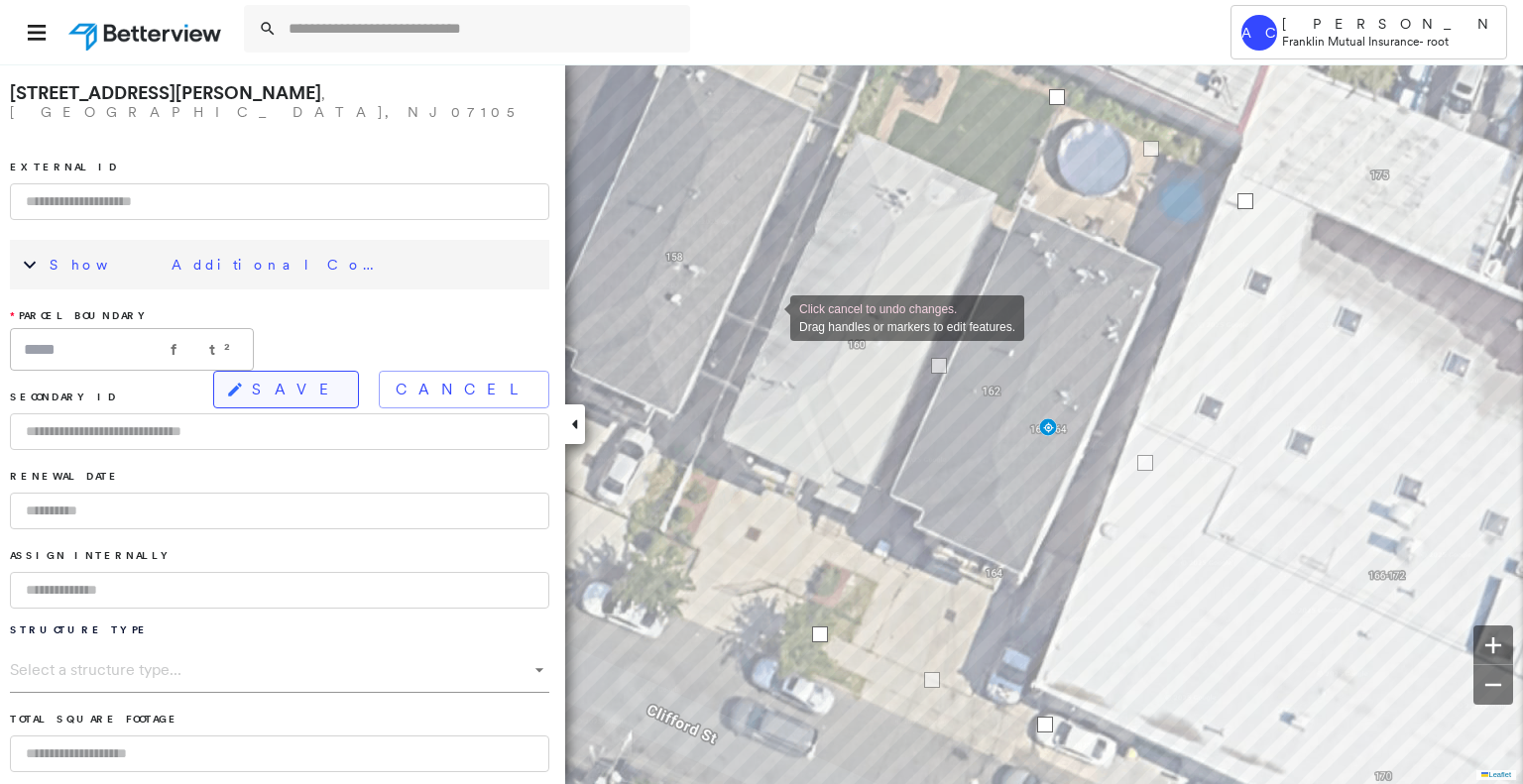 click on "SAVE" at bounding box center (296, 390) 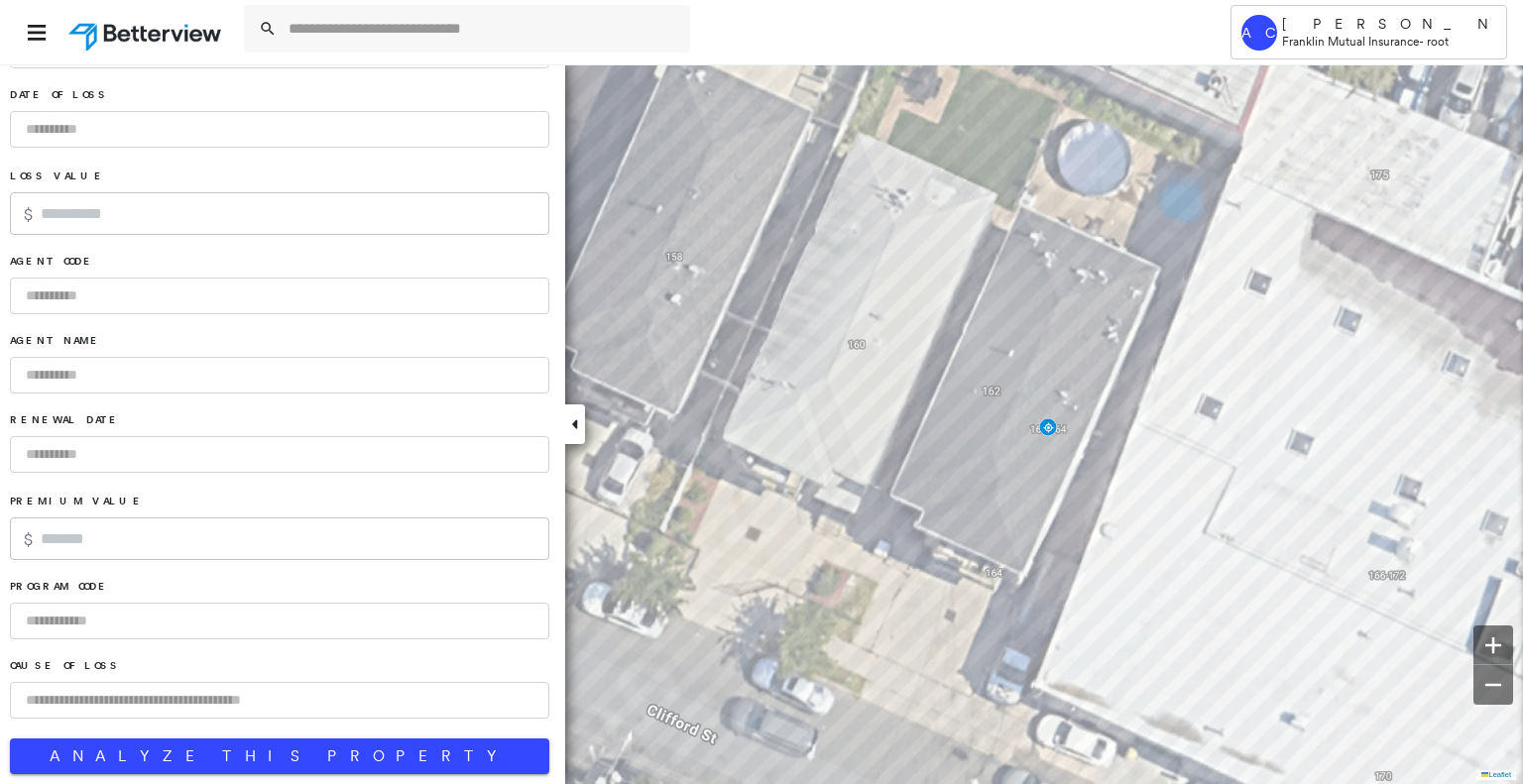 scroll, scrollTop: 1158, scrollLeft: 0, axis: vertical 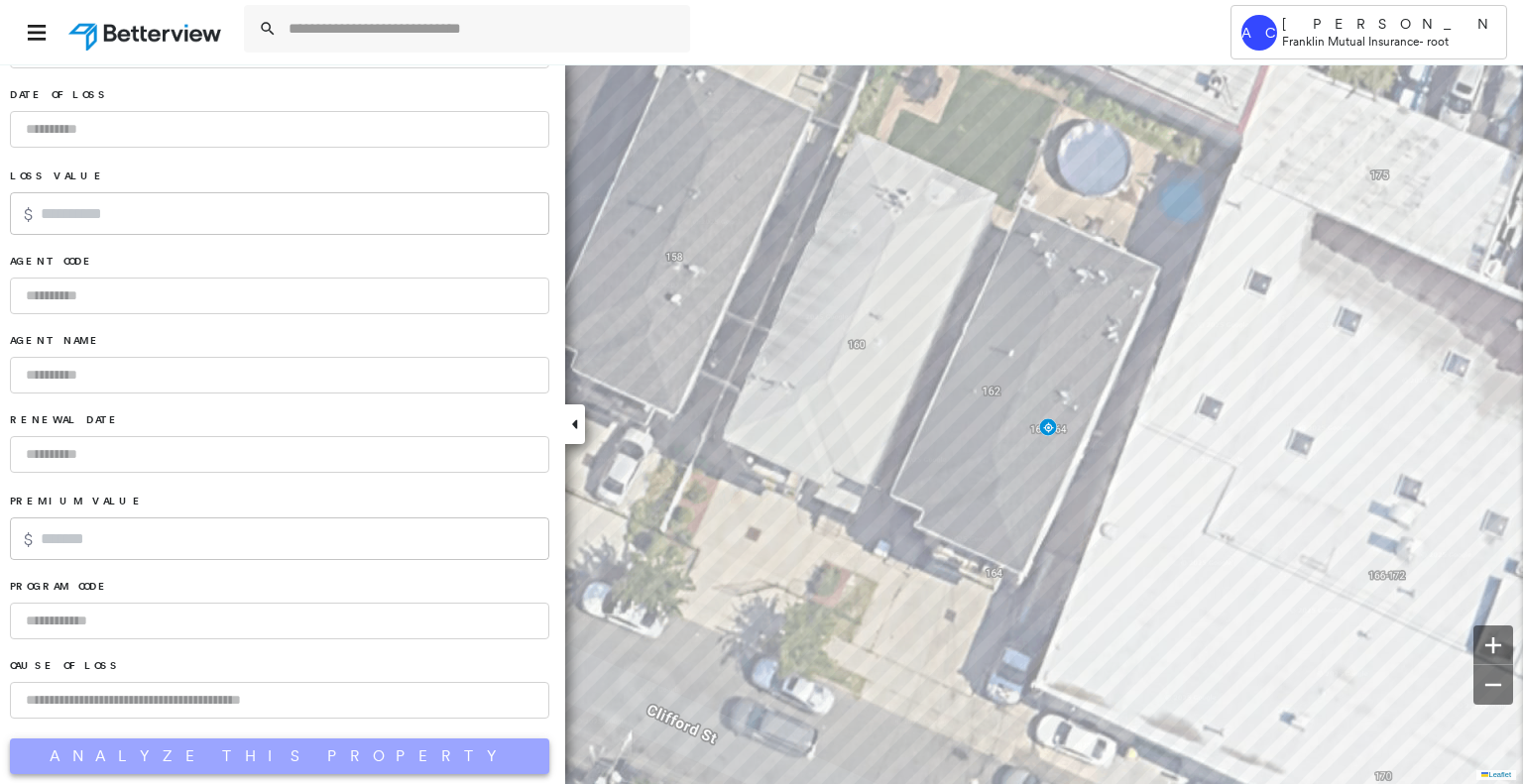 click on "Analyze This Property" at bounding box center [280, 756] 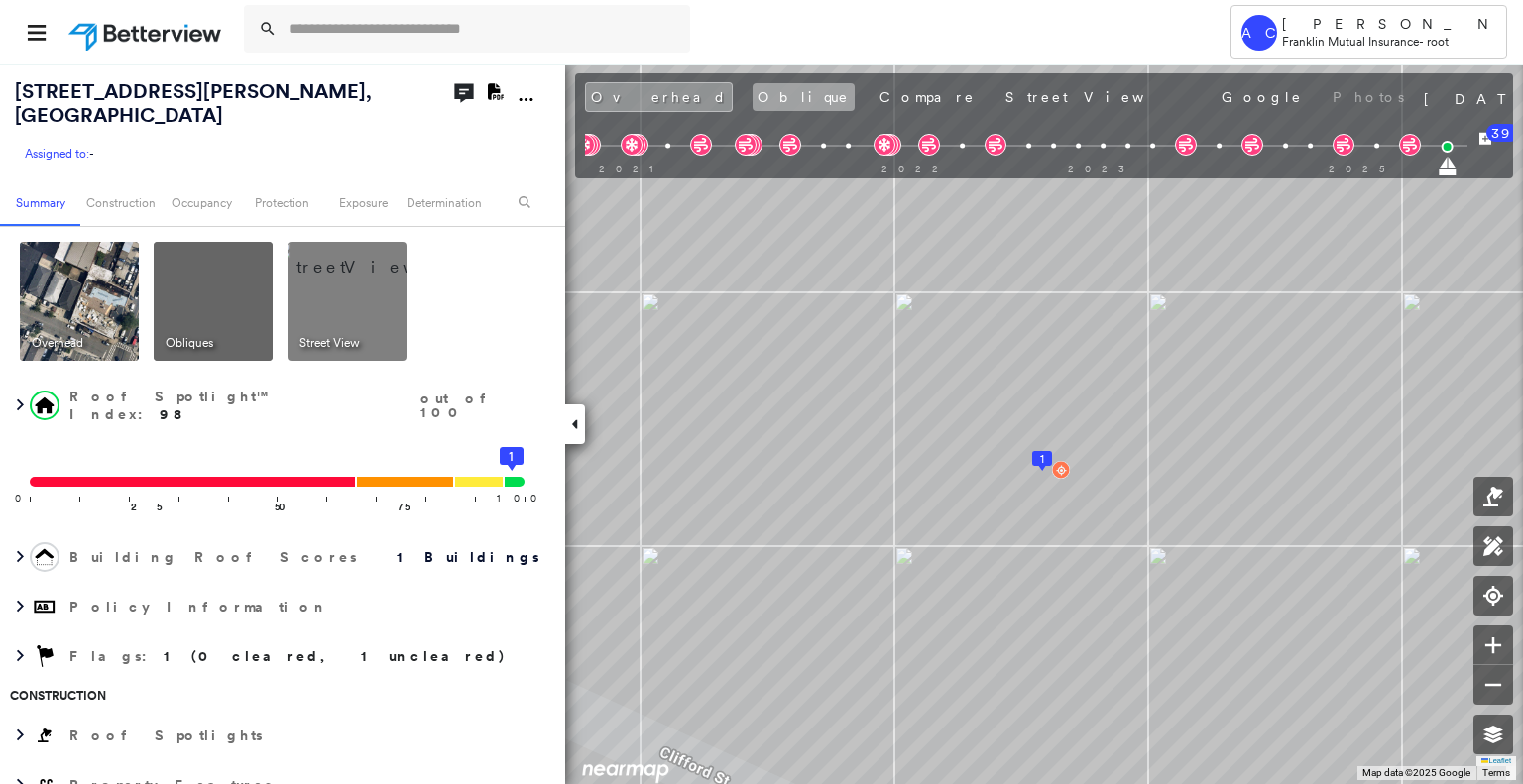 click on "Oblique" at bounding box center [803, 97] 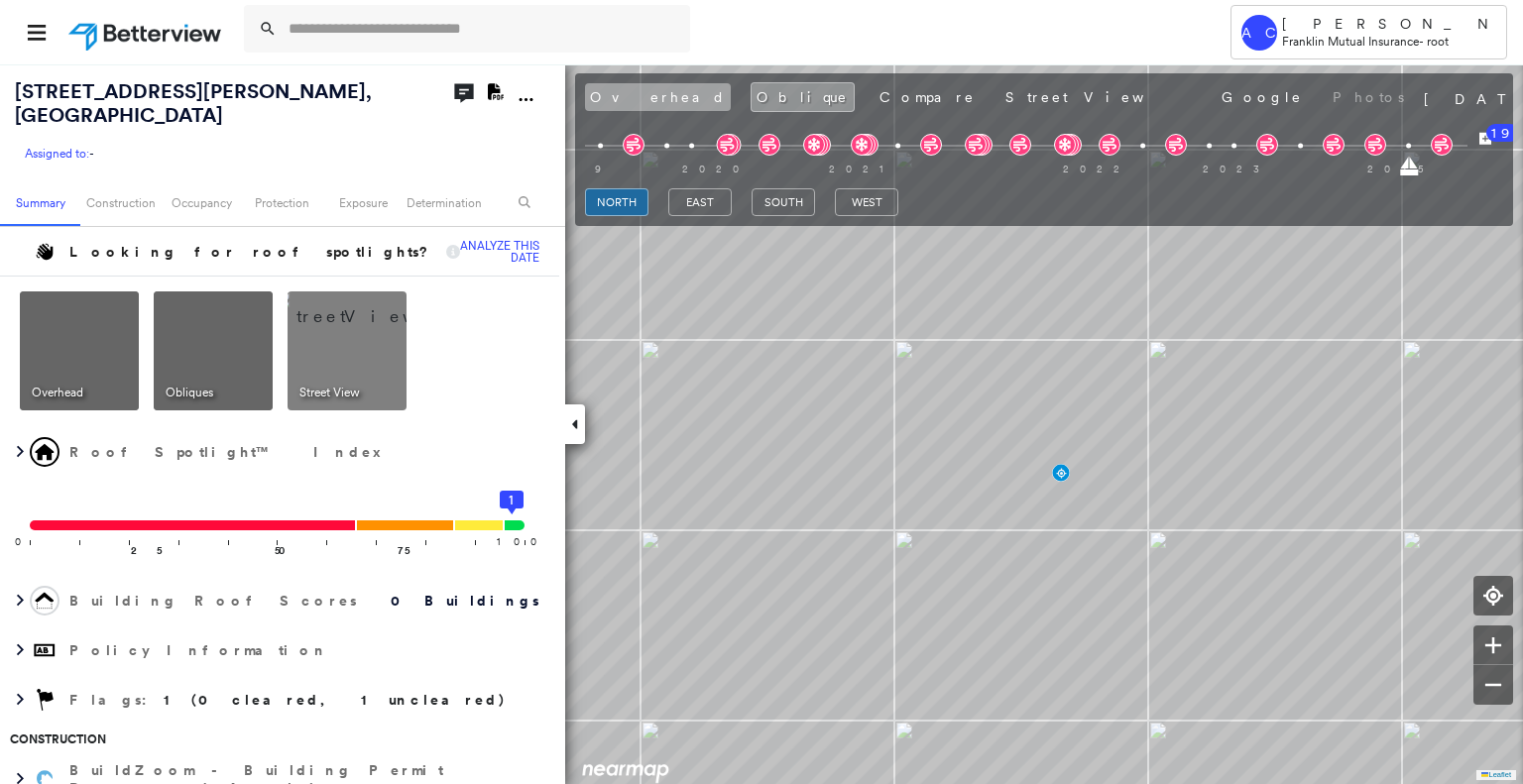 click on "Overhead" at bounding box center [657, 97] 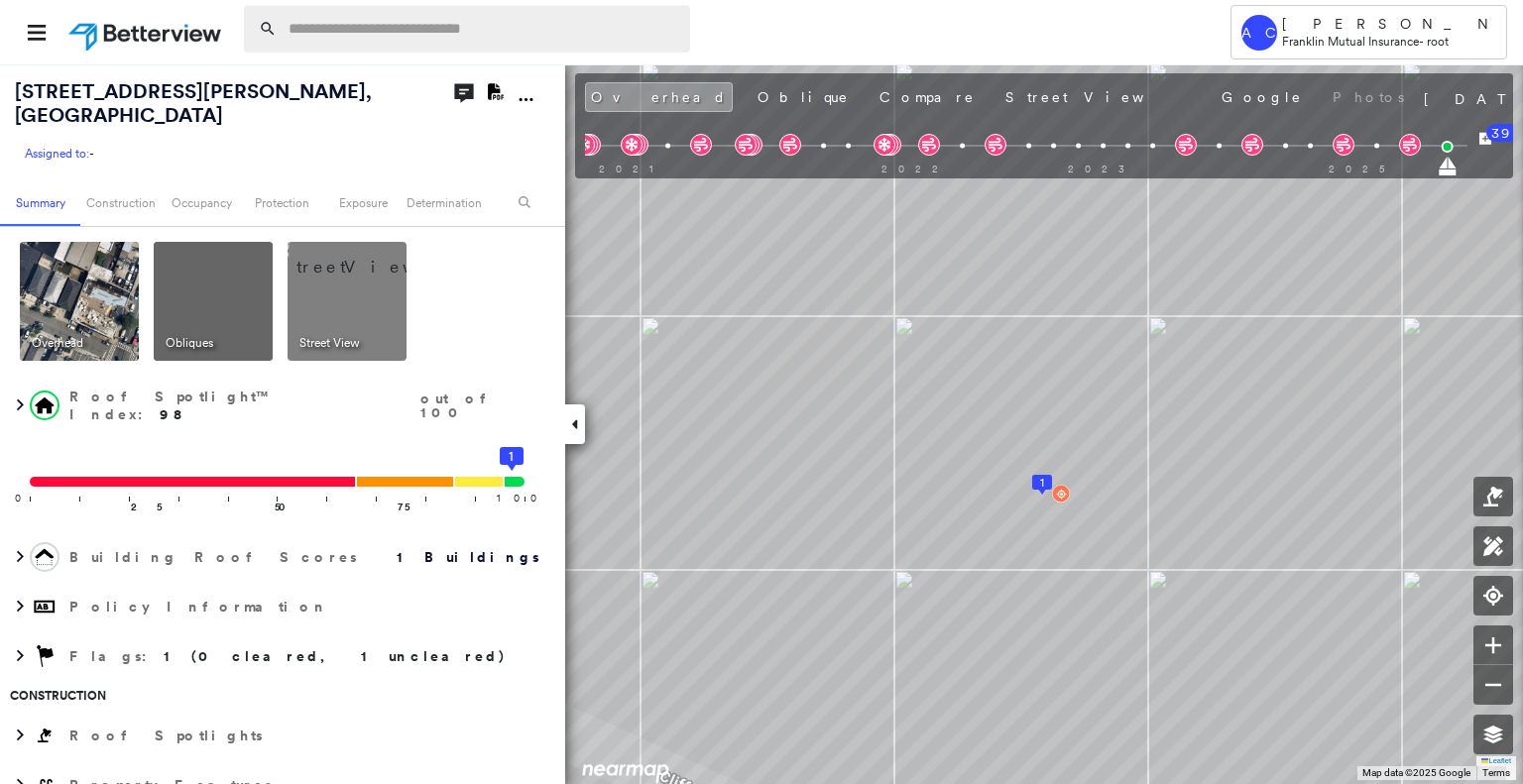 click at bounding box center (483, 29) 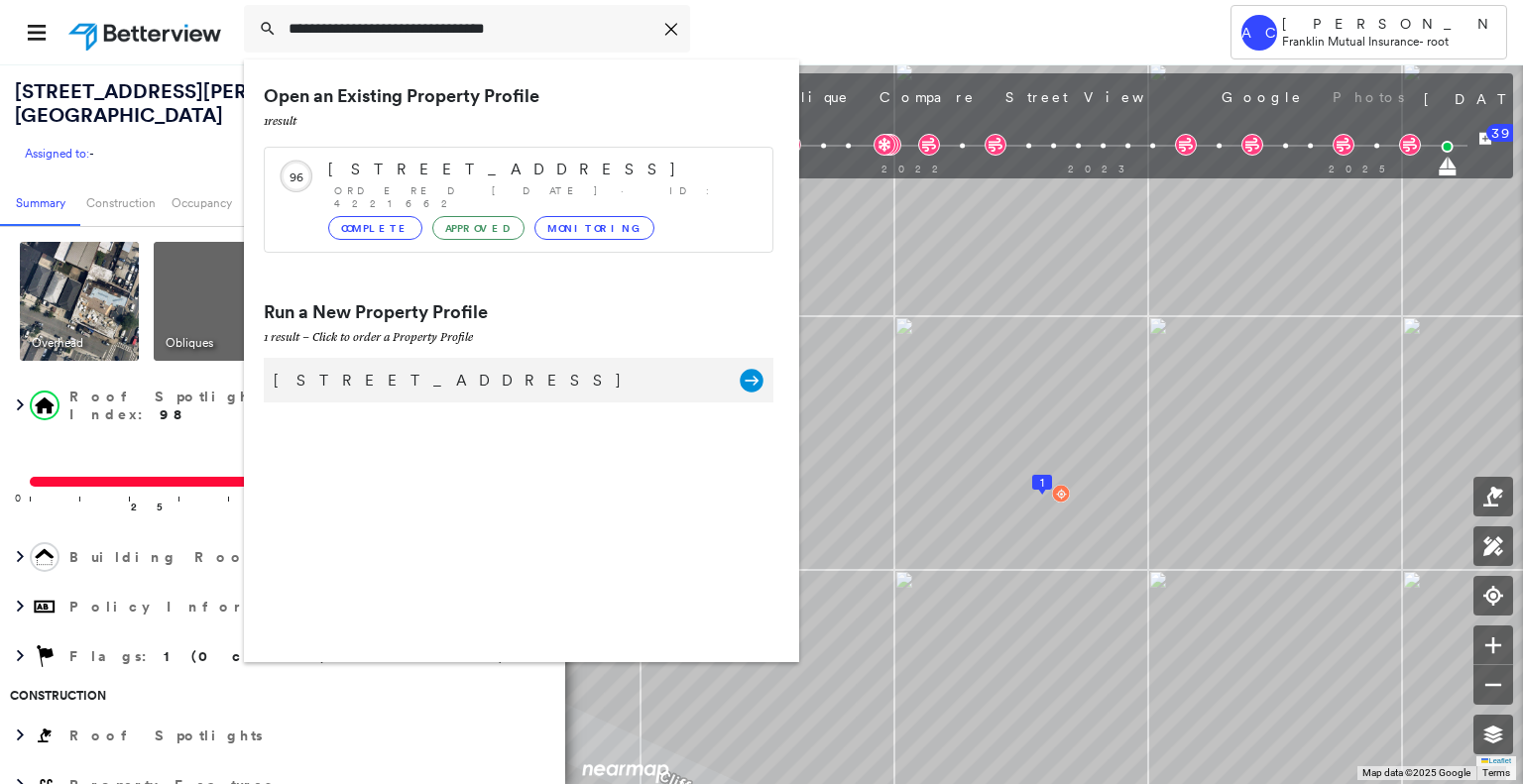 type on "**********" 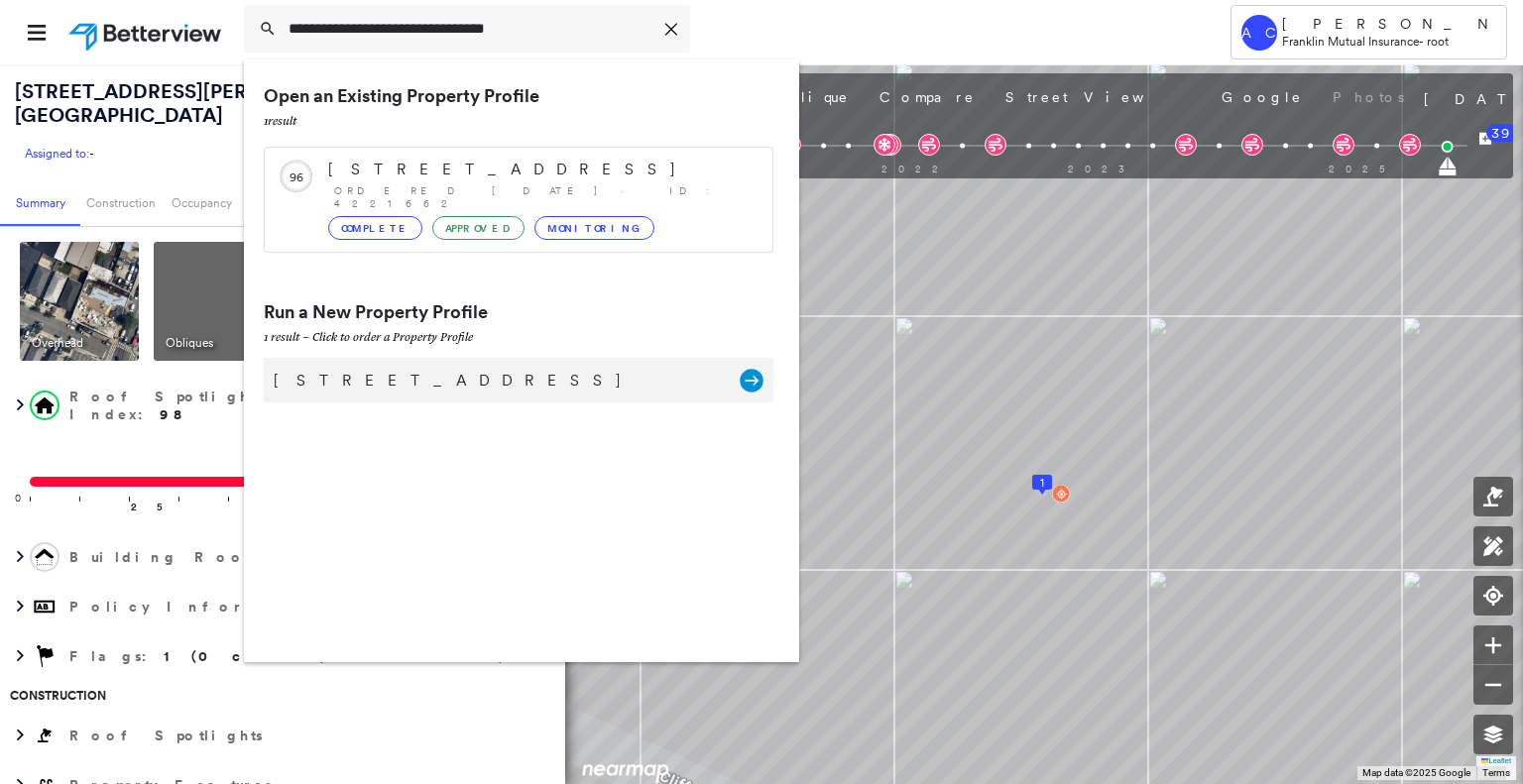 click on "2285 Lamington Rd, Bedminster, NJ 07921" at bounding box center (497, 381) 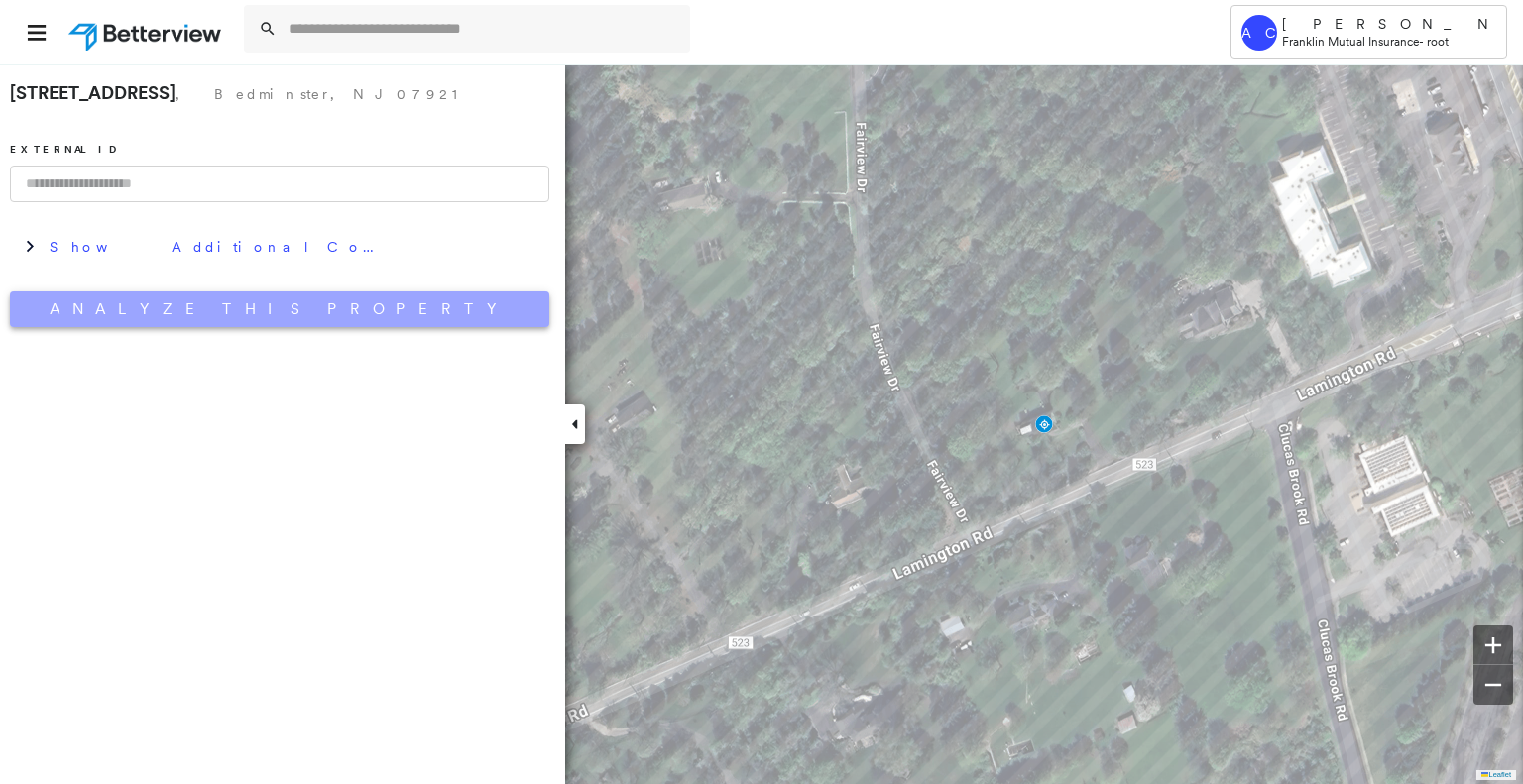 click on "Analyze This Property" at bounding box center (280, 309) 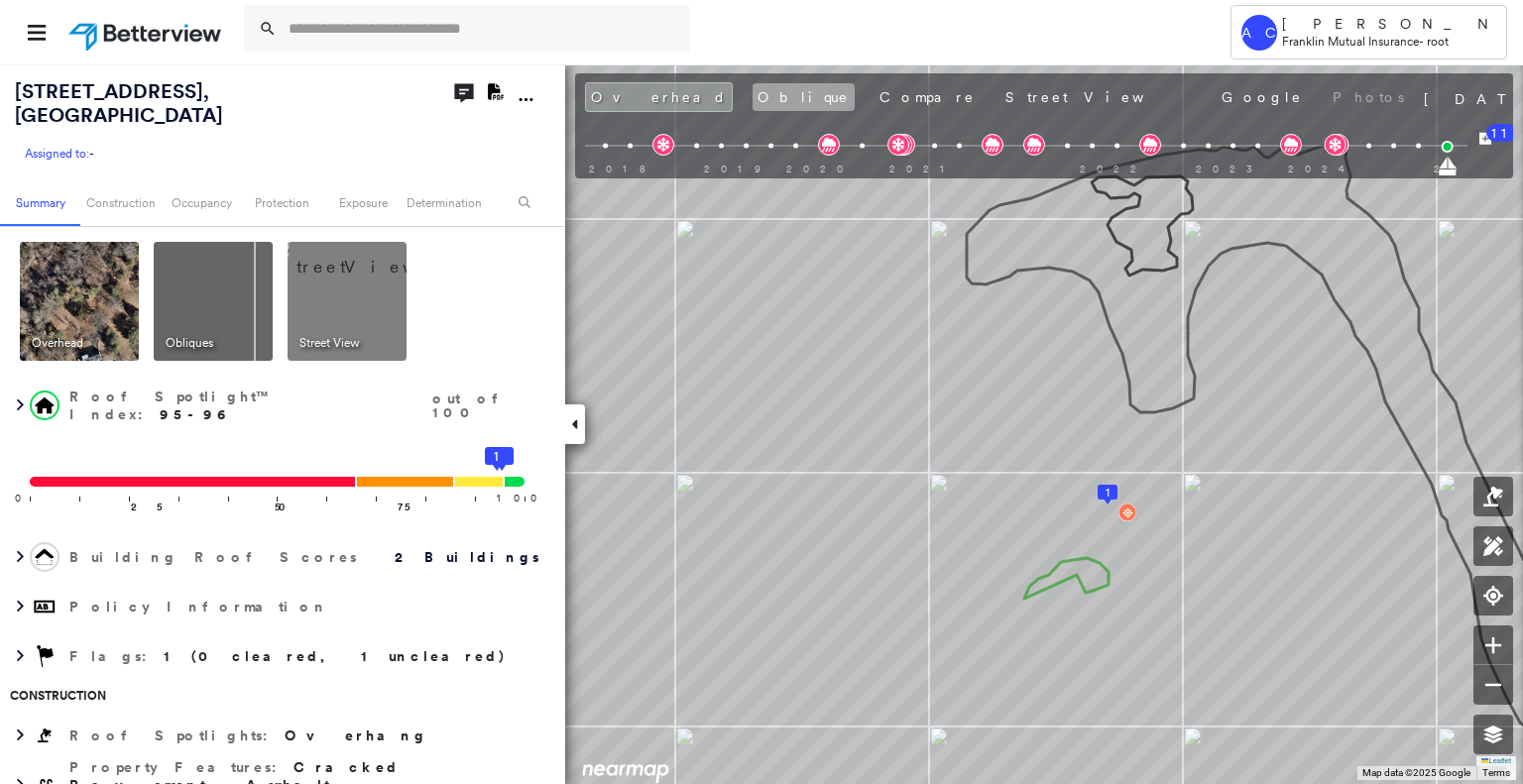 click on "Oblique" at bounding box center [803, 97] 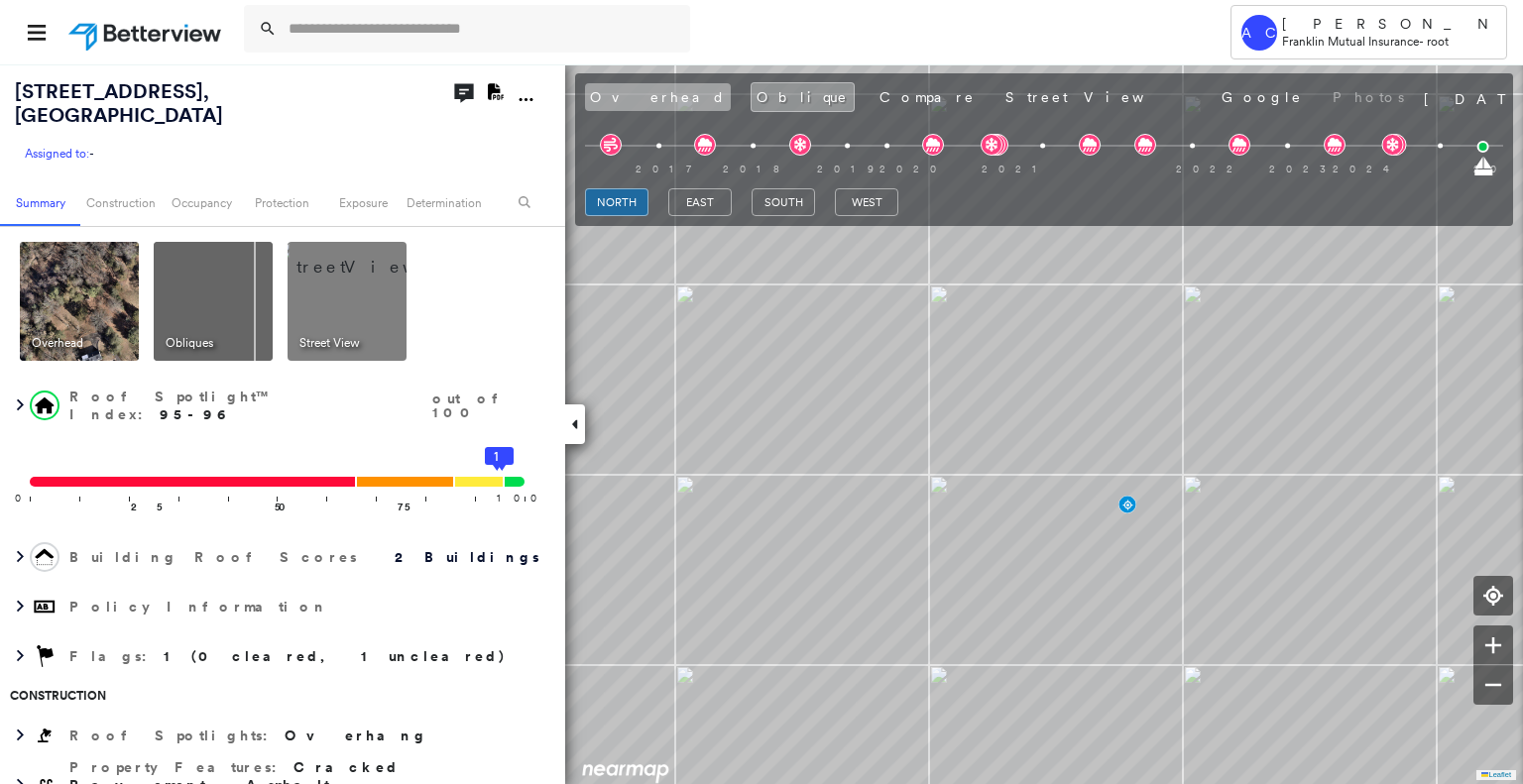 click on "Overhead" at bounding box center (657, 97) 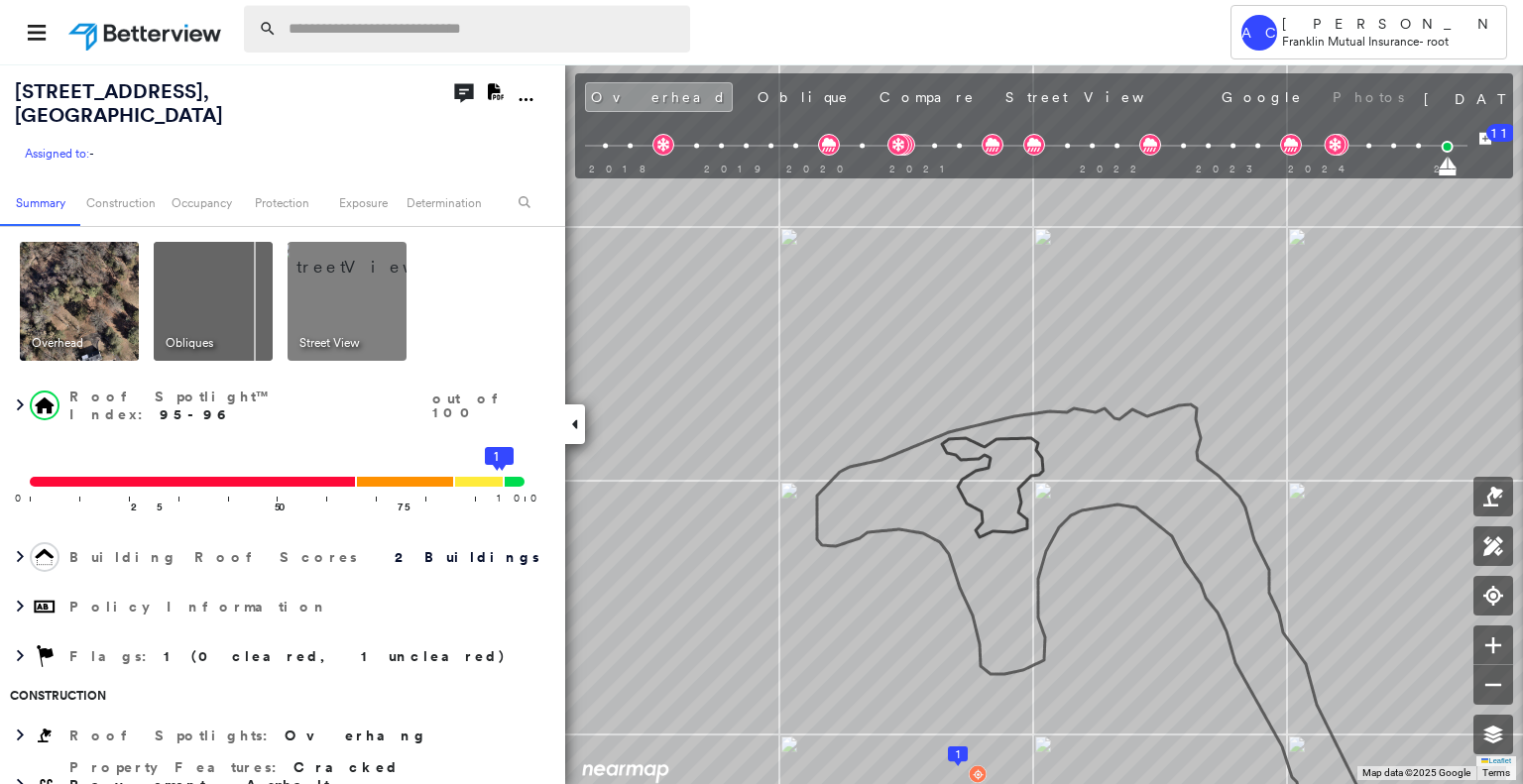 click at bounding box center (483, 29) 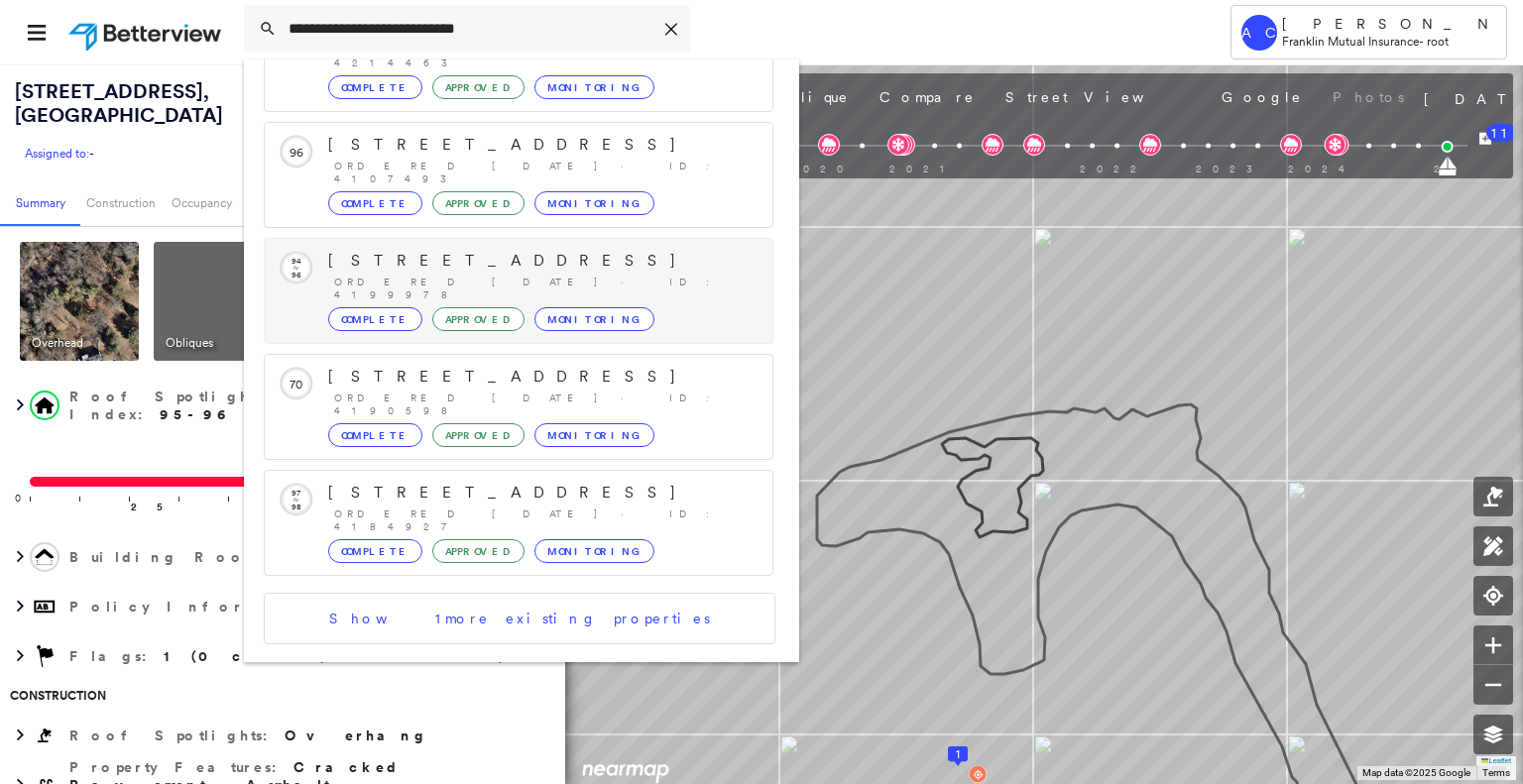 scroll, scrollTop: 250, scrollLeft: 0, axis: vertical 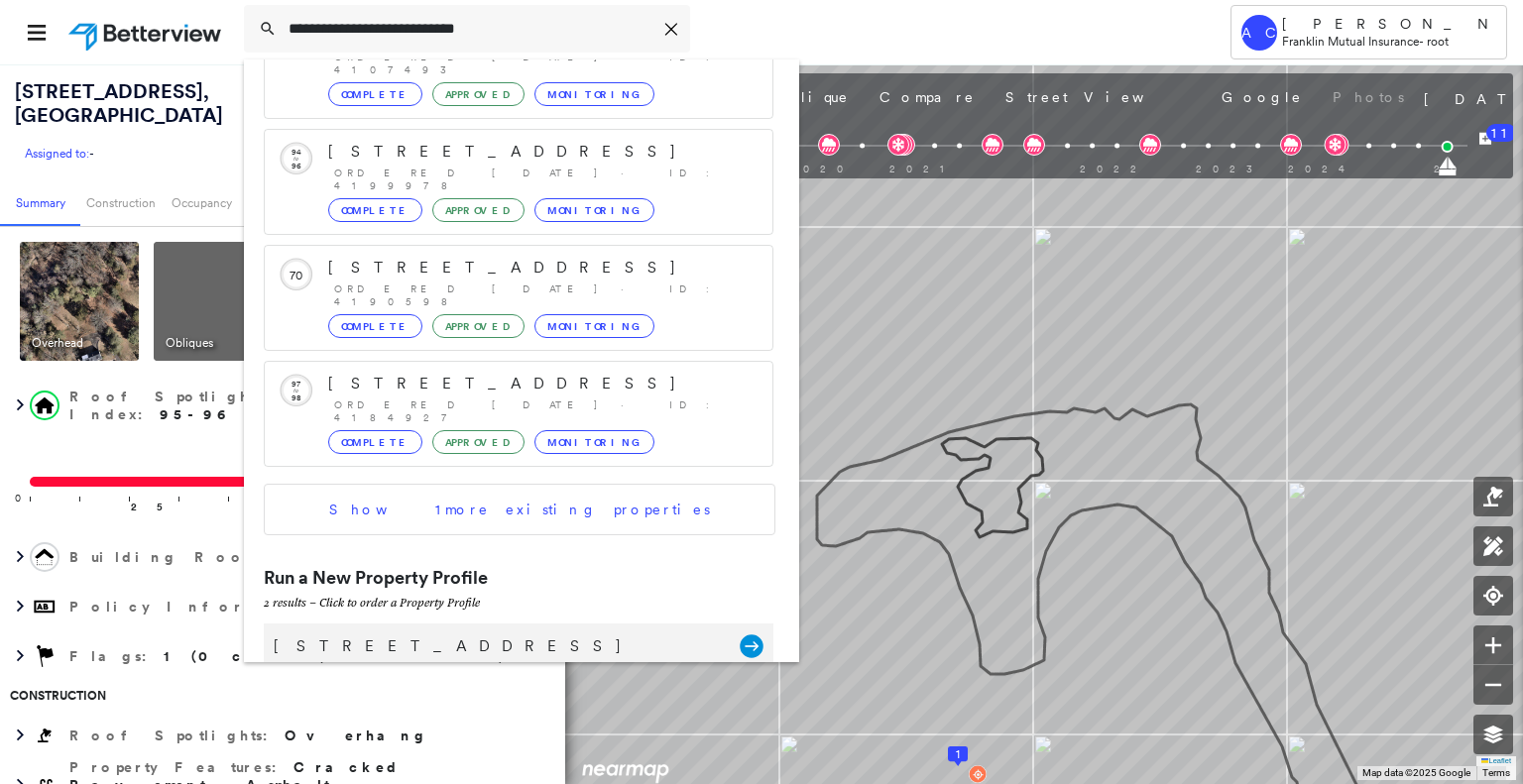 type on "**********" 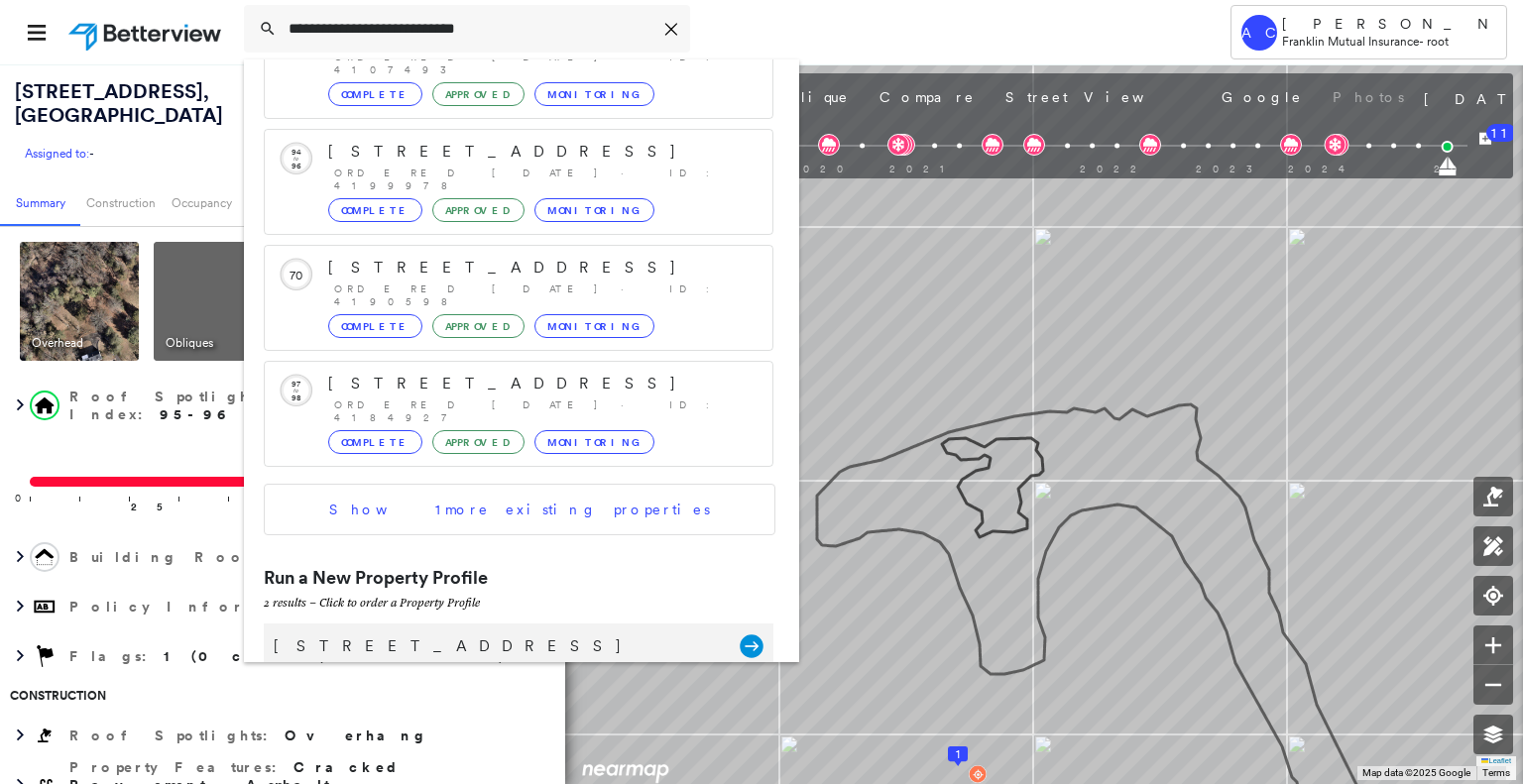click on "2 Colonial Ave, Paterson, NJ 07502" at bounding box center (497, 646) 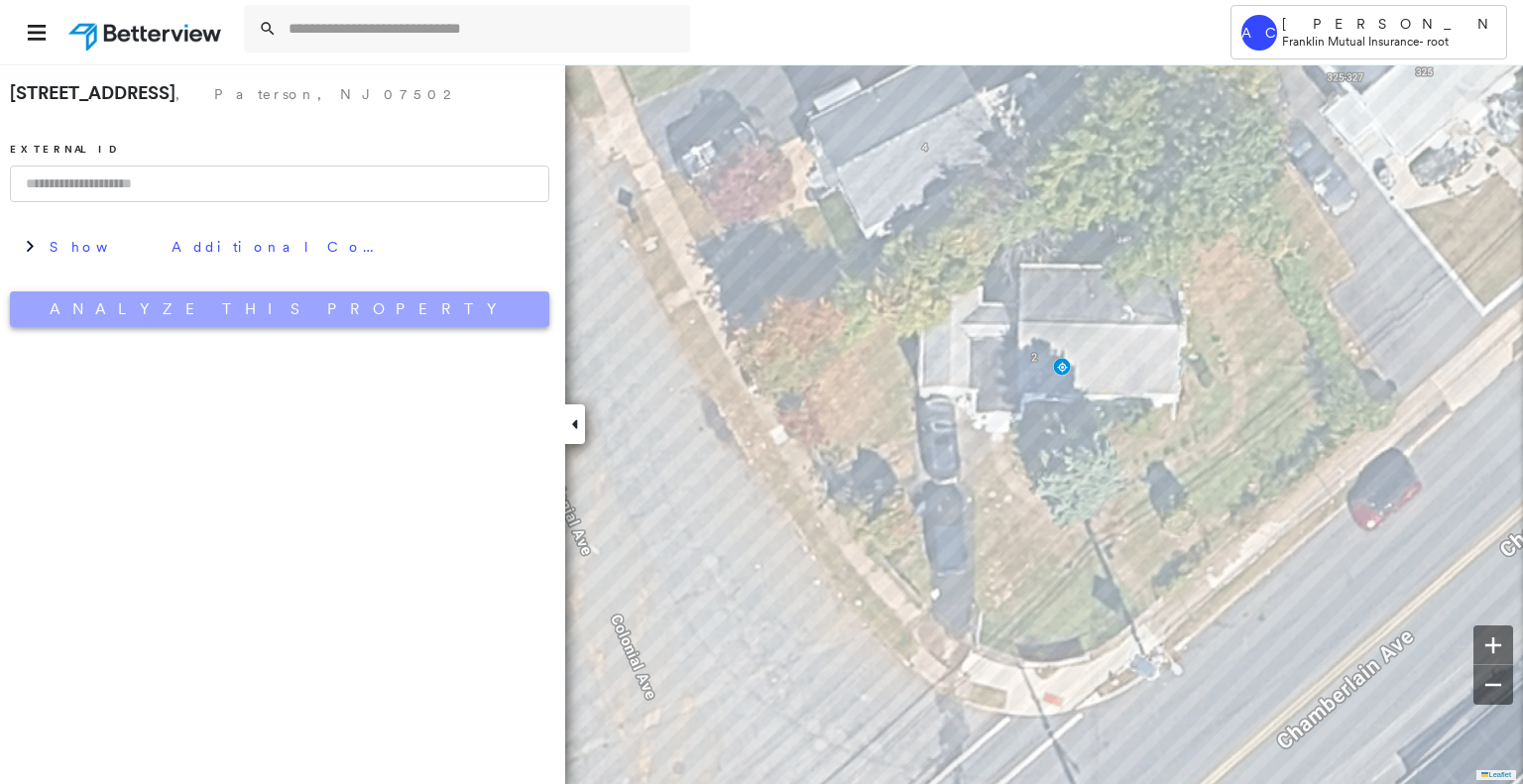 click on "Analyze This Property" at bounding box center [280, 309] 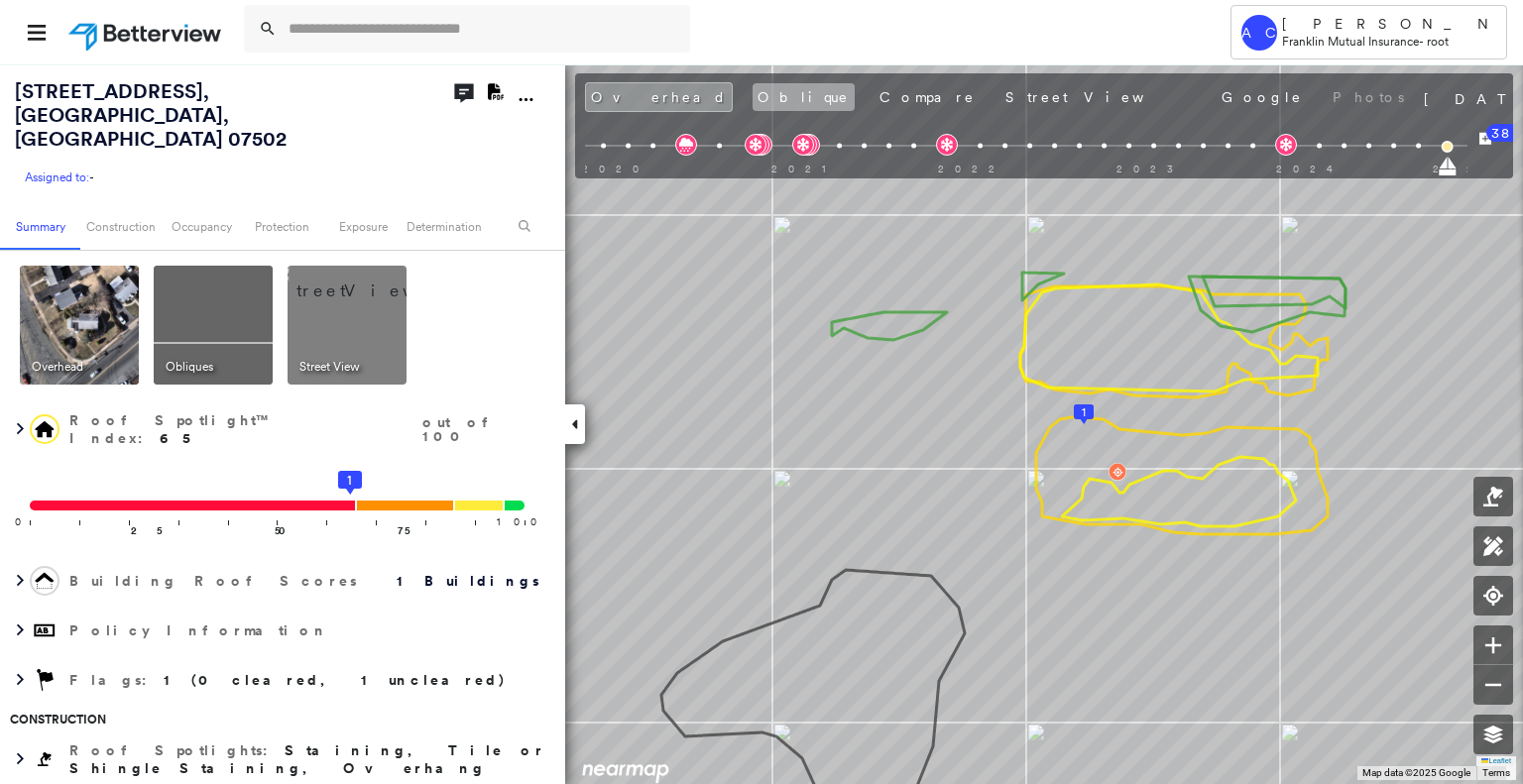 click on "Oblique" at bounding box center (803, 97) 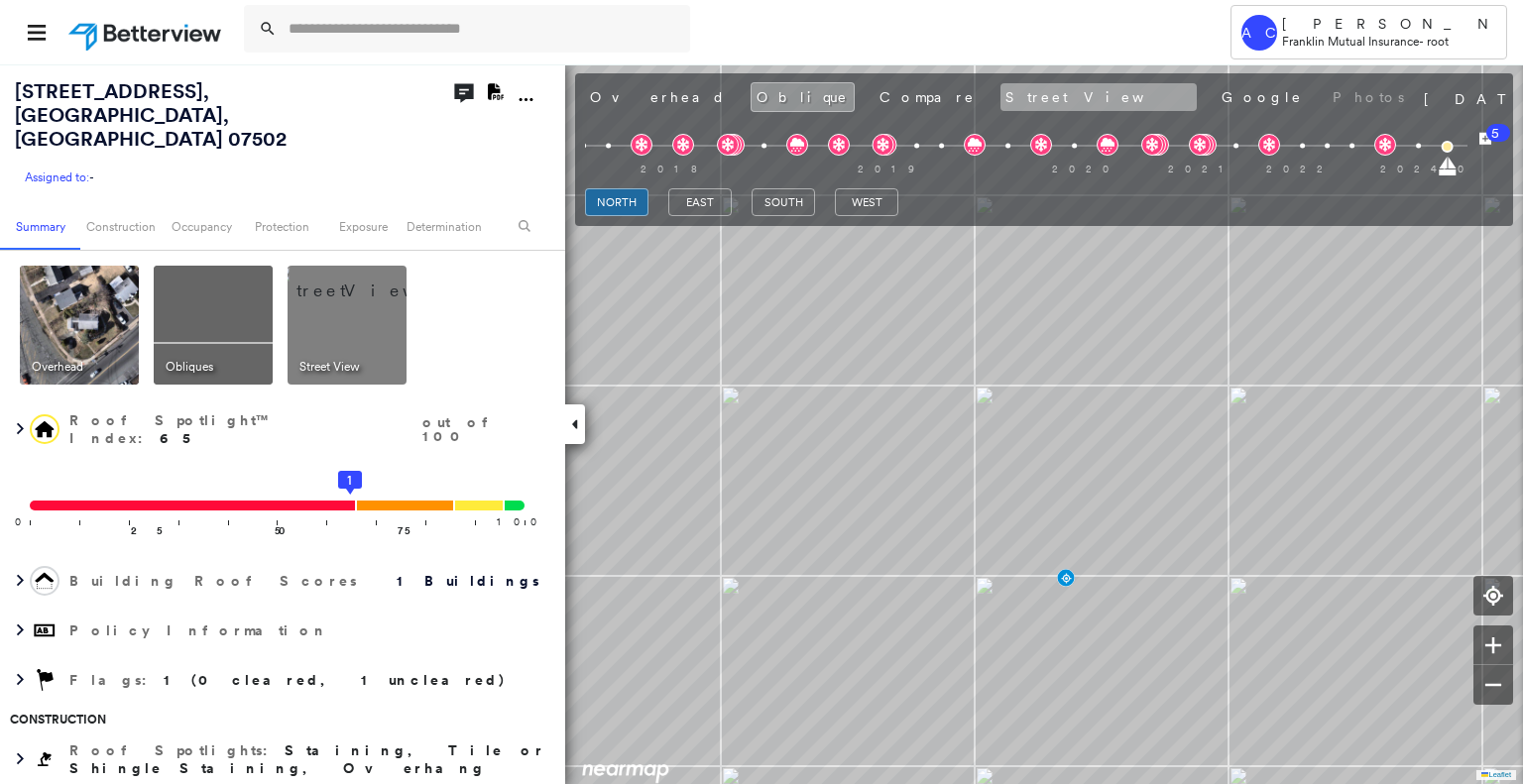 click on "Street View" at bounding box center [1099, 97] 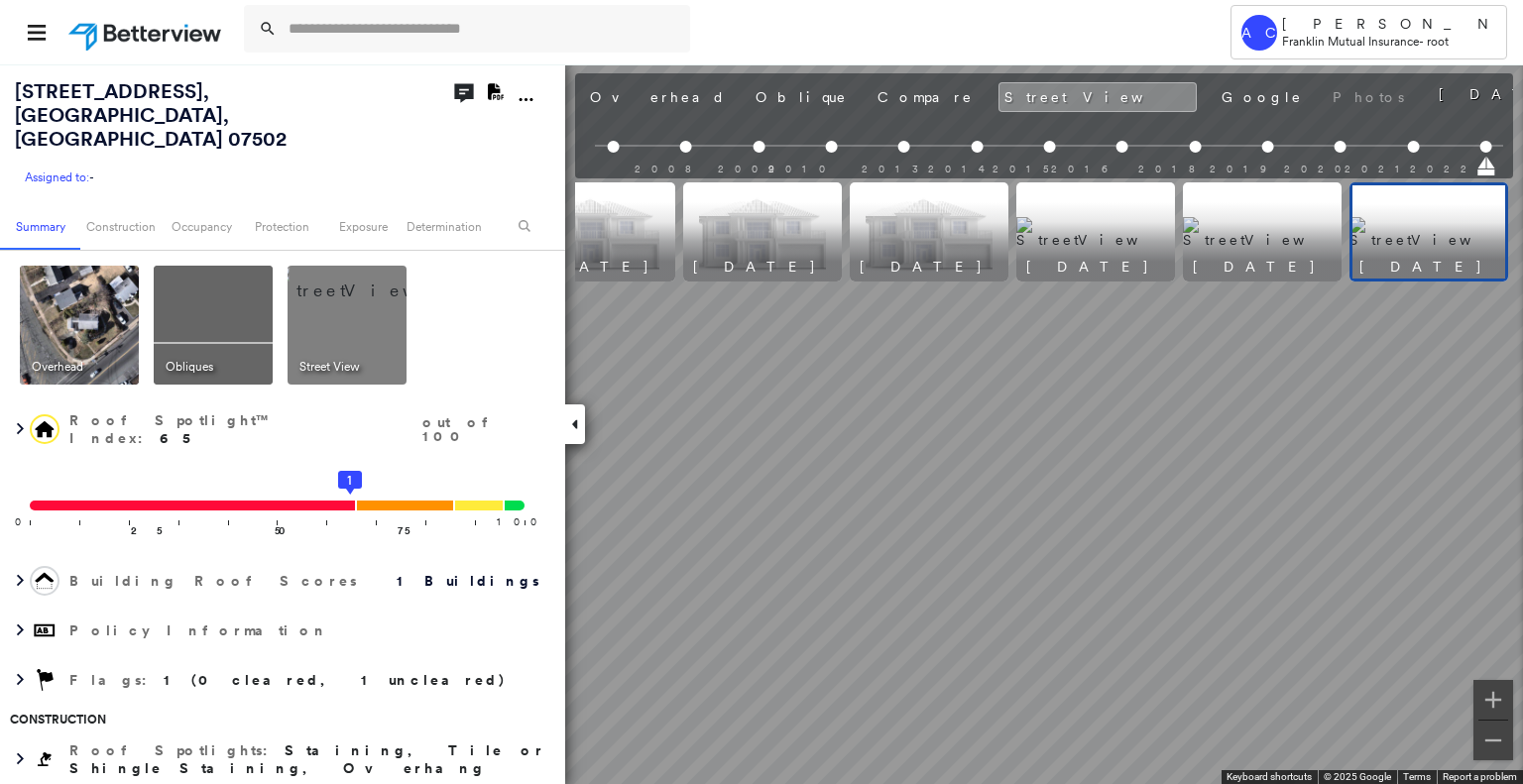 scroll, scrollTop: 0, scrollLeft: 1227, axis: horizontal 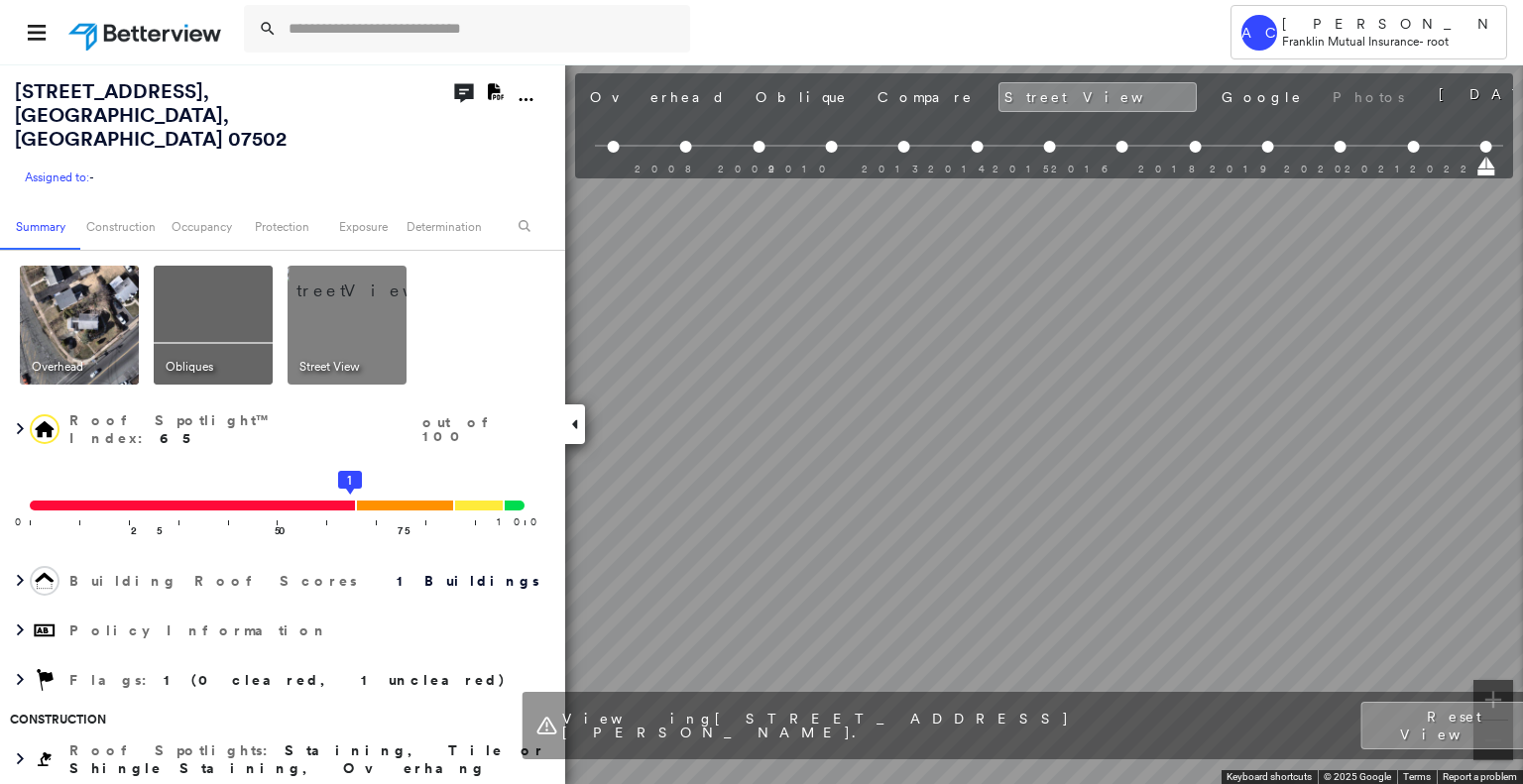 click on "2  Colonial Ave ,  Paterson, NJ 07502" at bounding box center (151, 115) 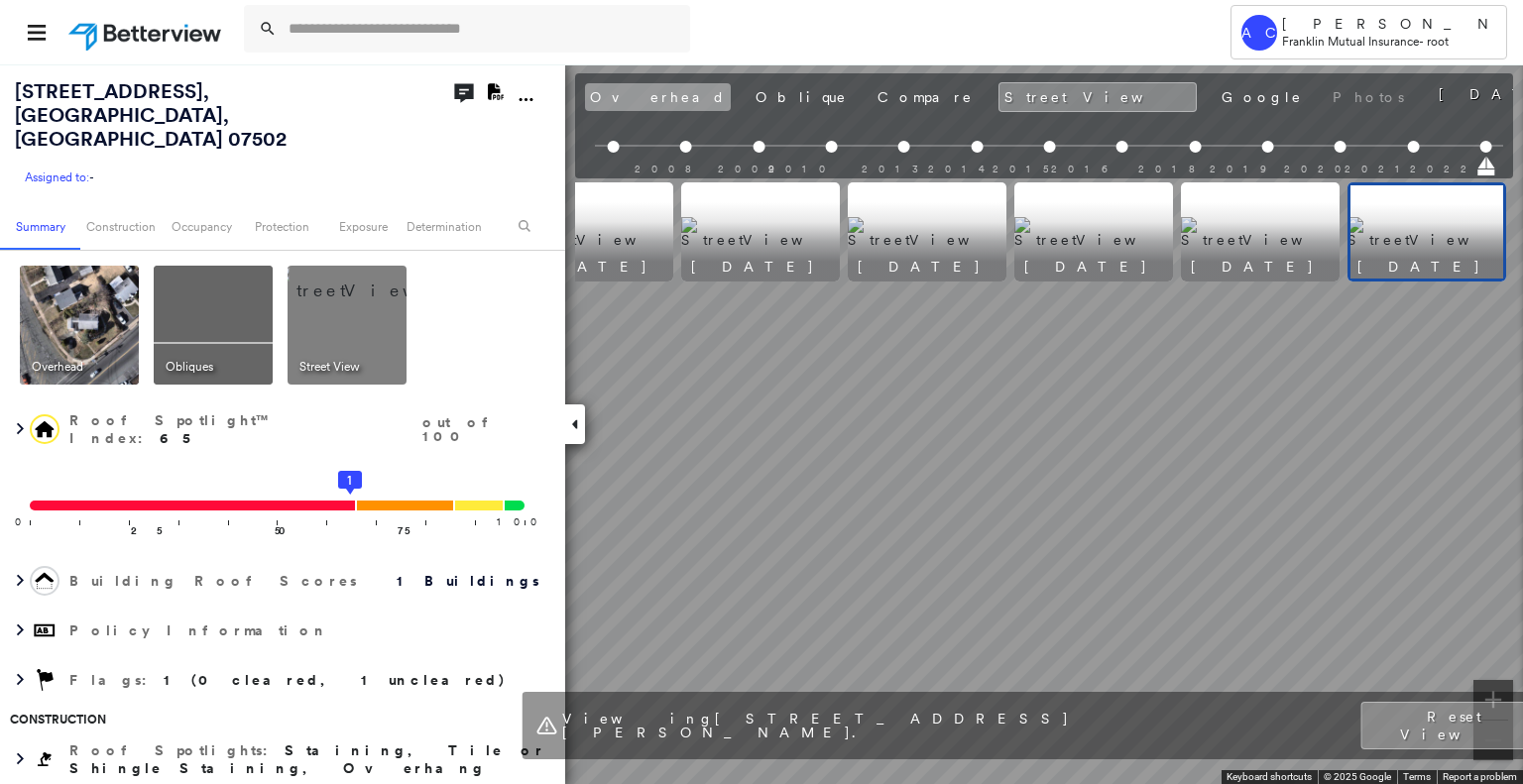 click on "Overhead" at bounding box center [657, 97] 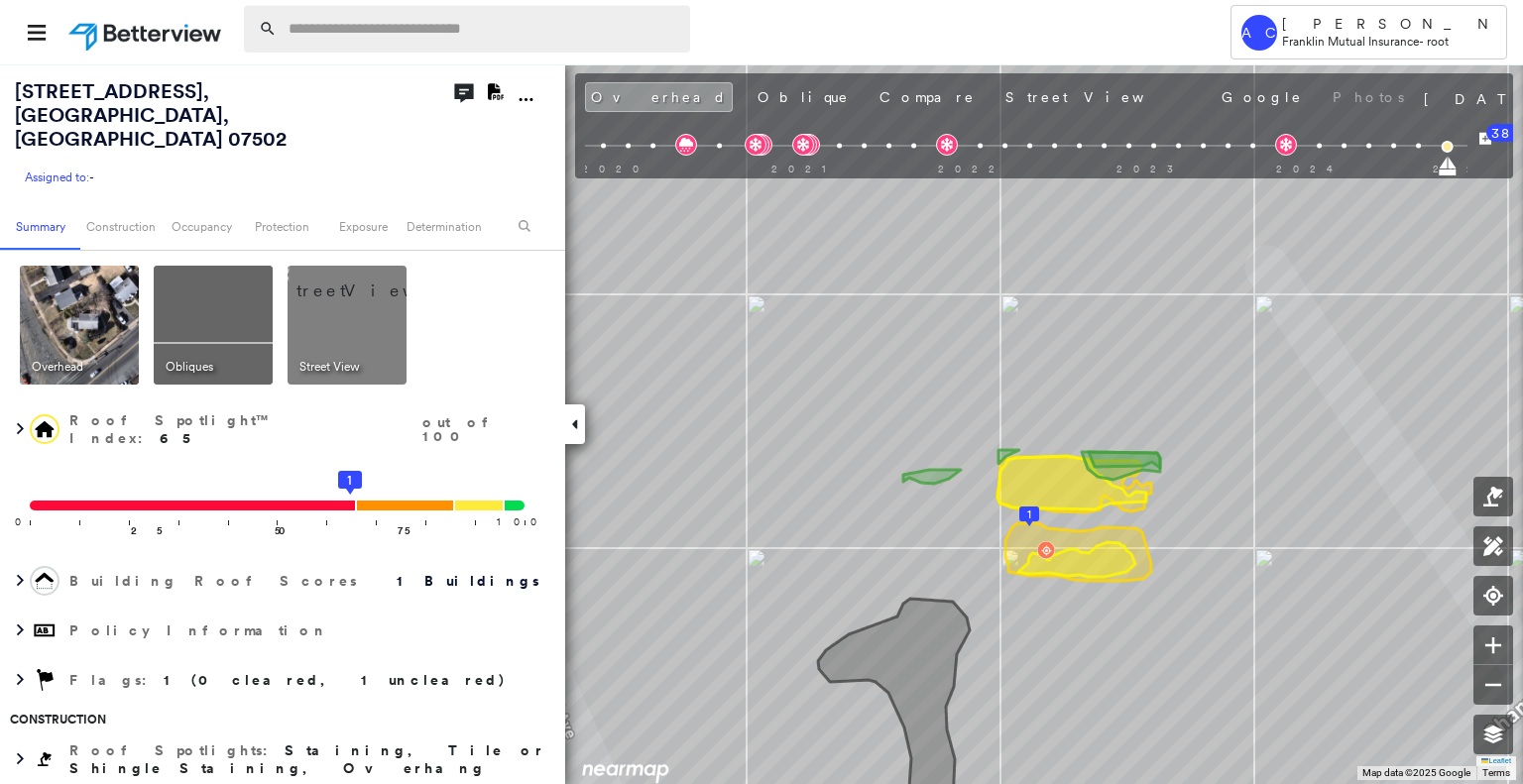 click at bounding box center [483, 29] 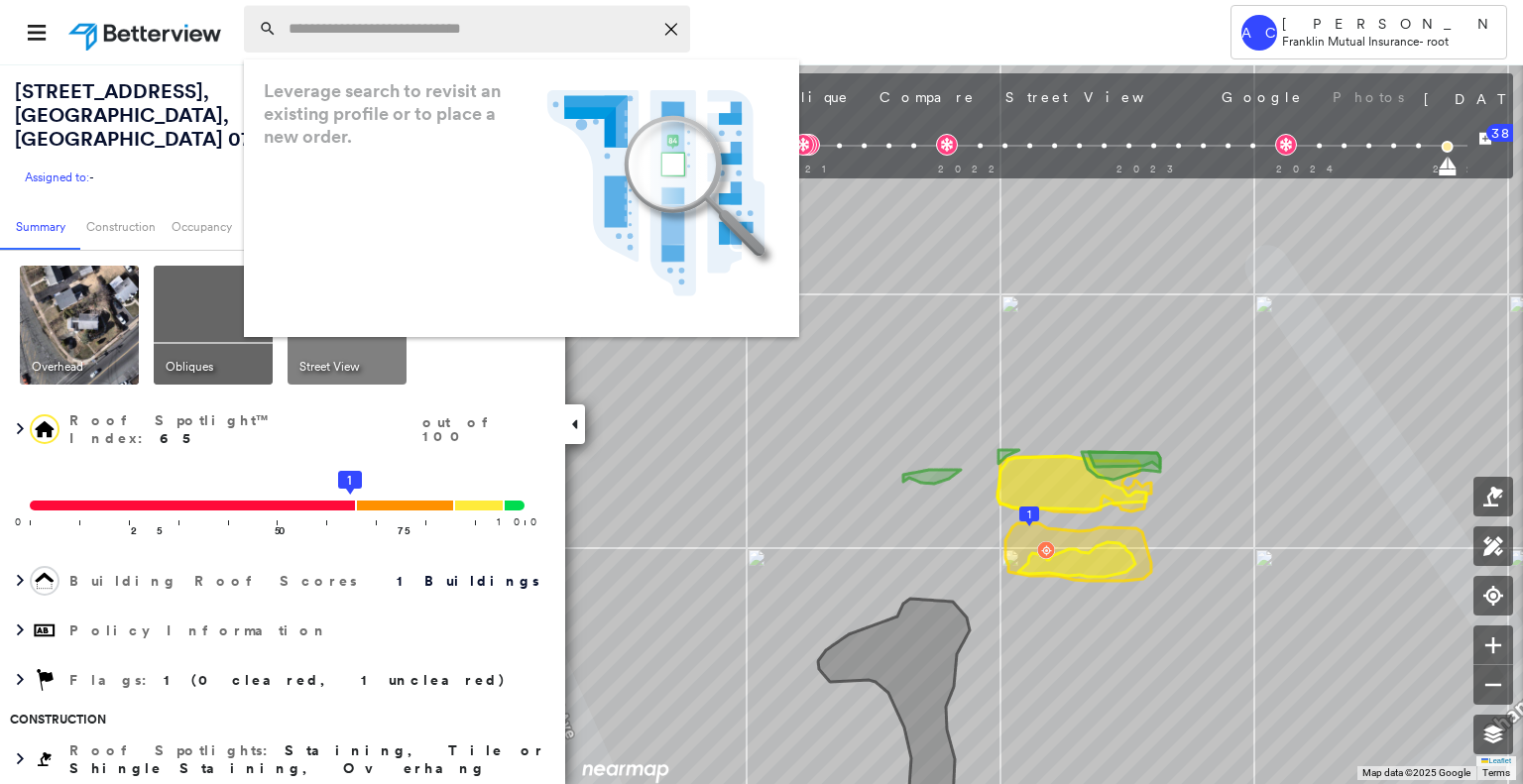 paste on "**********" 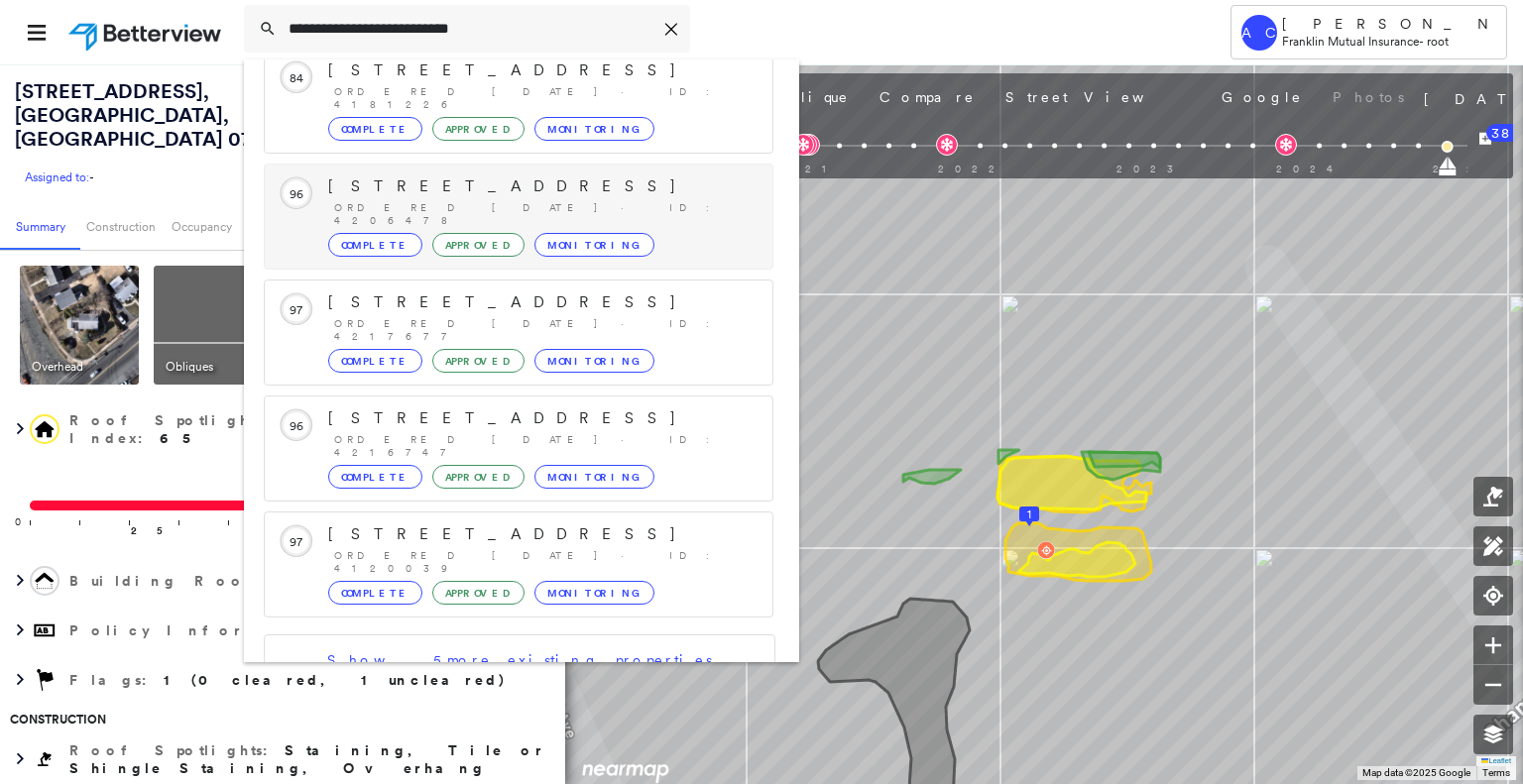 scroll, scrollTop: 206, scrollLeft: 0, axis: vertical 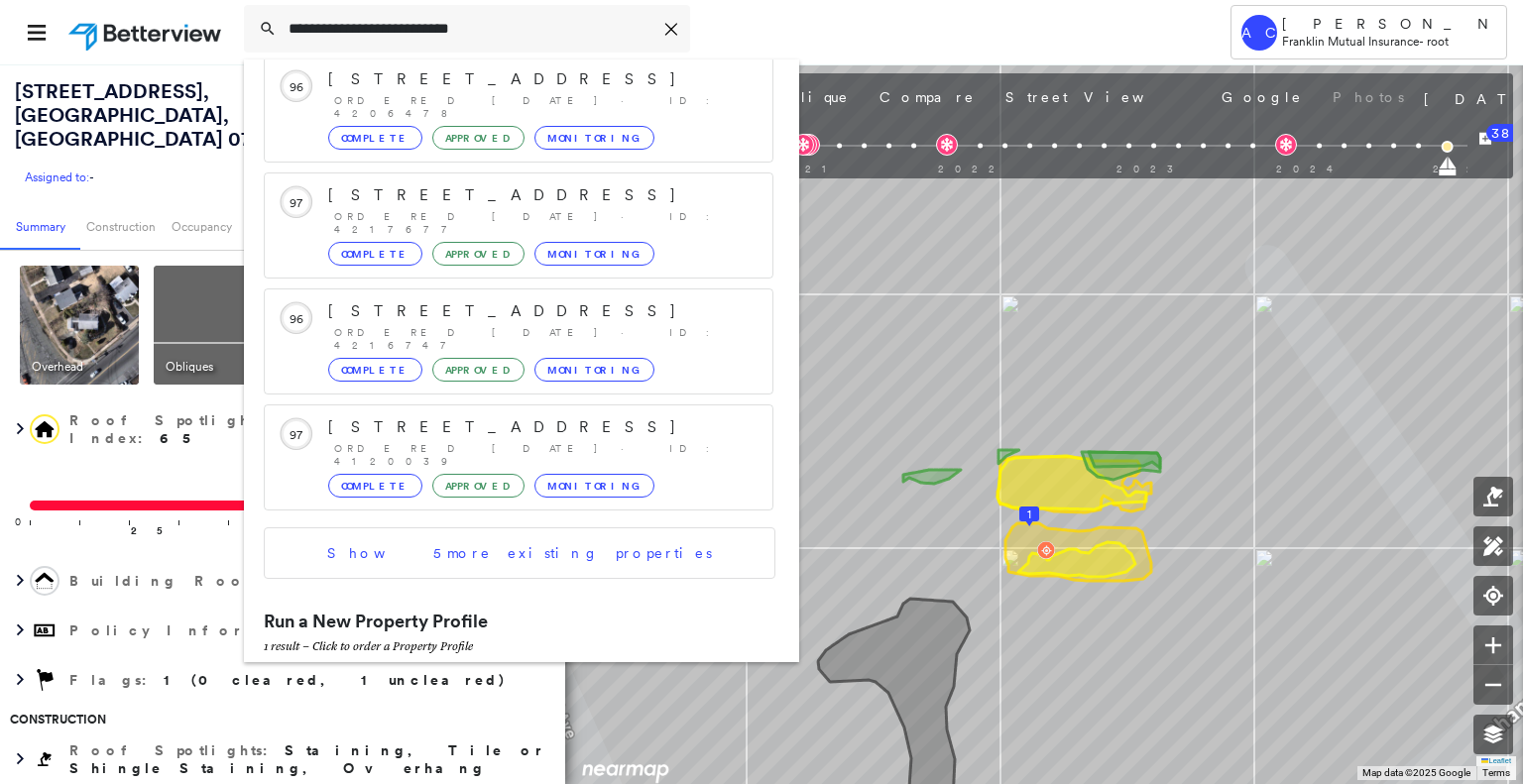 type on "**********" 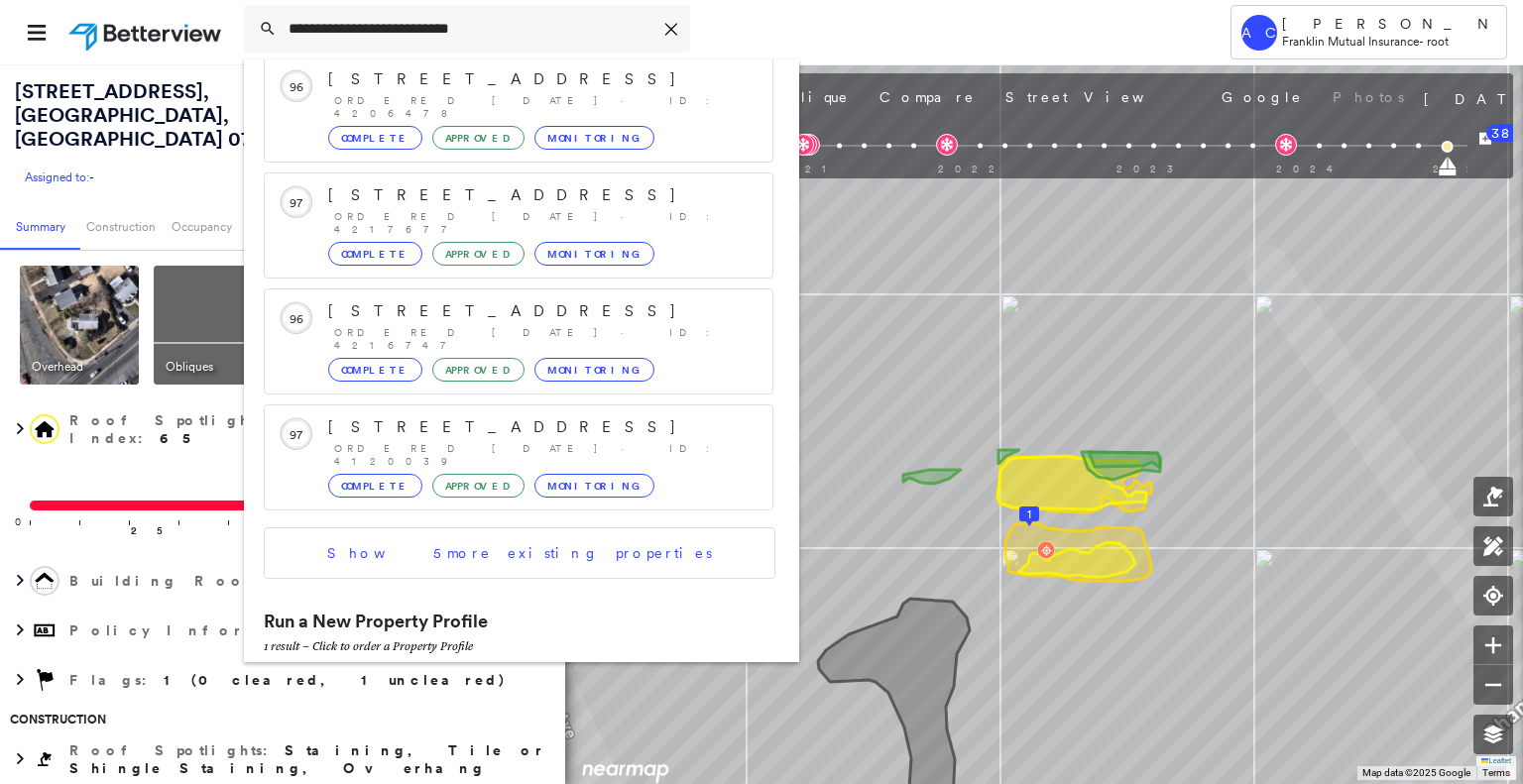 click on "[STREET_ADDRESS]" at bounding box center (497, 690) 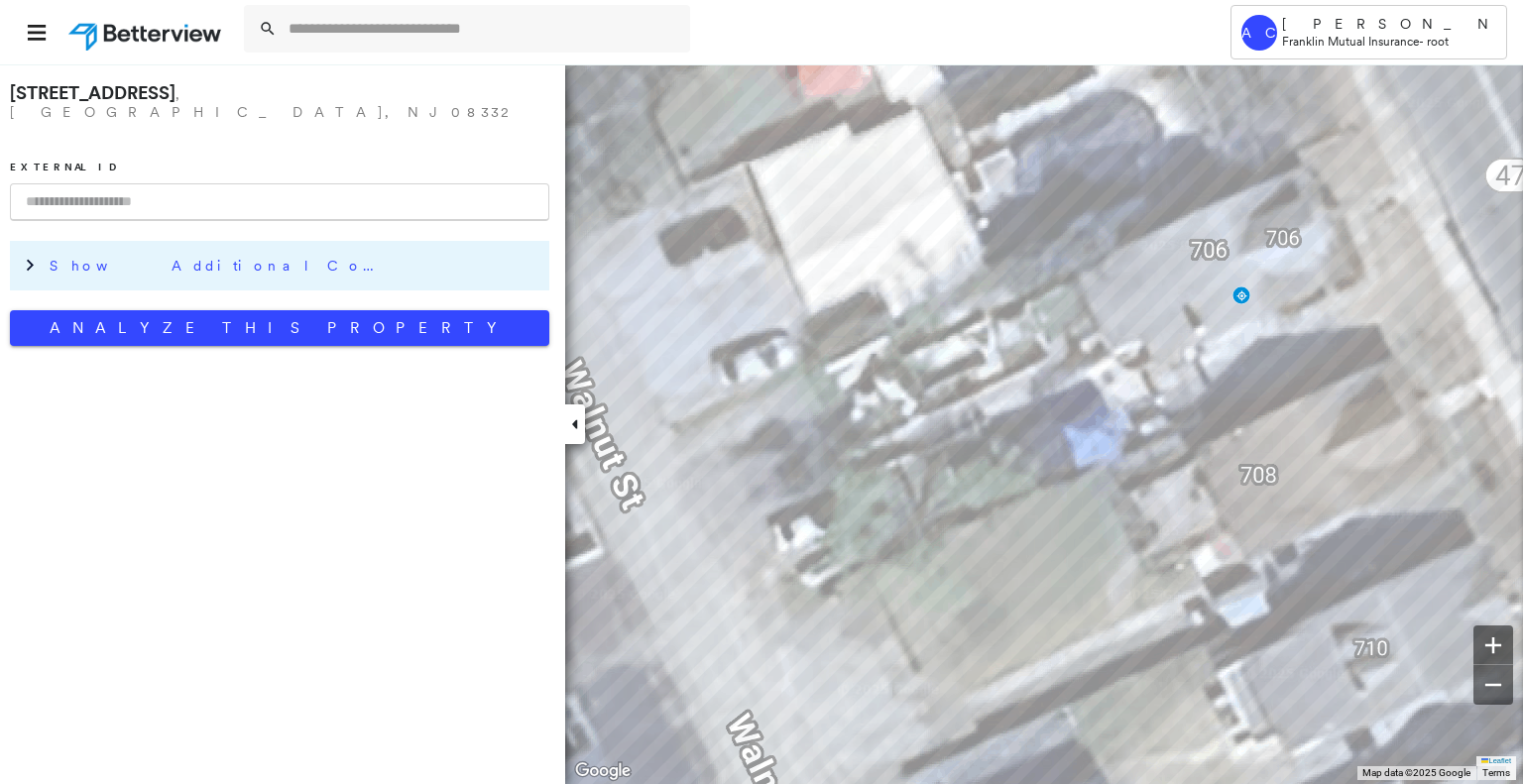 click on "Show Additional Company Data" at bounding box center [218, 266] 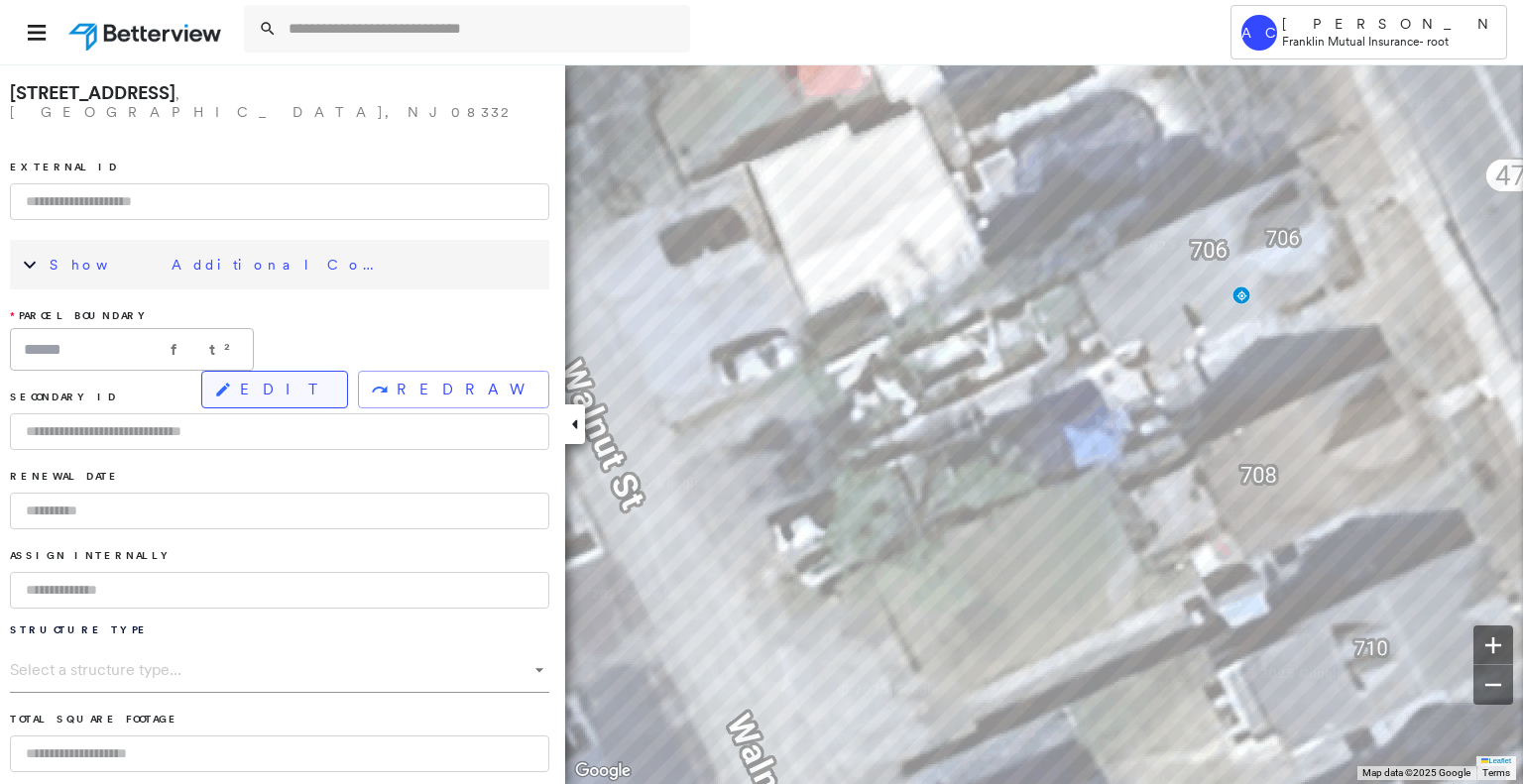 click on "EDIT" at bounding box center [275, 390] 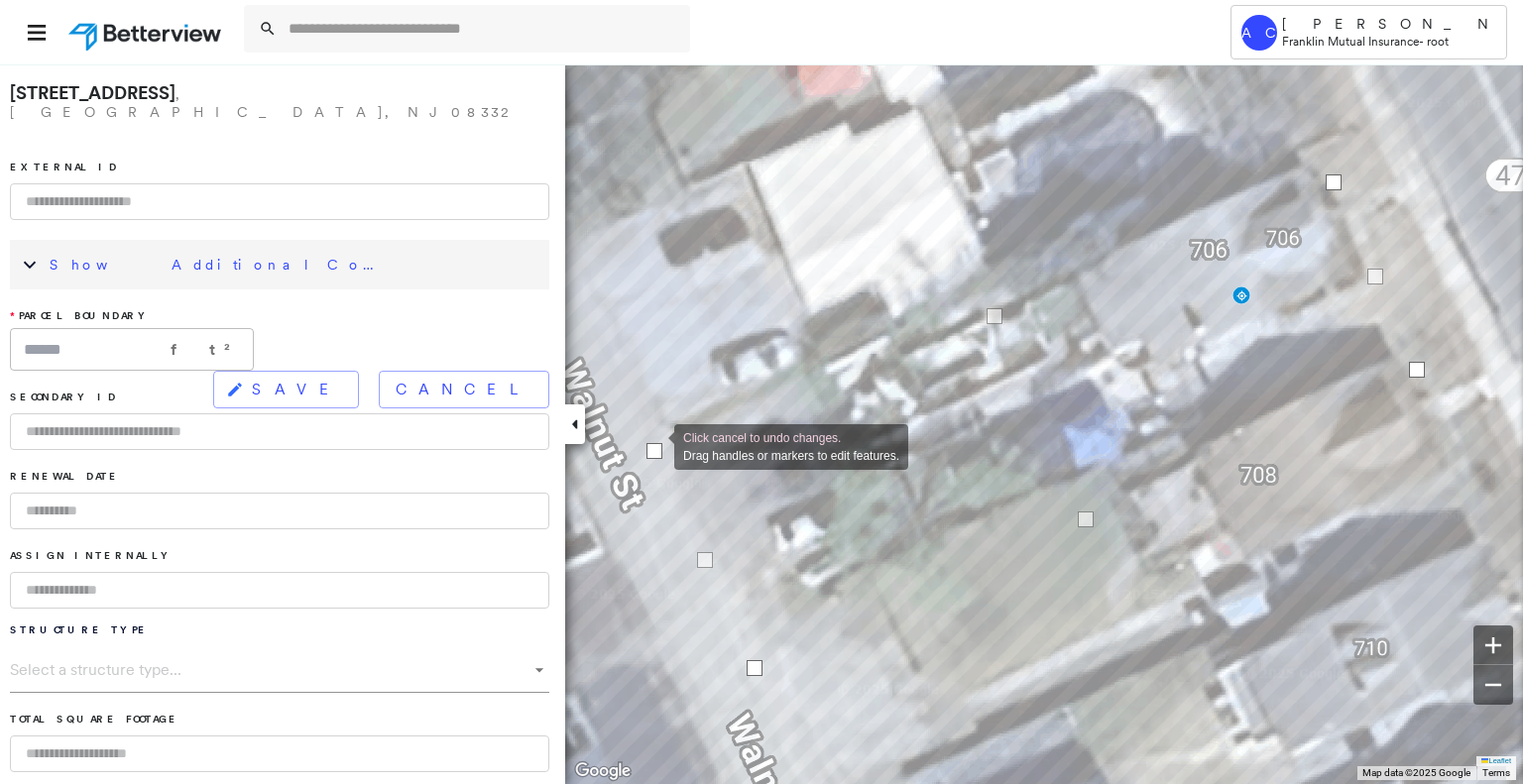 drag, startPoint x: 671, startPoint y: 475, endPoint x: 654, endPoint y: 446, distance: 33.61547 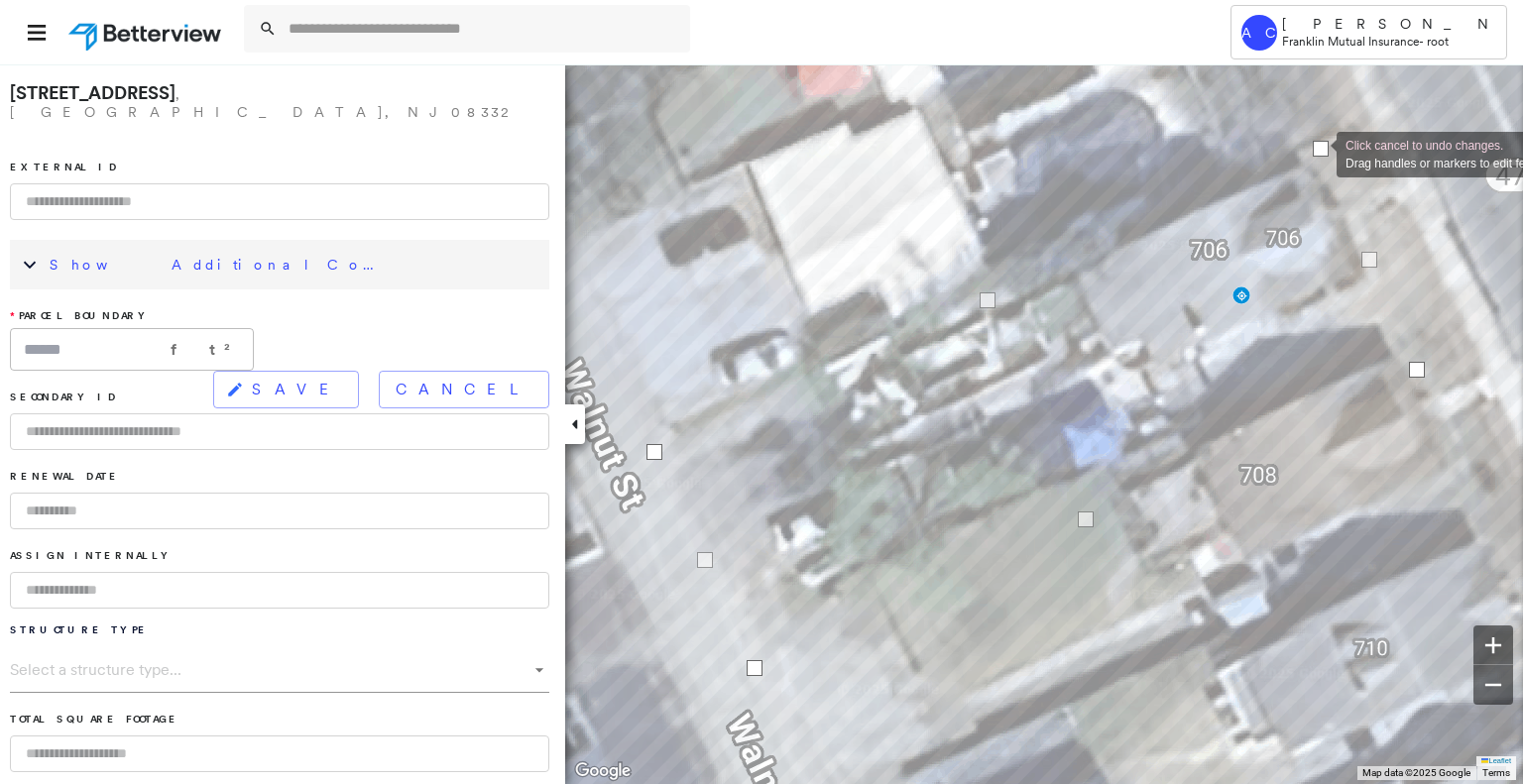 drag, startPoint x: 1330, startPoint y: 186, endPoint x: 1317, endPoint y: 154, distance: 34.539832 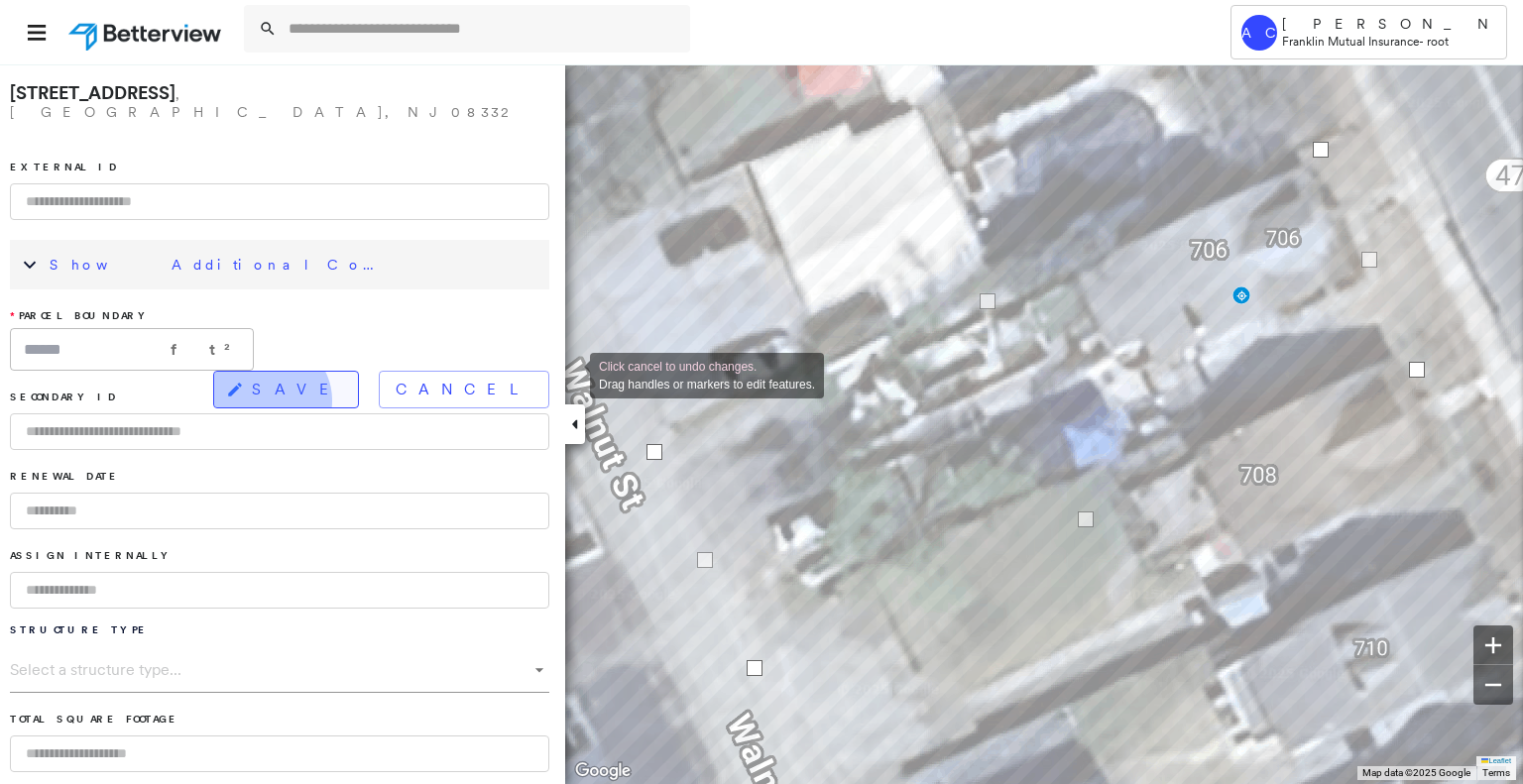 click on "SAVE" at bounding box center [286, 390] 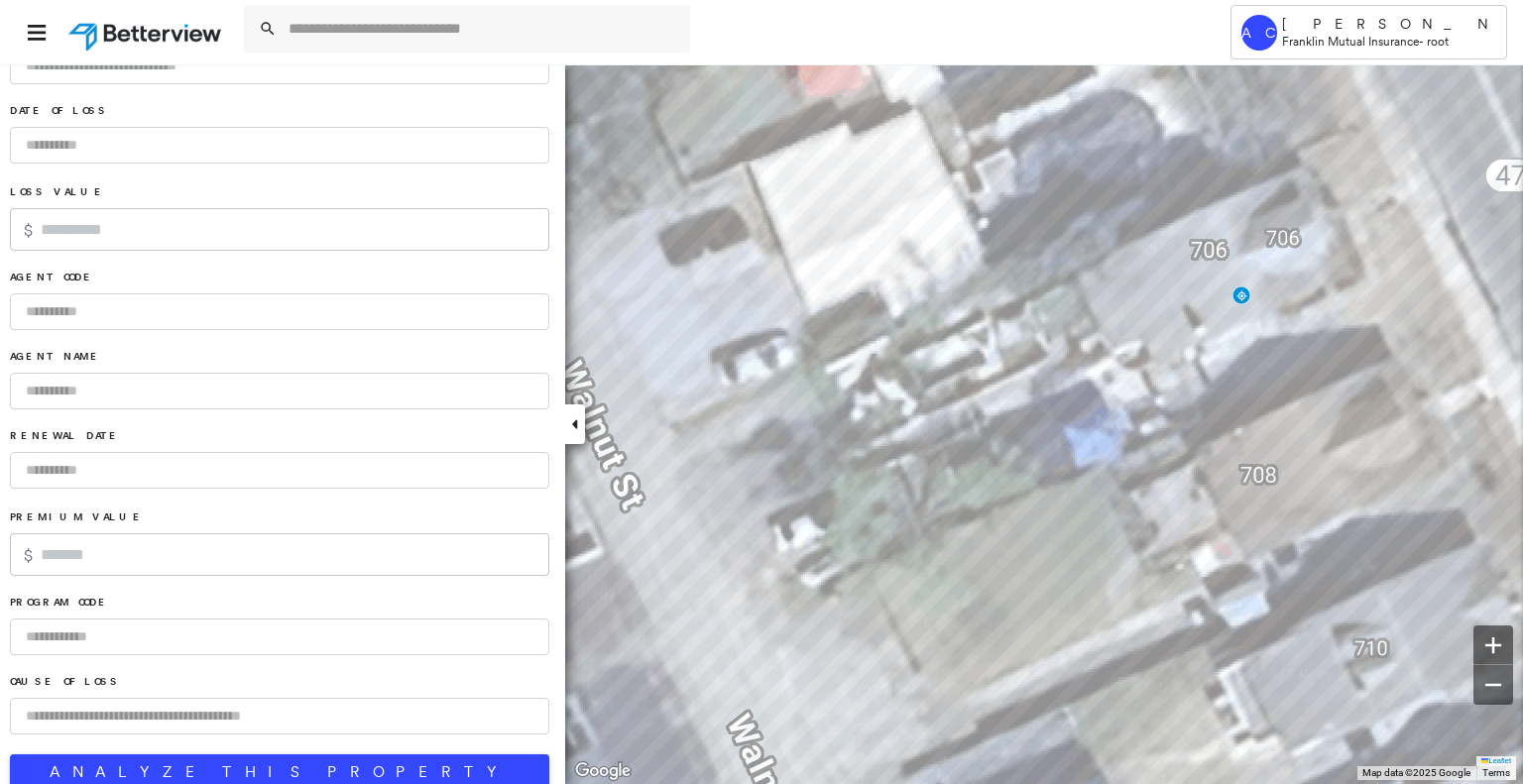 scroll, scrollTop: 1158, scrollLeft: 0, axis: vertical 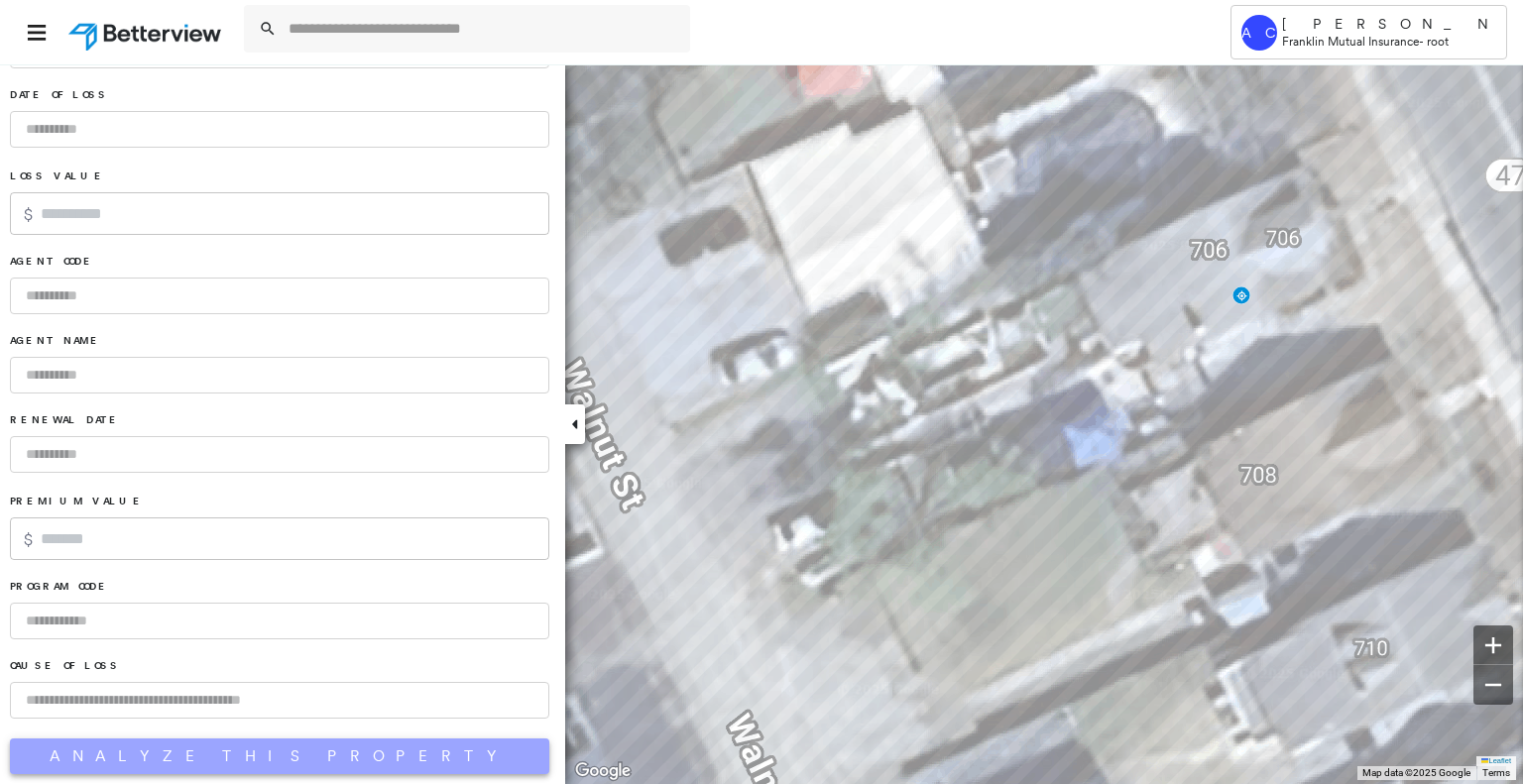 click on "Analyze This Property" at bounding box center (280, 756) 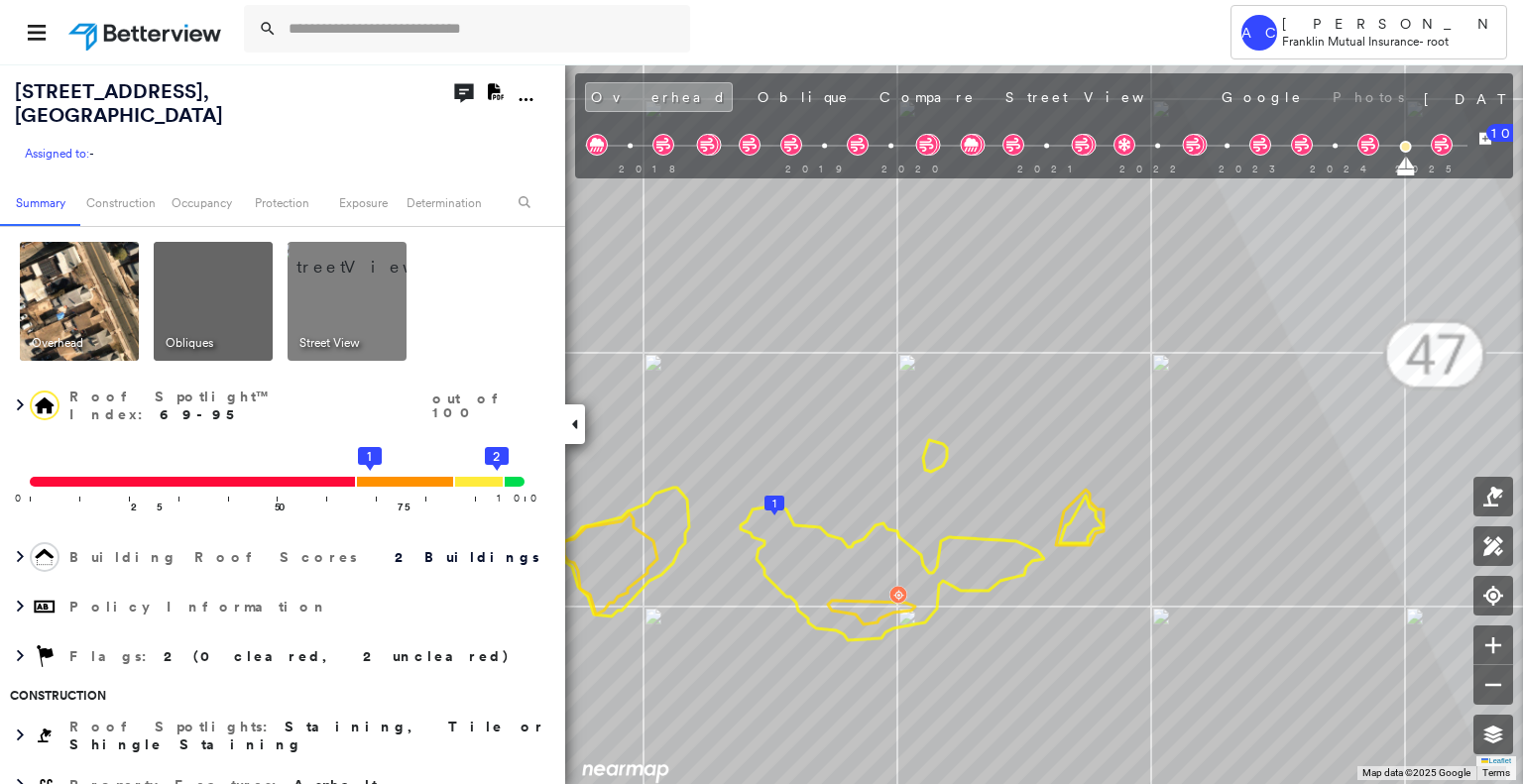 scroll, scrollTop: 0, scrollLeft: 0, axis: both 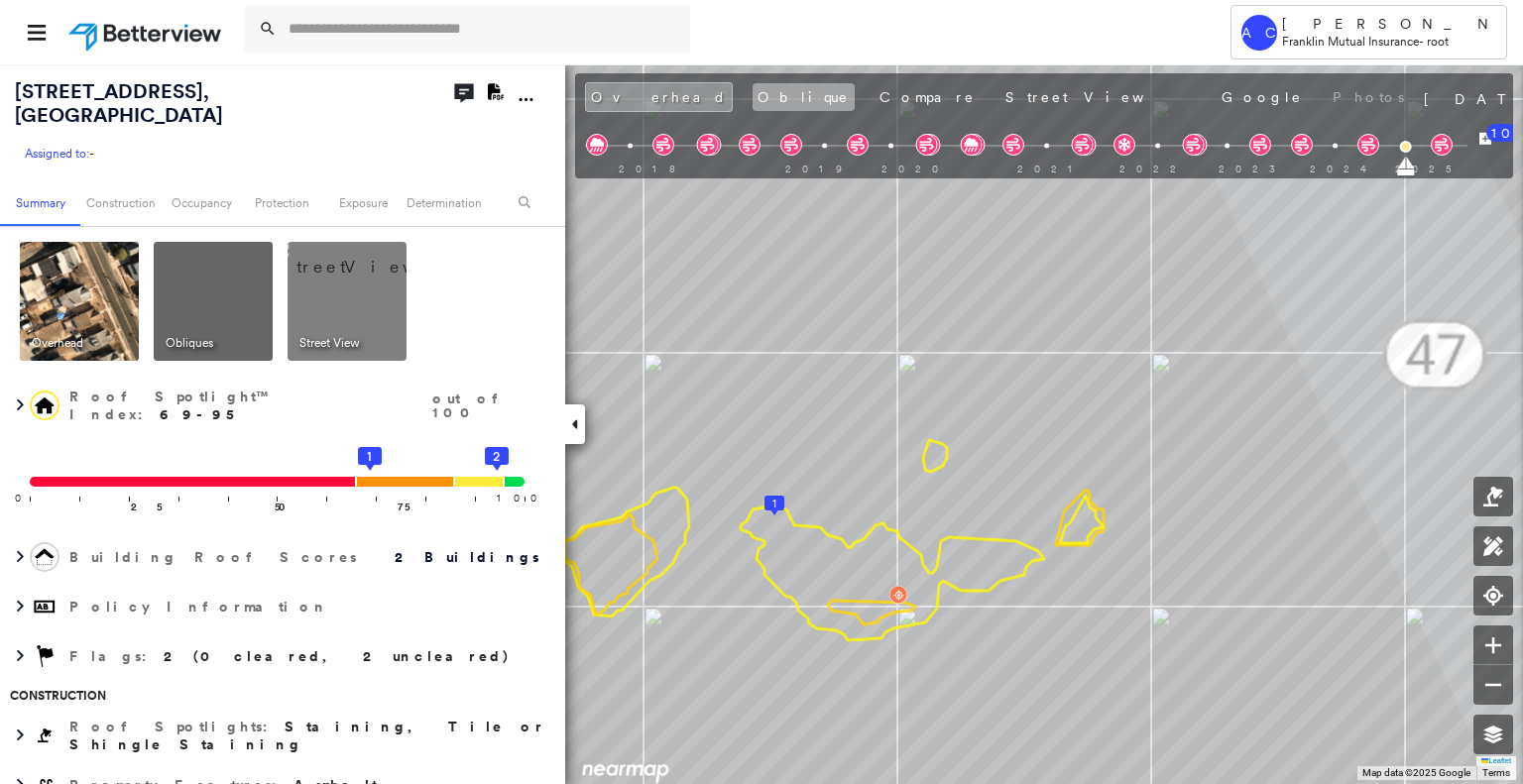 click on "Oblique" at bounding box center [803, 97] 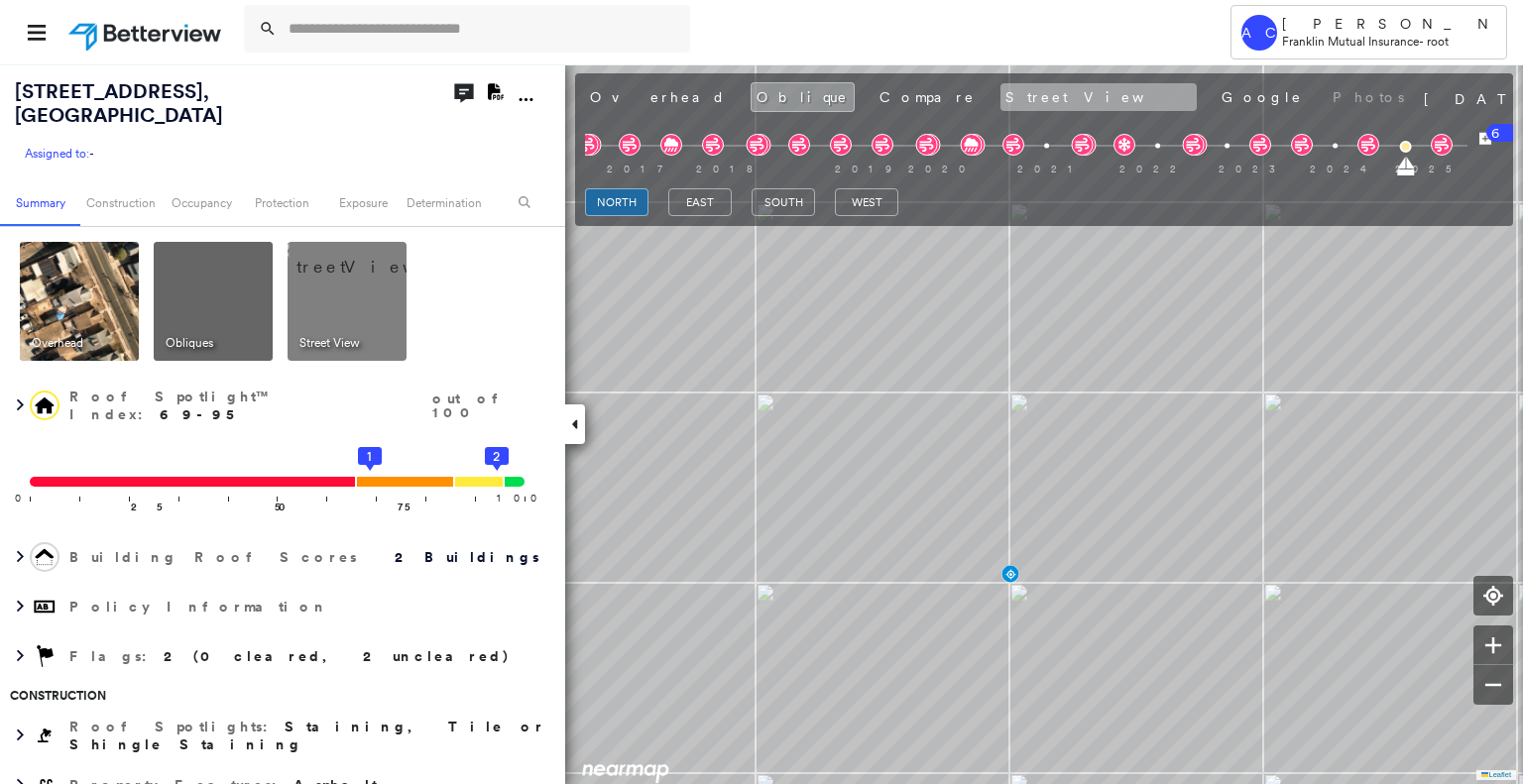 click on "Street View" at bounding box center (1099, 97) 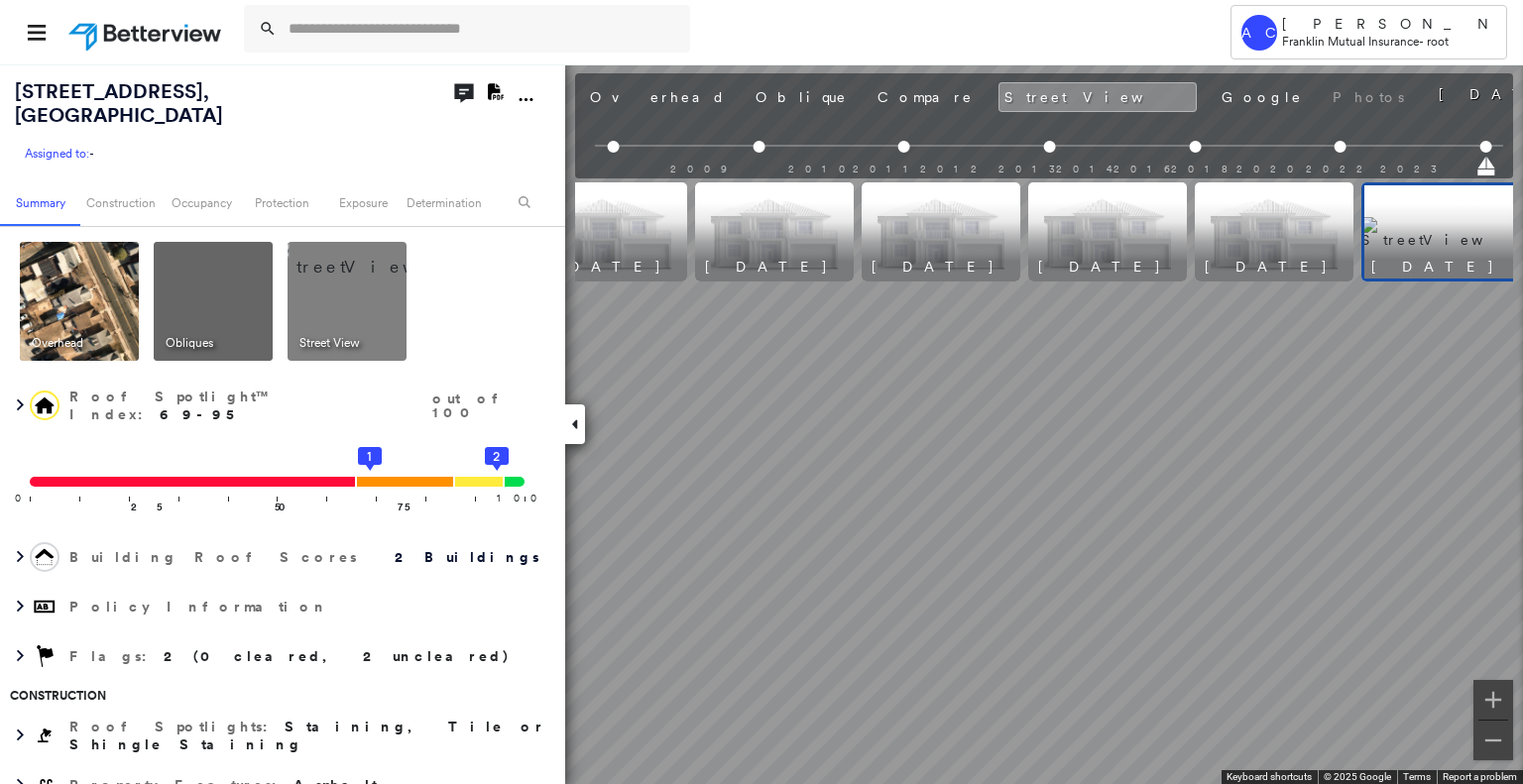scroll, scrollTop: 0, scrollLeft: 227, axis: horizontal 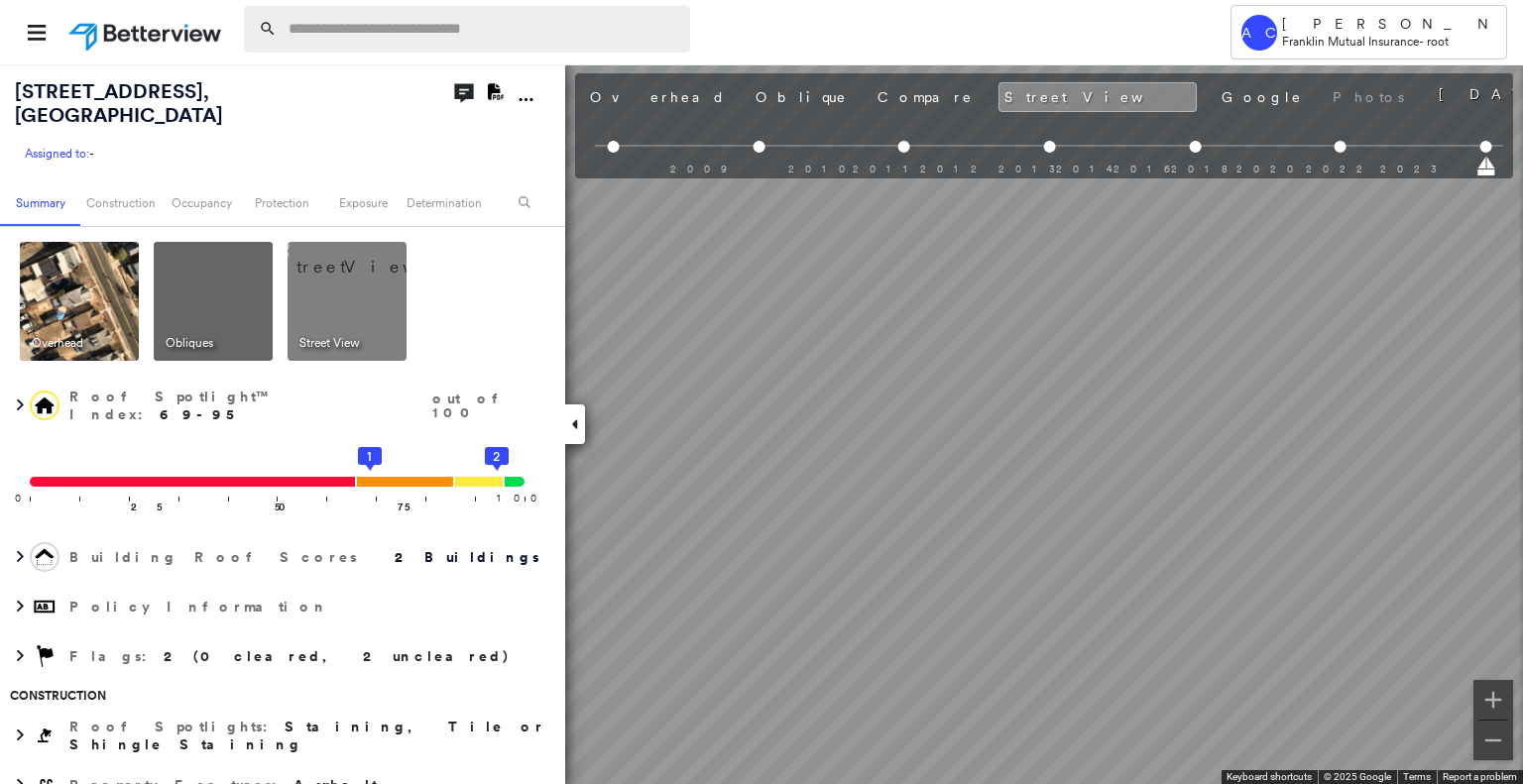 click at bounding box center (483, 29) 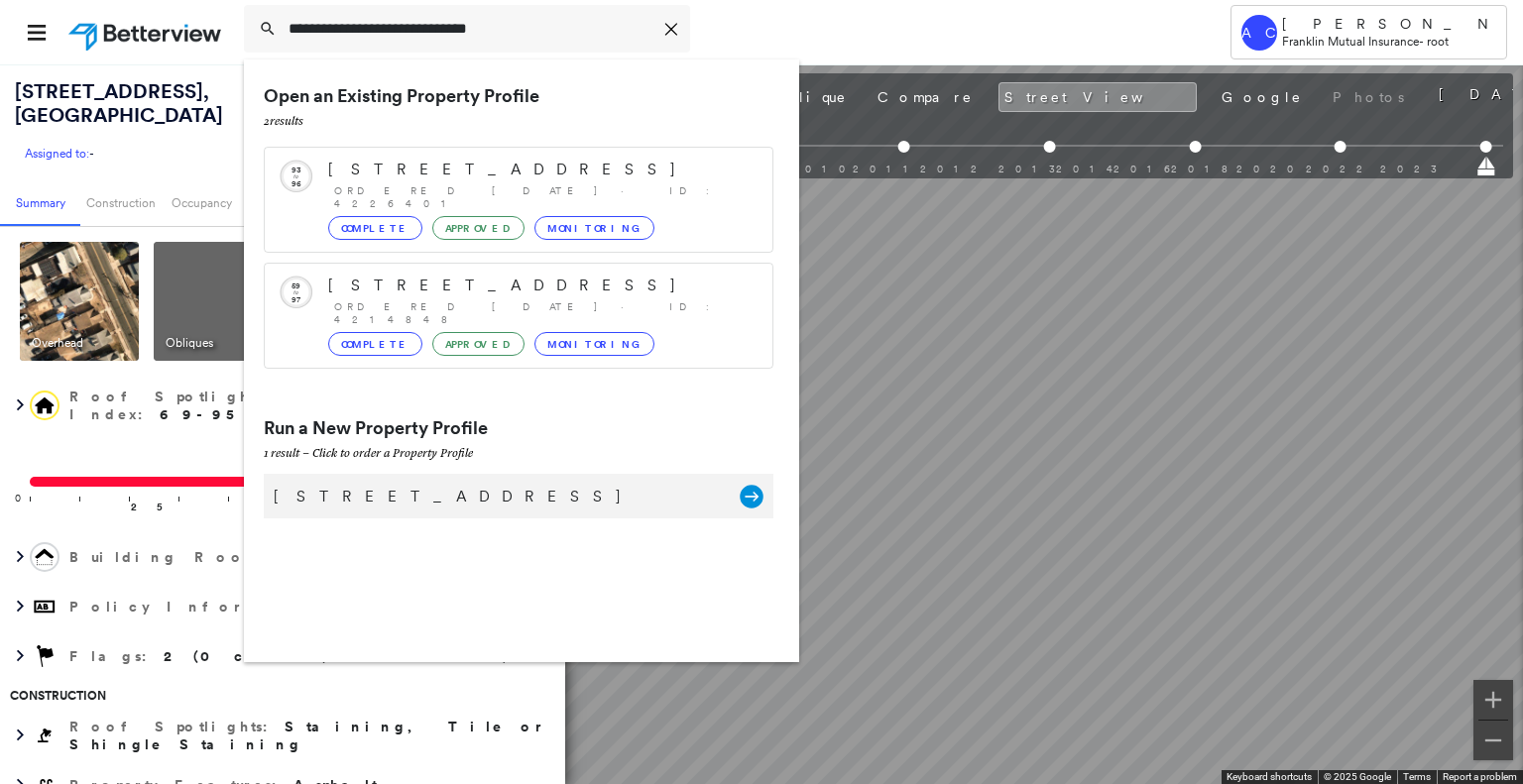 type on "**********" 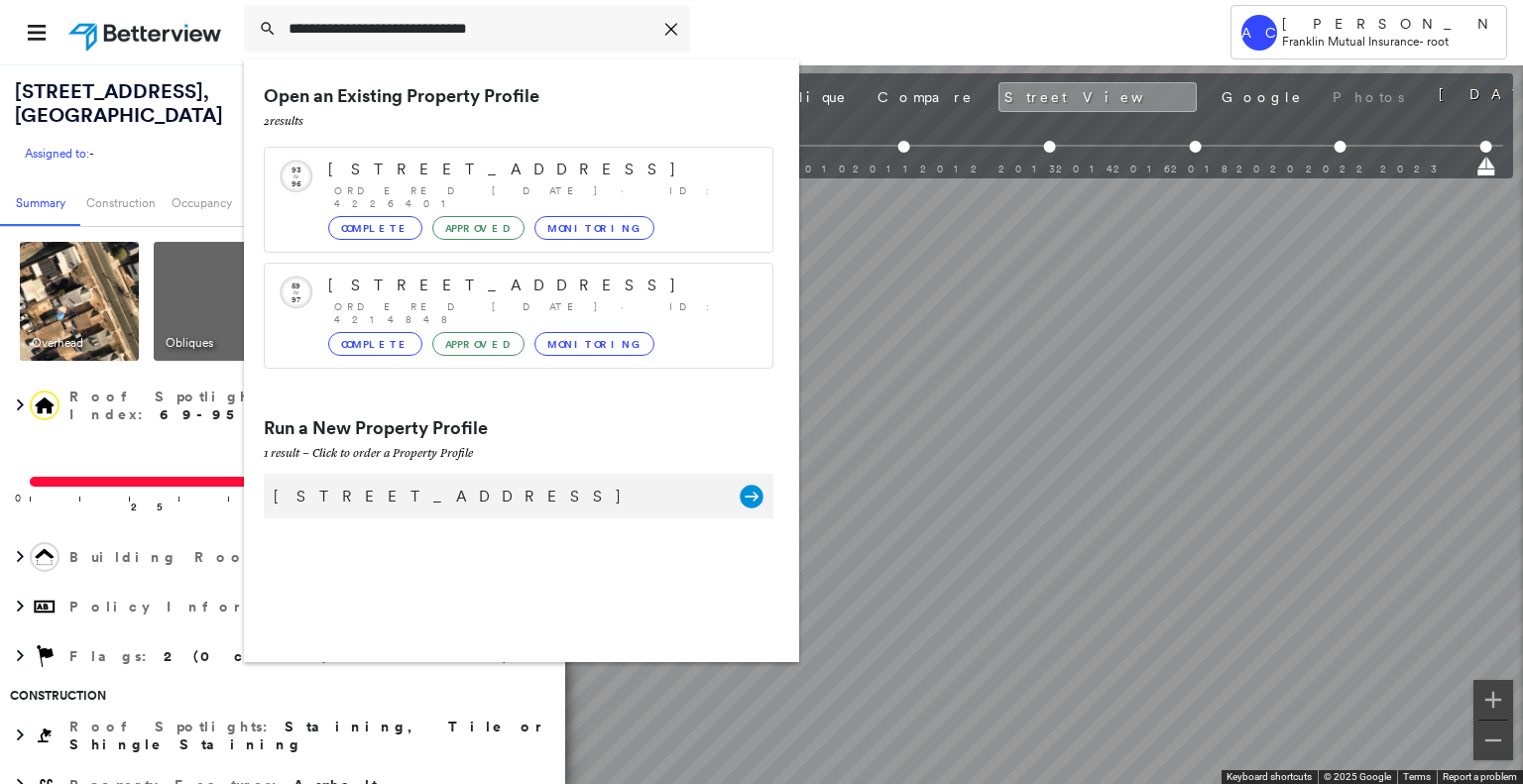 click on "[STREET_ADDRESS]" at bounding box center [497, 497] 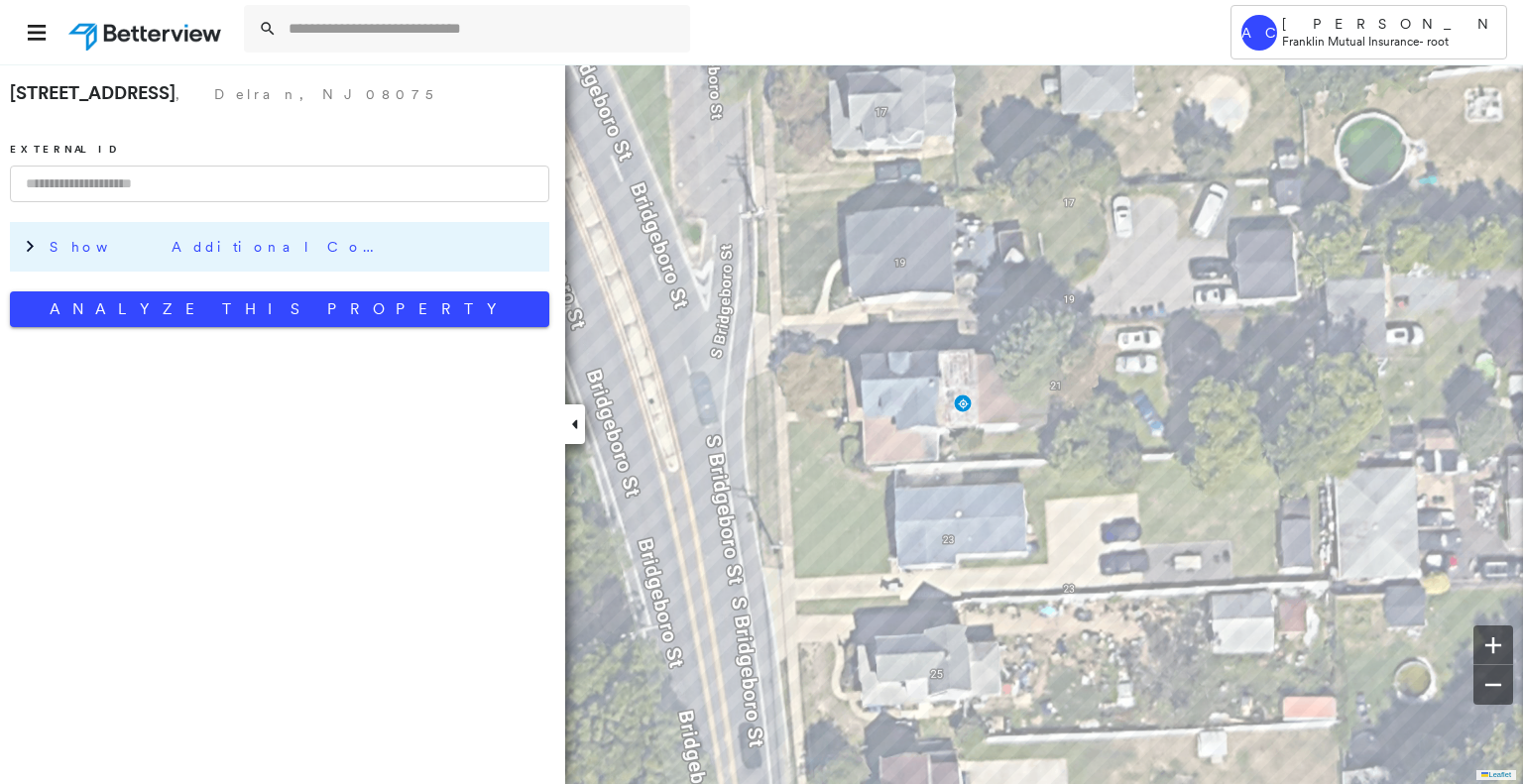 click on "Show Additional Company Data" at bounding box center [294, 247] 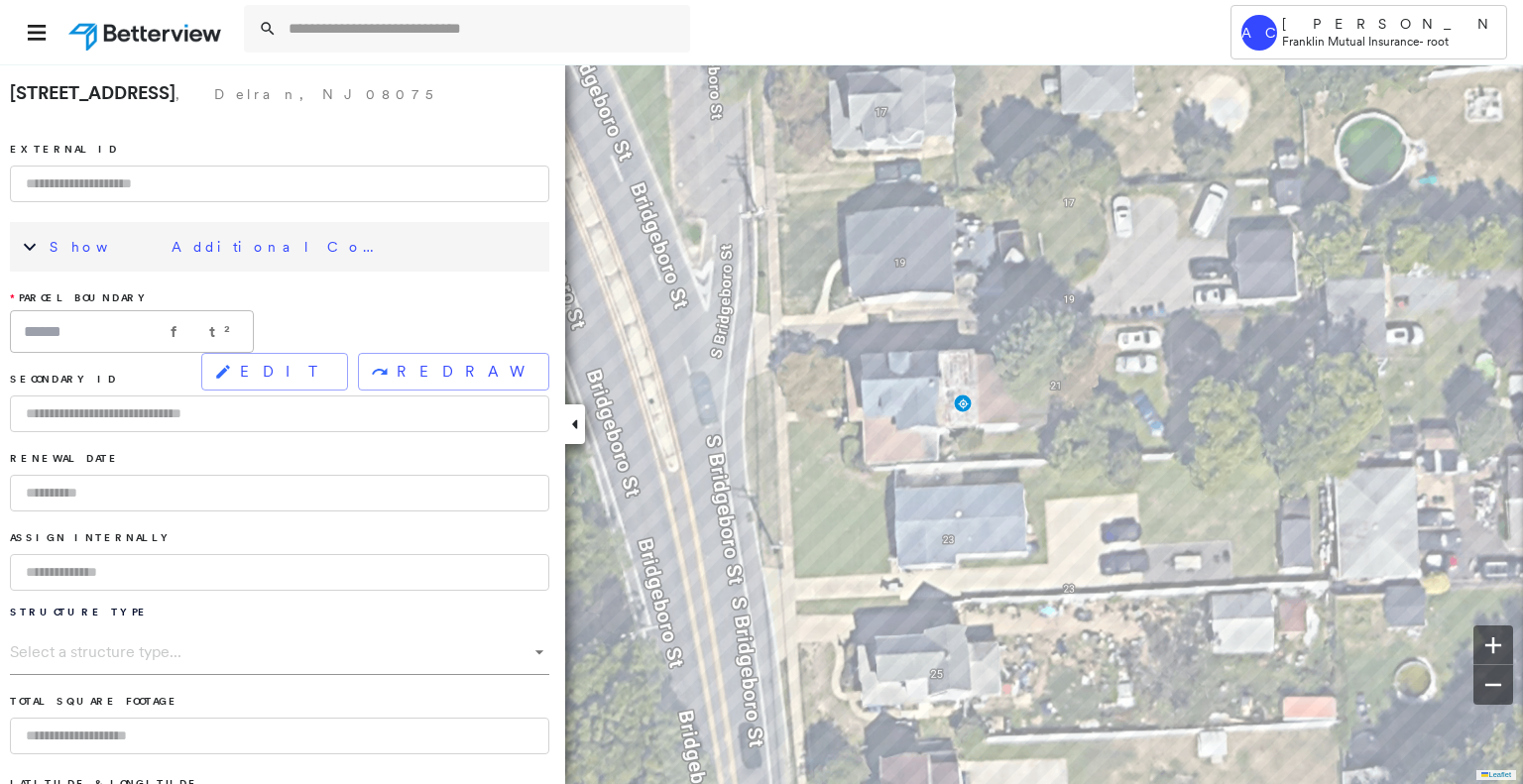 click on "* Parcel Boundary ****** ft² ​ EDIT REDRAW" at bounding box center (280, 322) 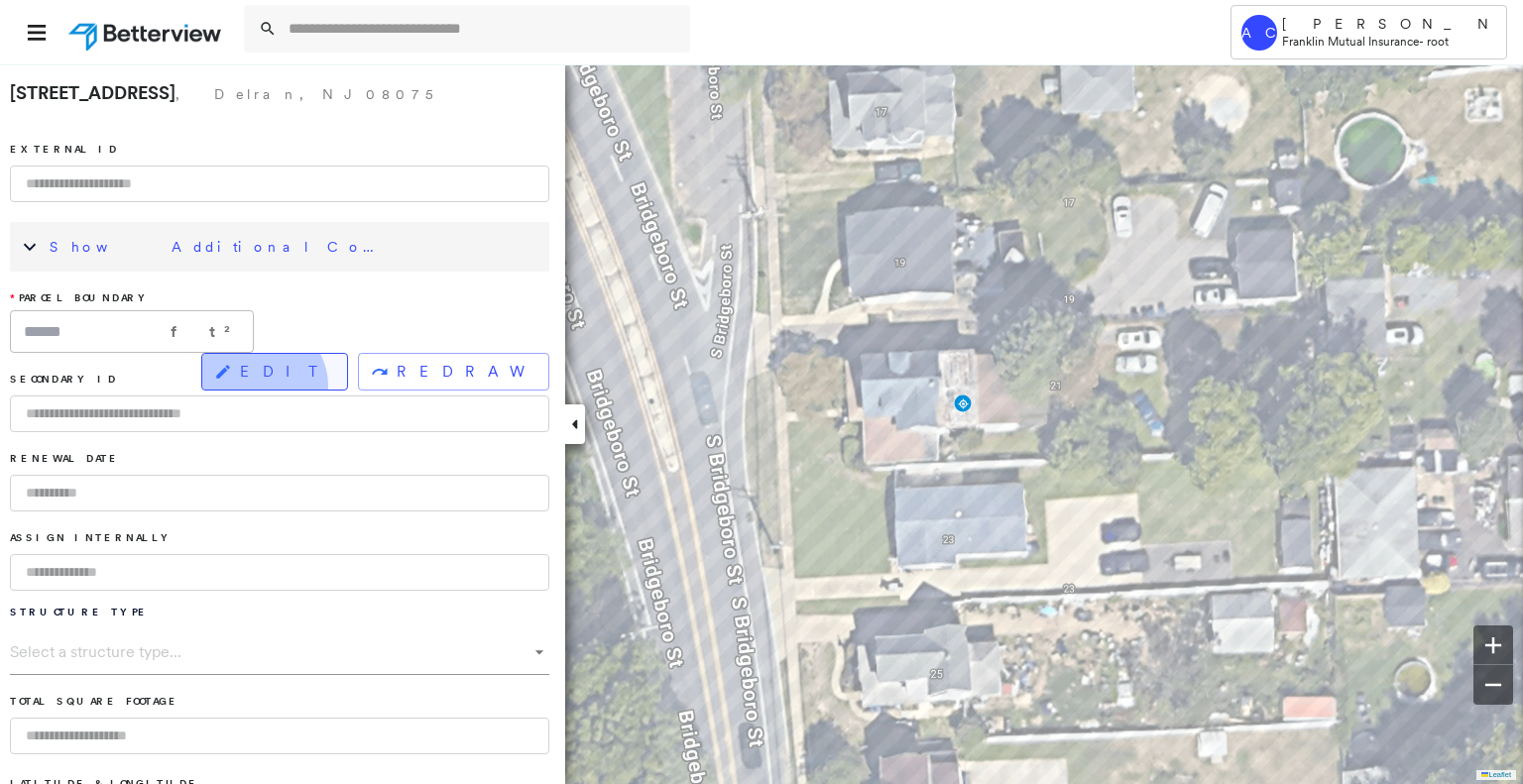 click on "EDIT" at bounding box center [275, 372] 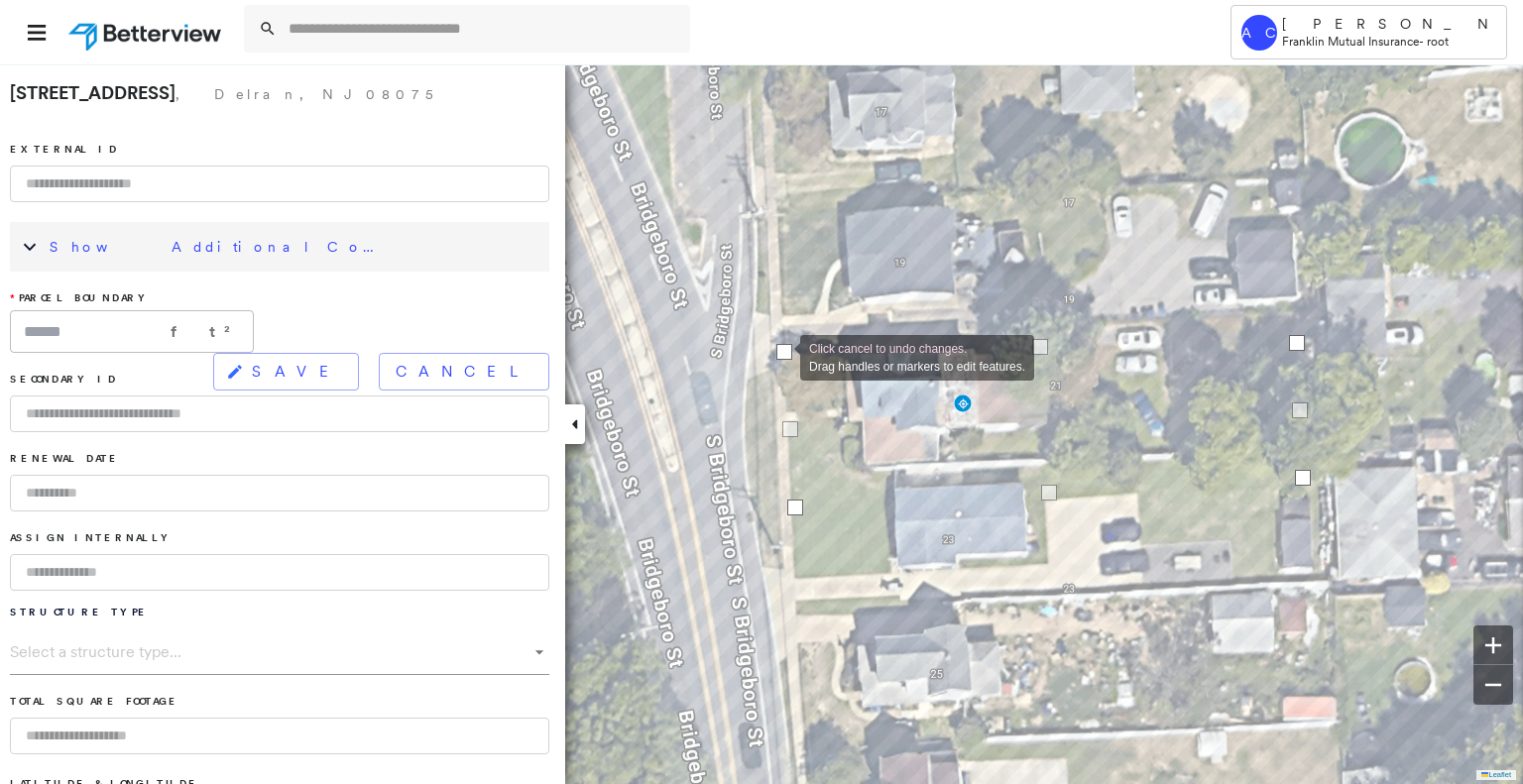 drag, startPoint x: 785, startPoint y: 375, endPoint x: 780, endPoint y: 356, distance: 19.646883 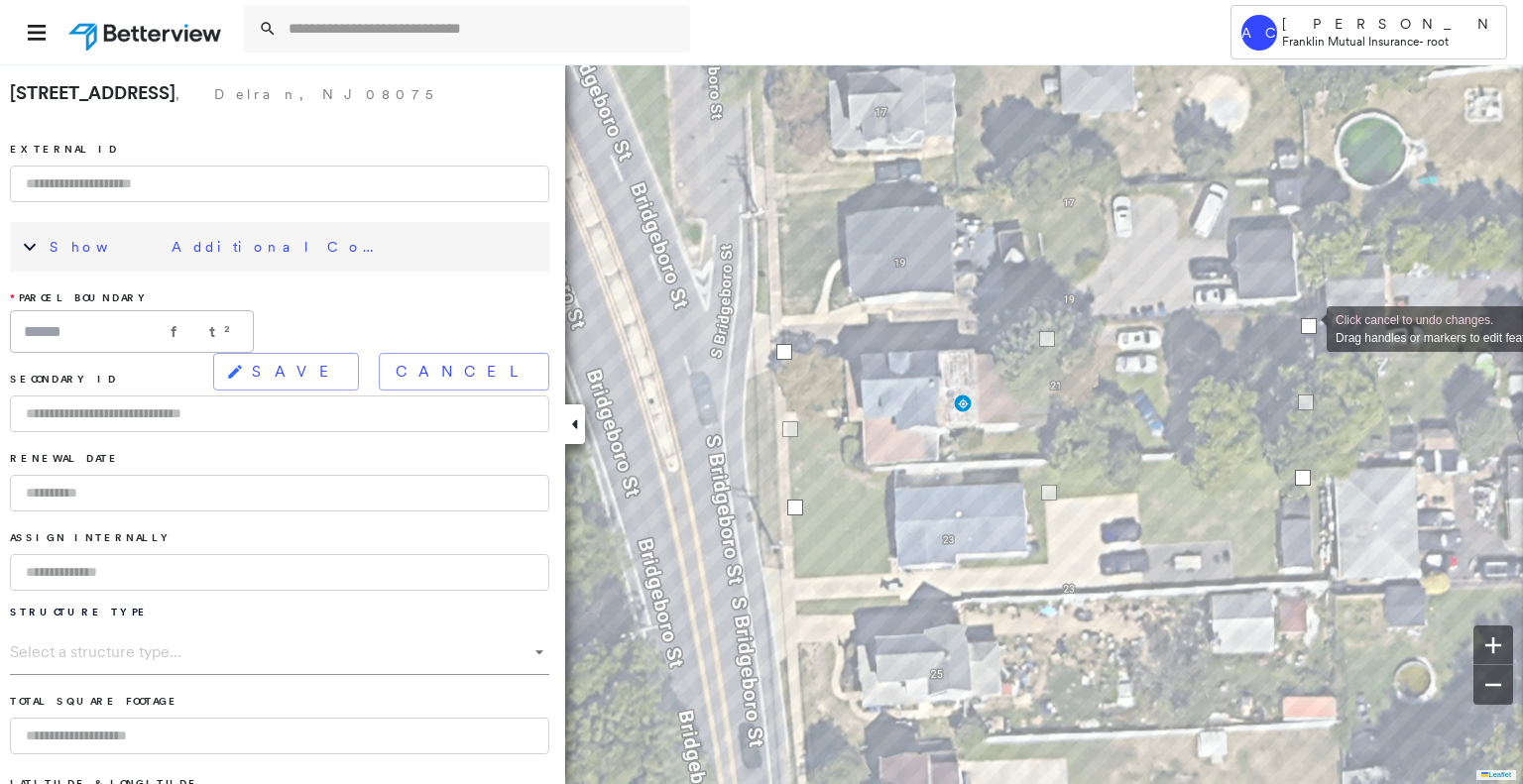 drag, startPoint x: 1295, startPoint y: 344, endPoint x: 1307, endPoint y: 327, distance: 20.808652 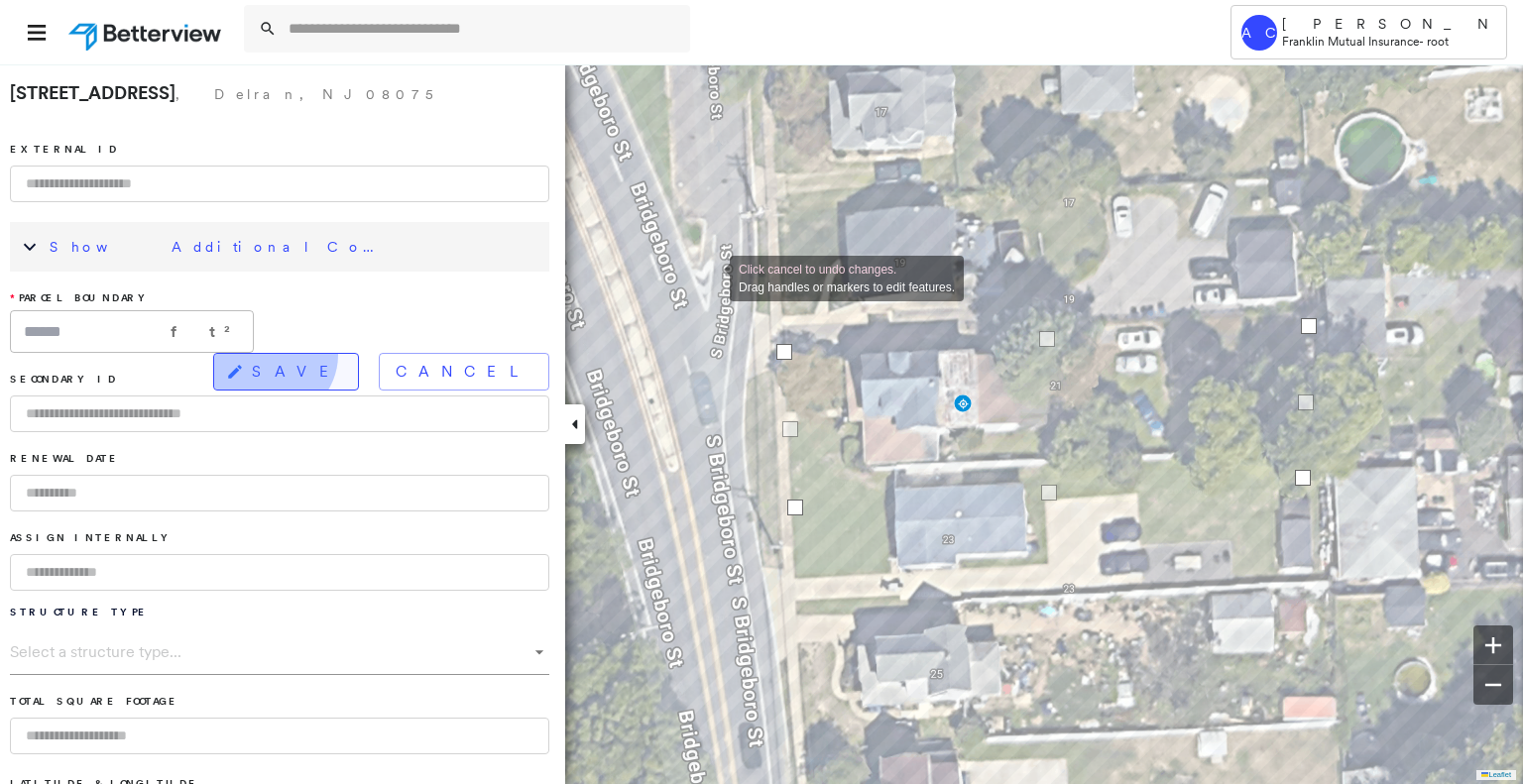click on "SAVE" at bounding box center [286, 372] 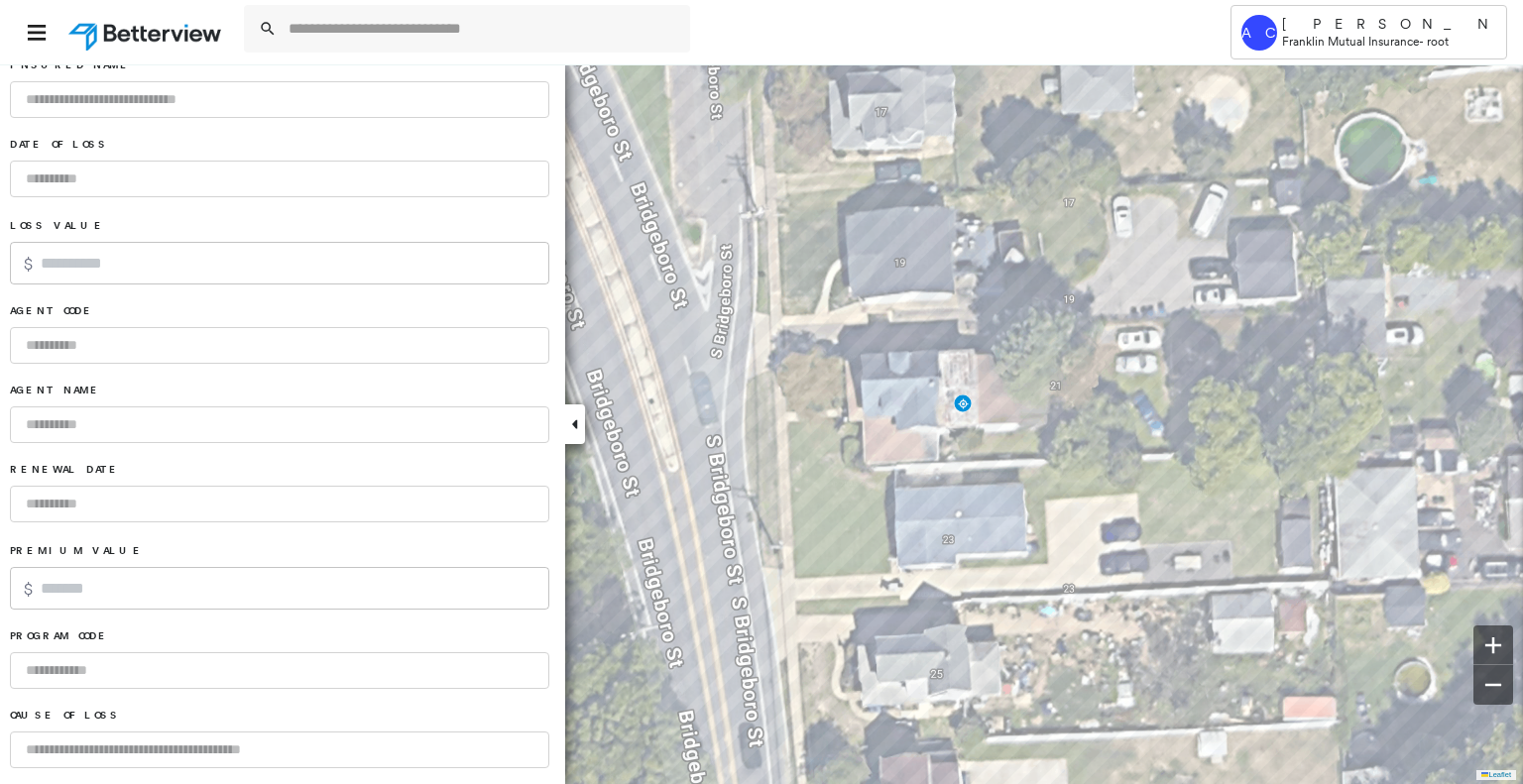 scroll, scrollTop: 1158, scrollLeft: 0, axis: vertical 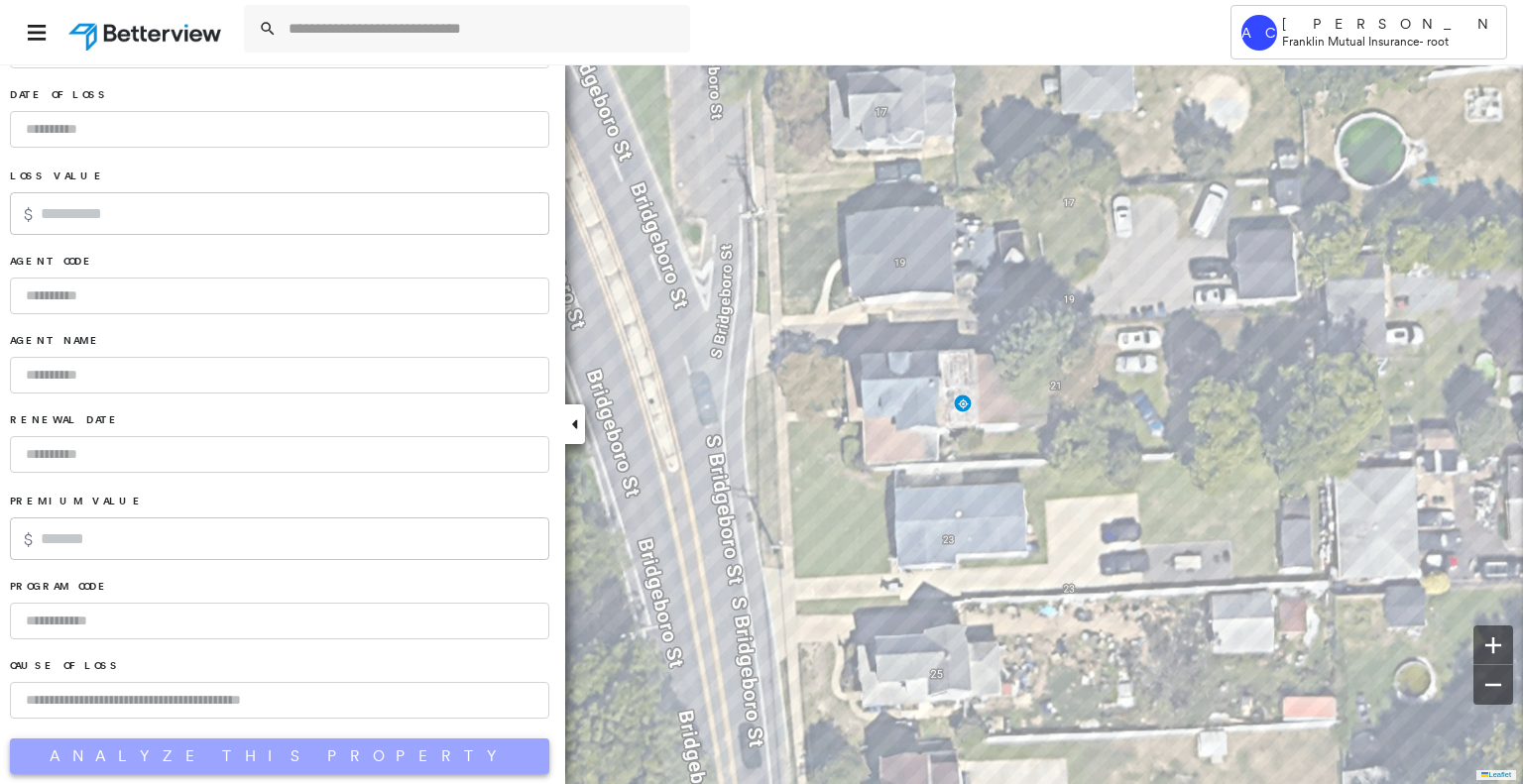 click on "Analyze This Property" at bounding box center (280, 756) 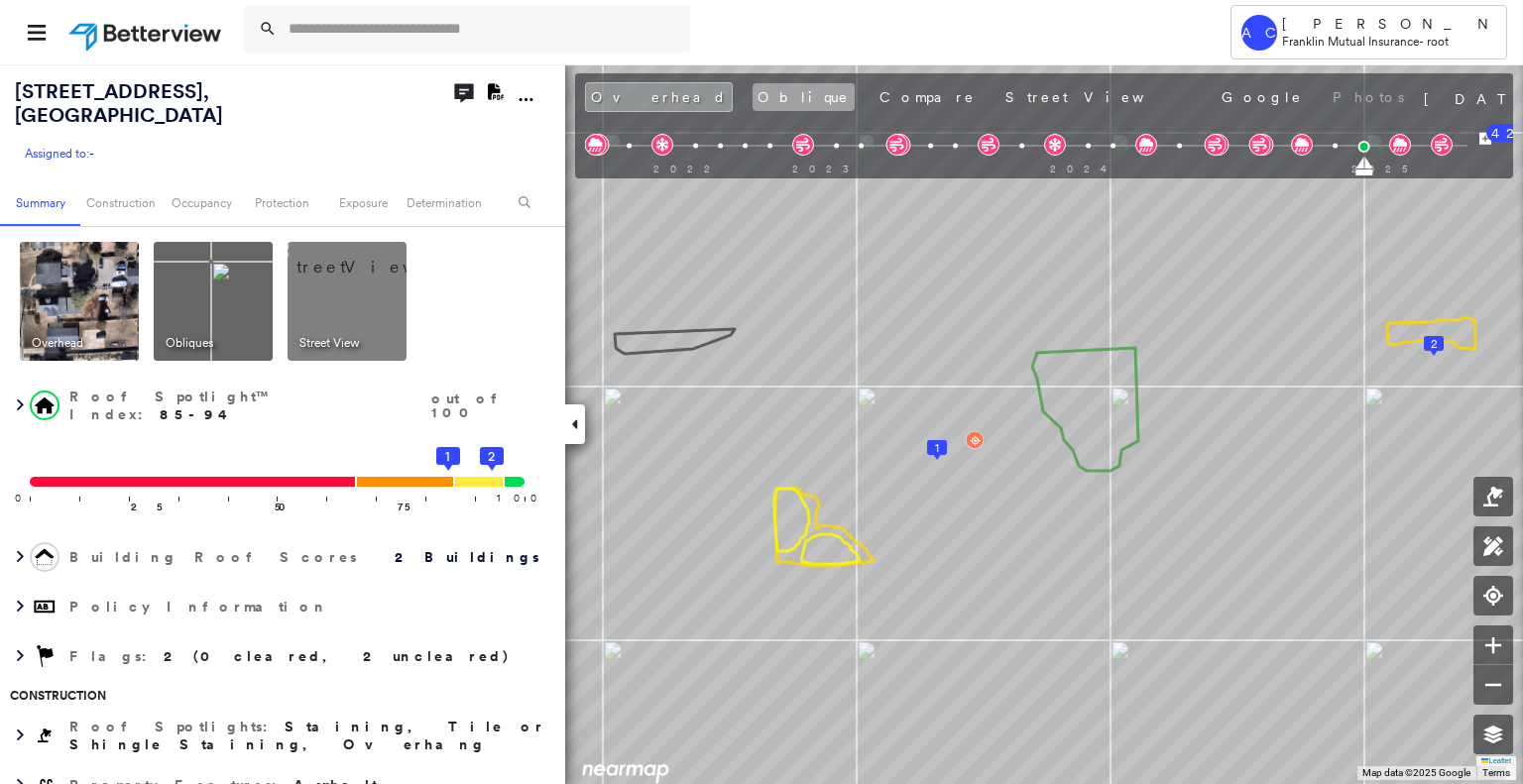 click on "Oblique" at bounding box center [803, 97] 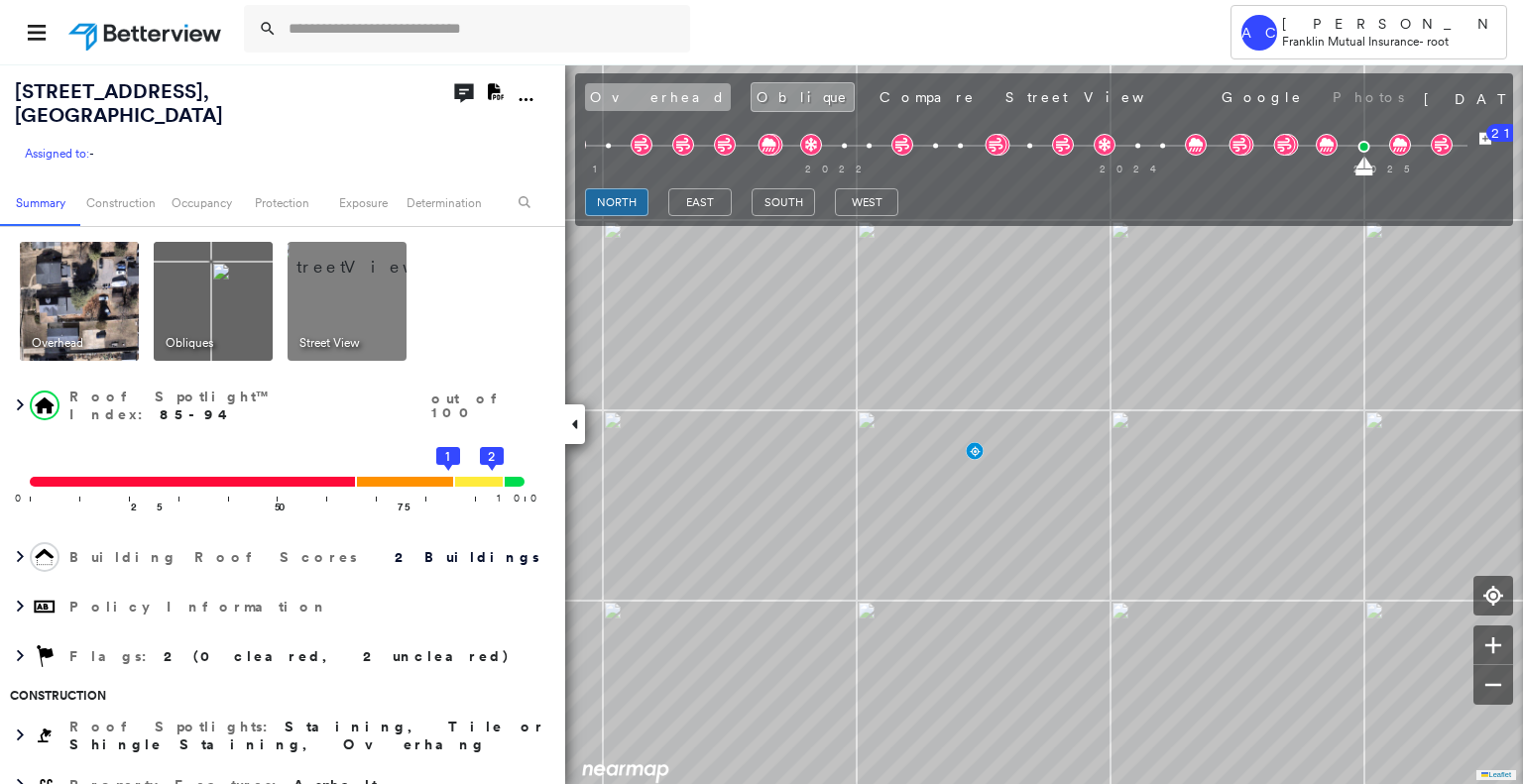 click on "Overhead" at bounding box center (657, 97) 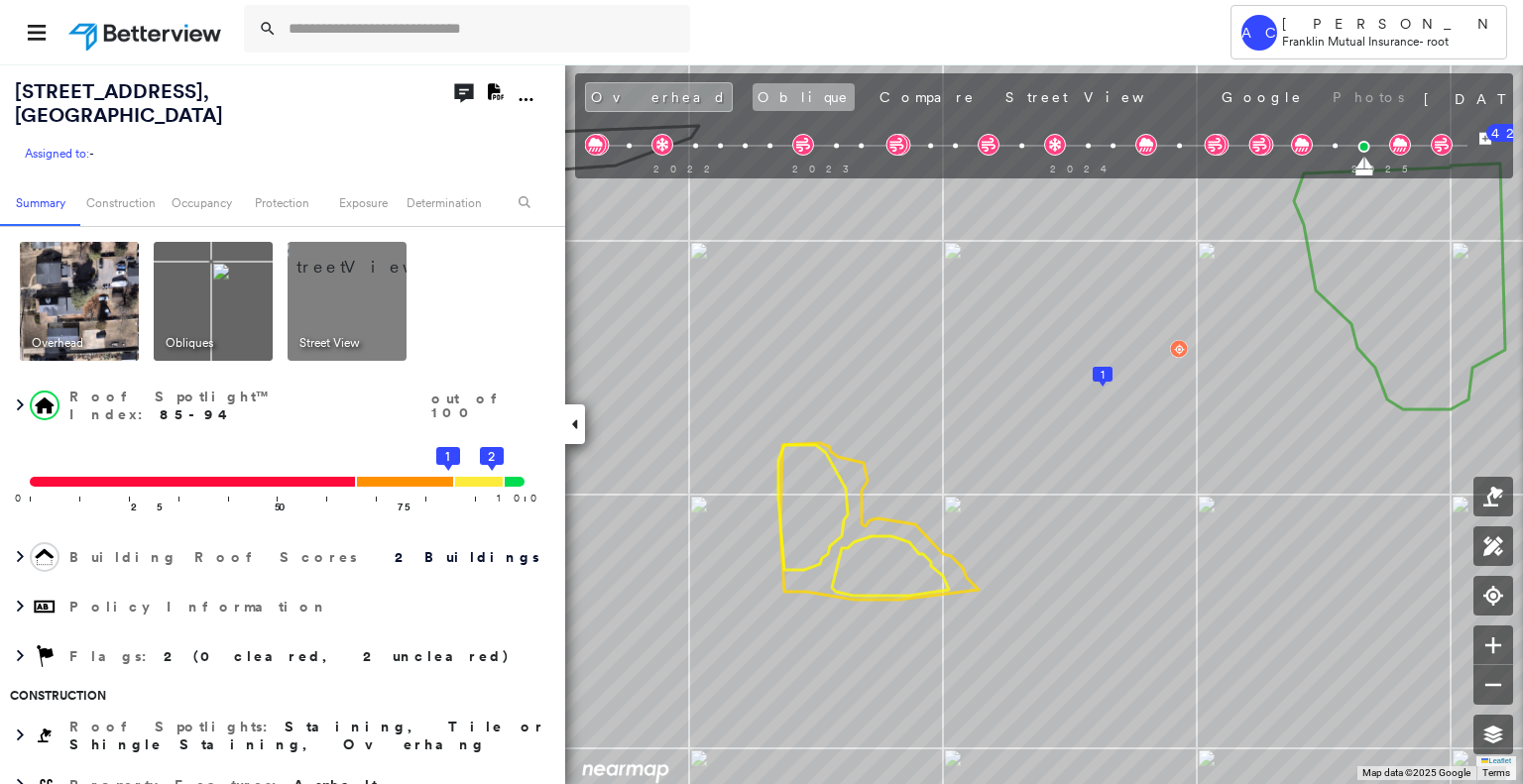 click on "Oblique" at bounding box center (803, 97) 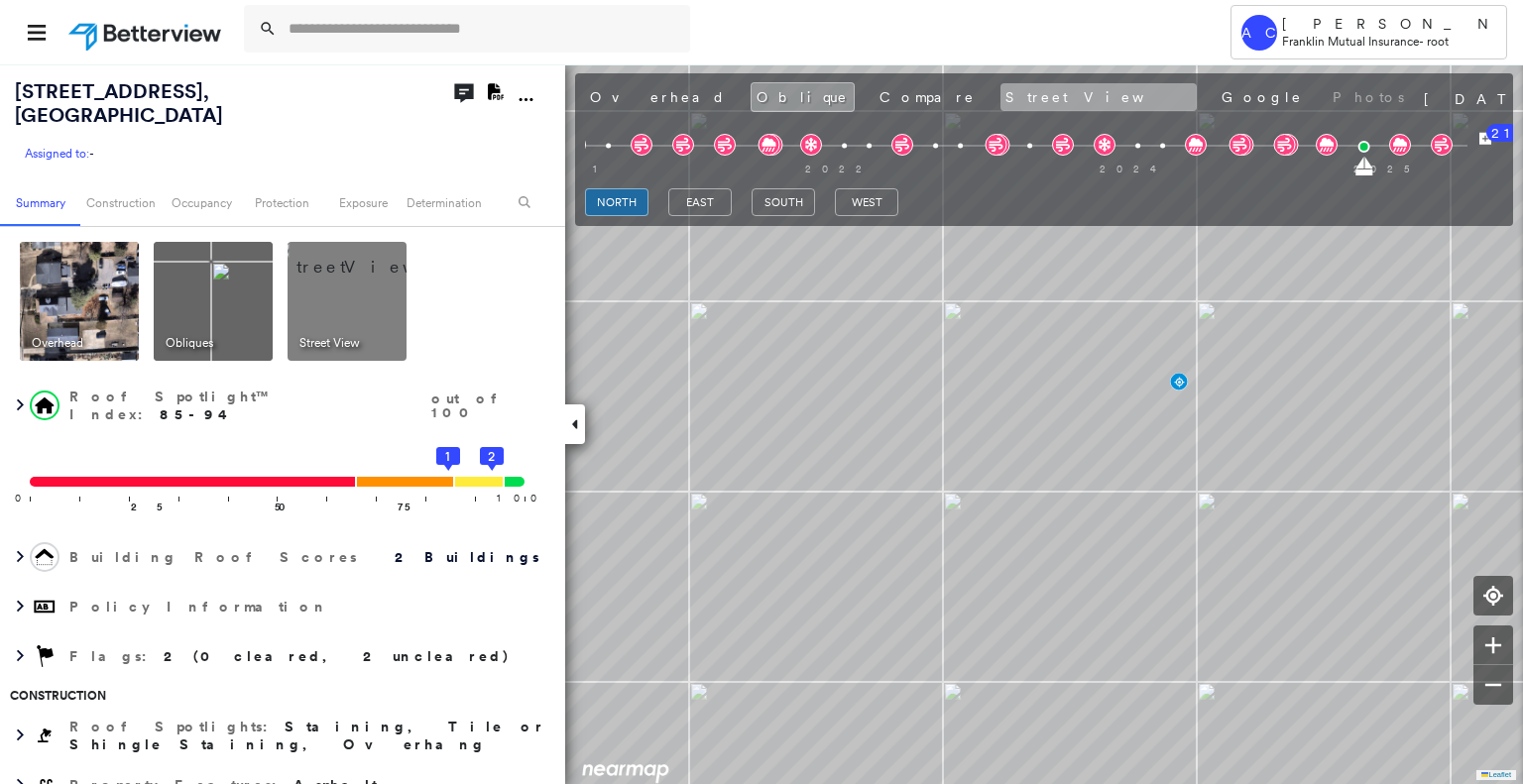 click on "Street View" at bounding box center [1099, 97] 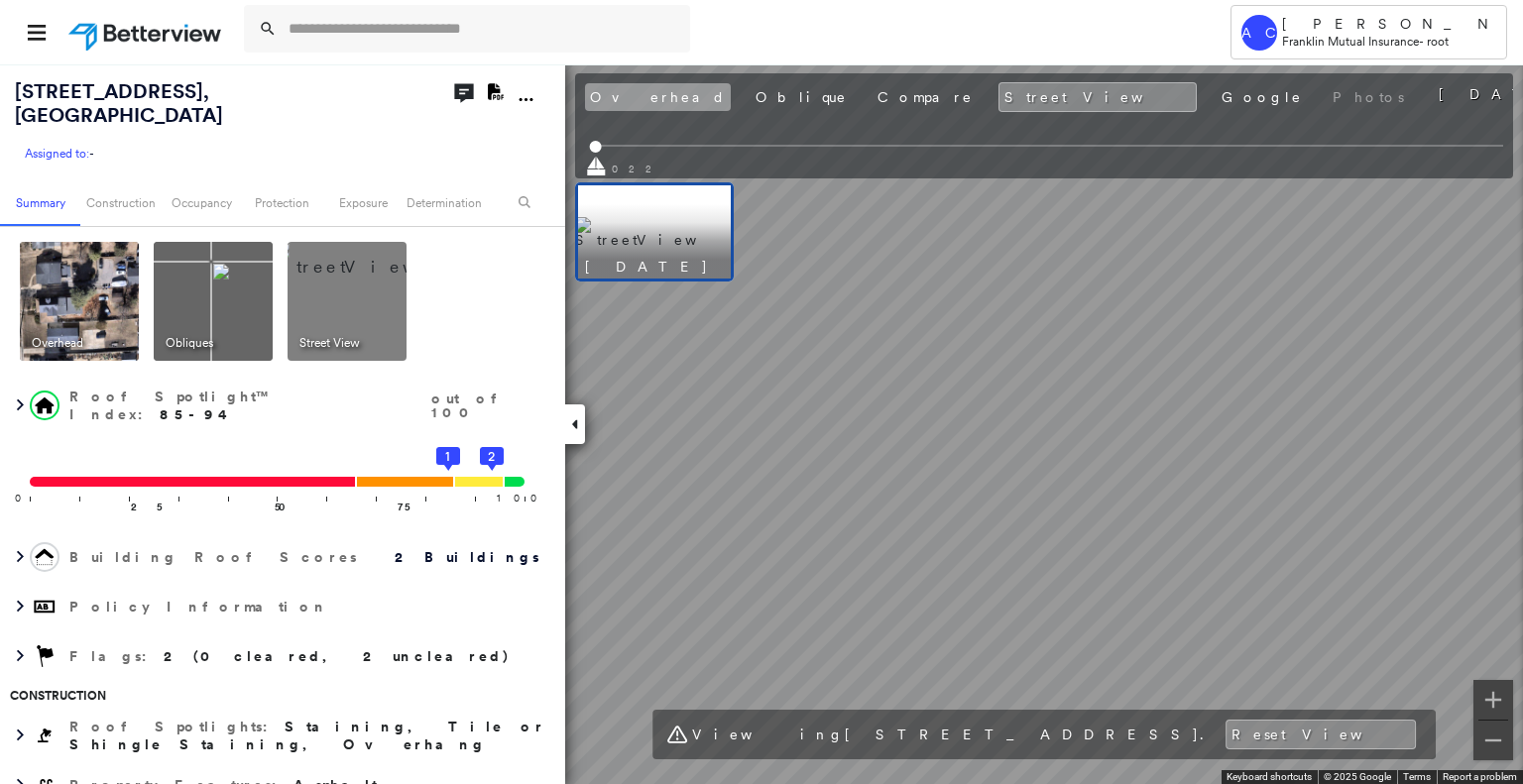 click on "Overhead" at bounding box center (657, 97) 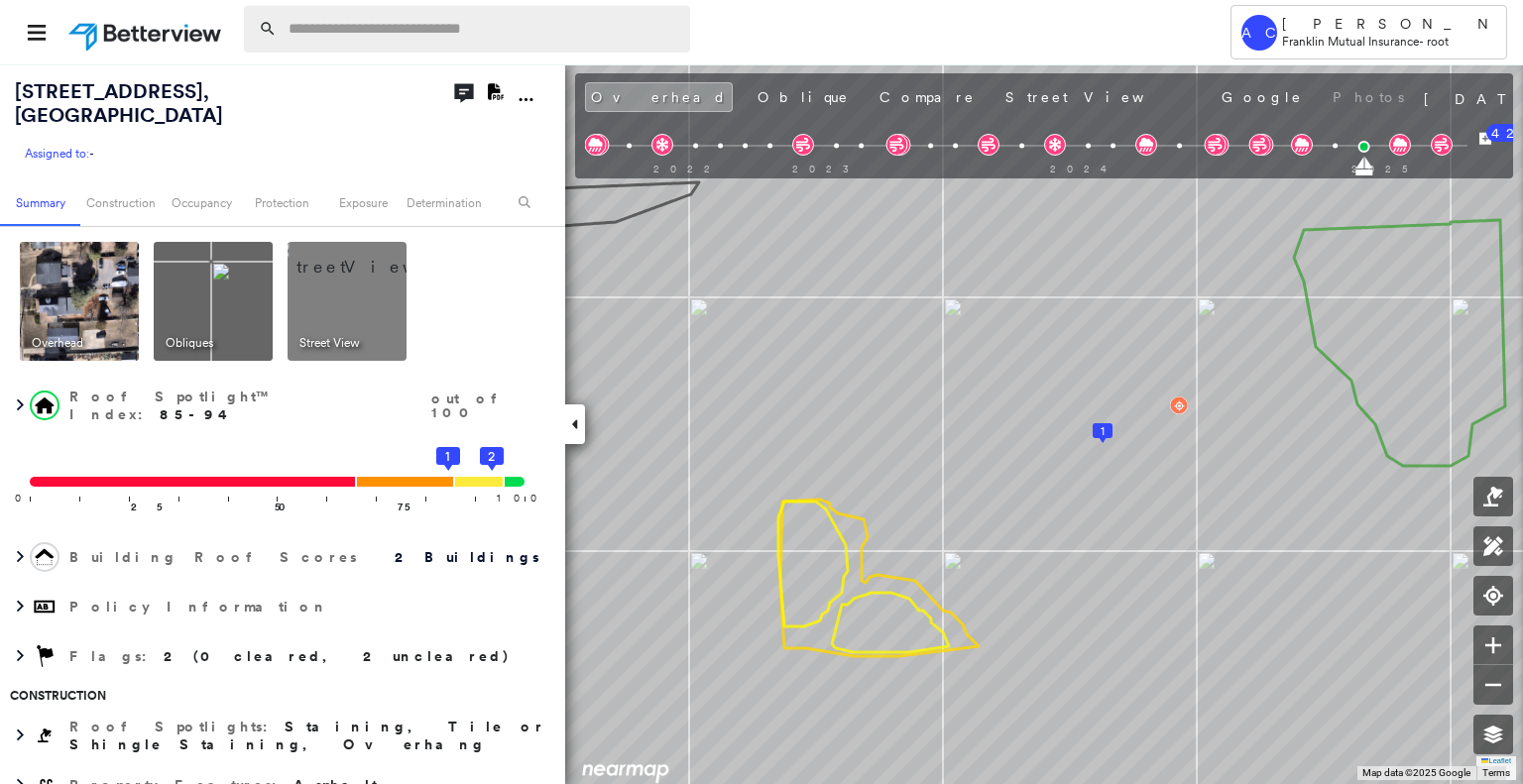 click at bounding box center (483, 29) 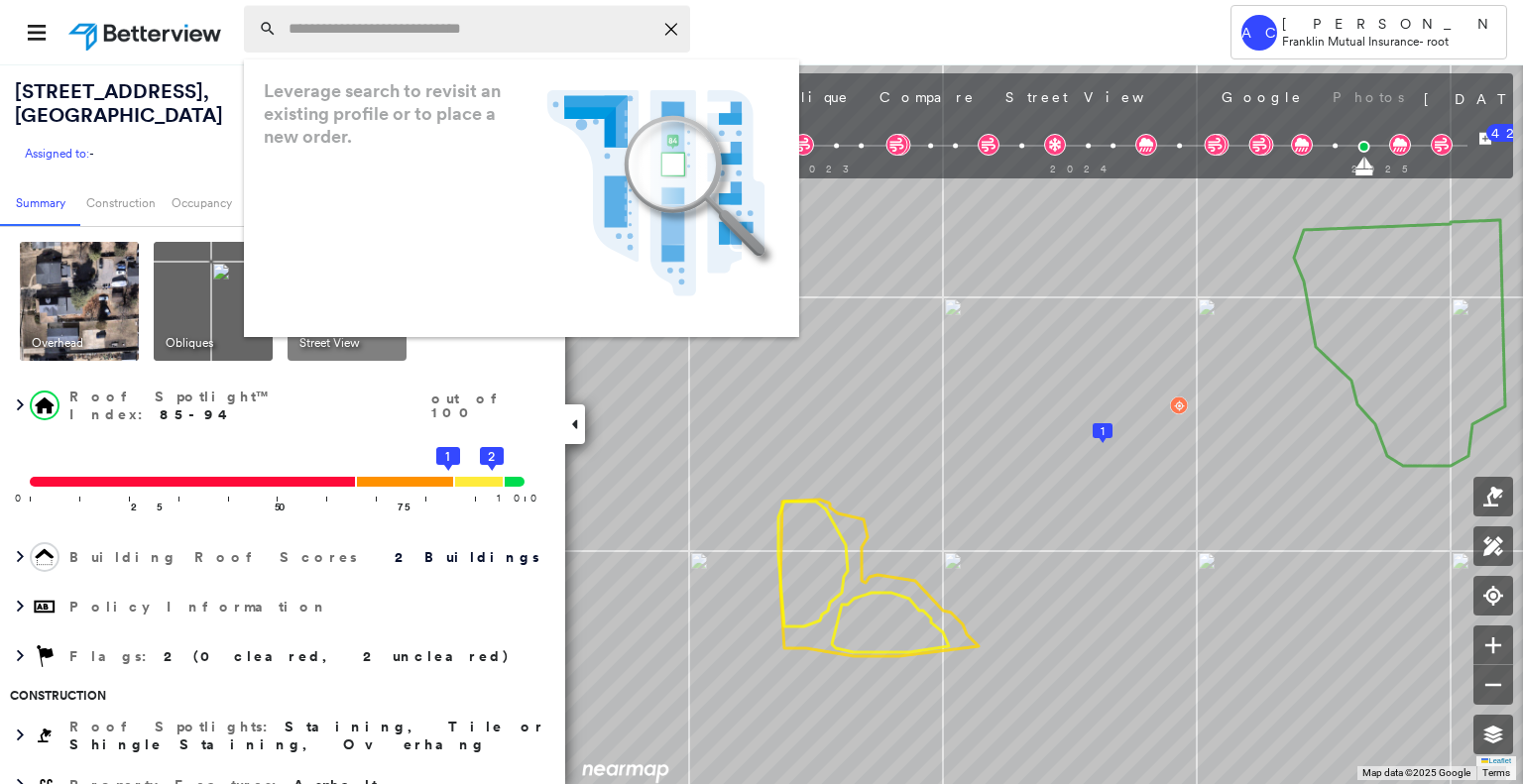 paste on "**********" 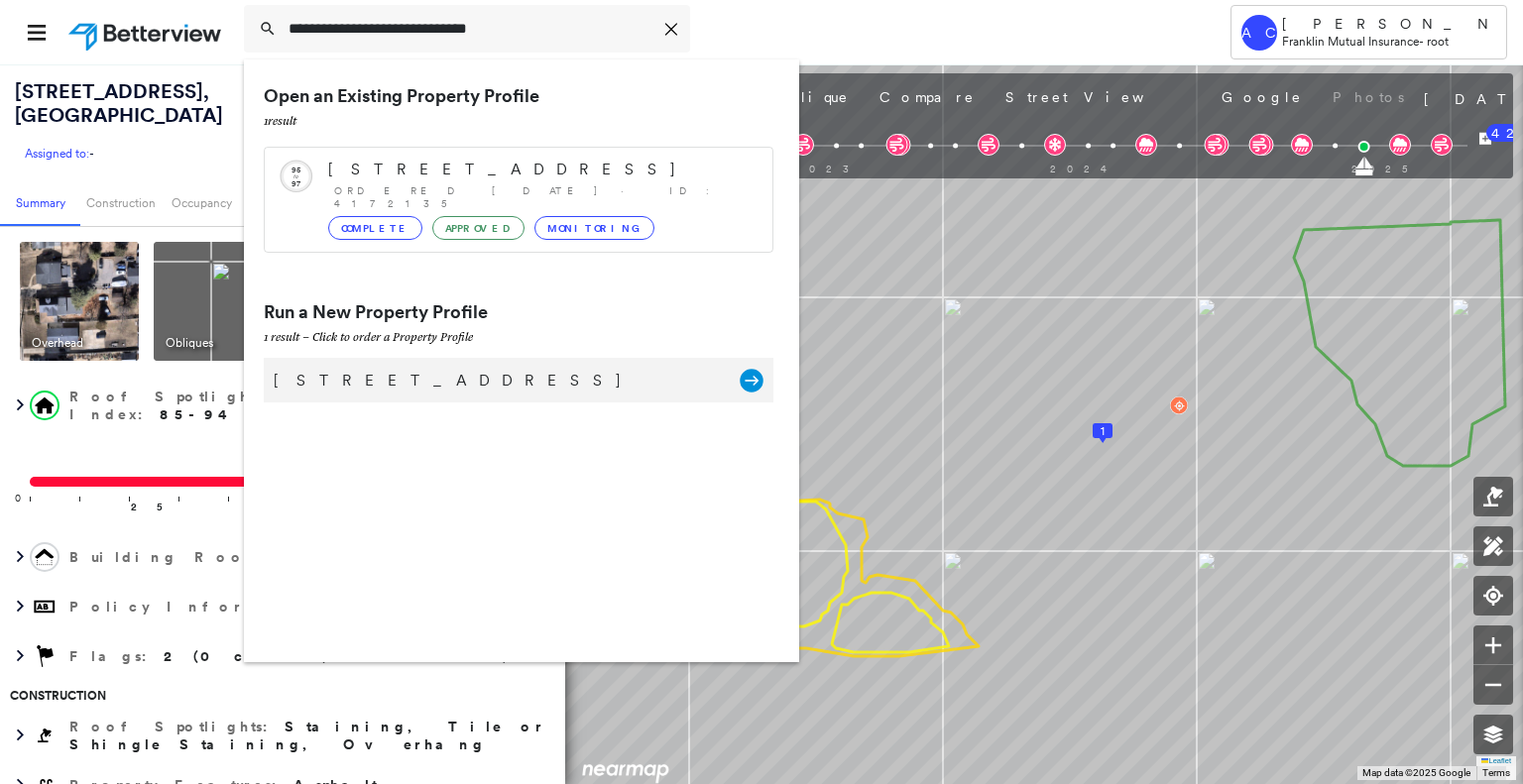 type on "**********" 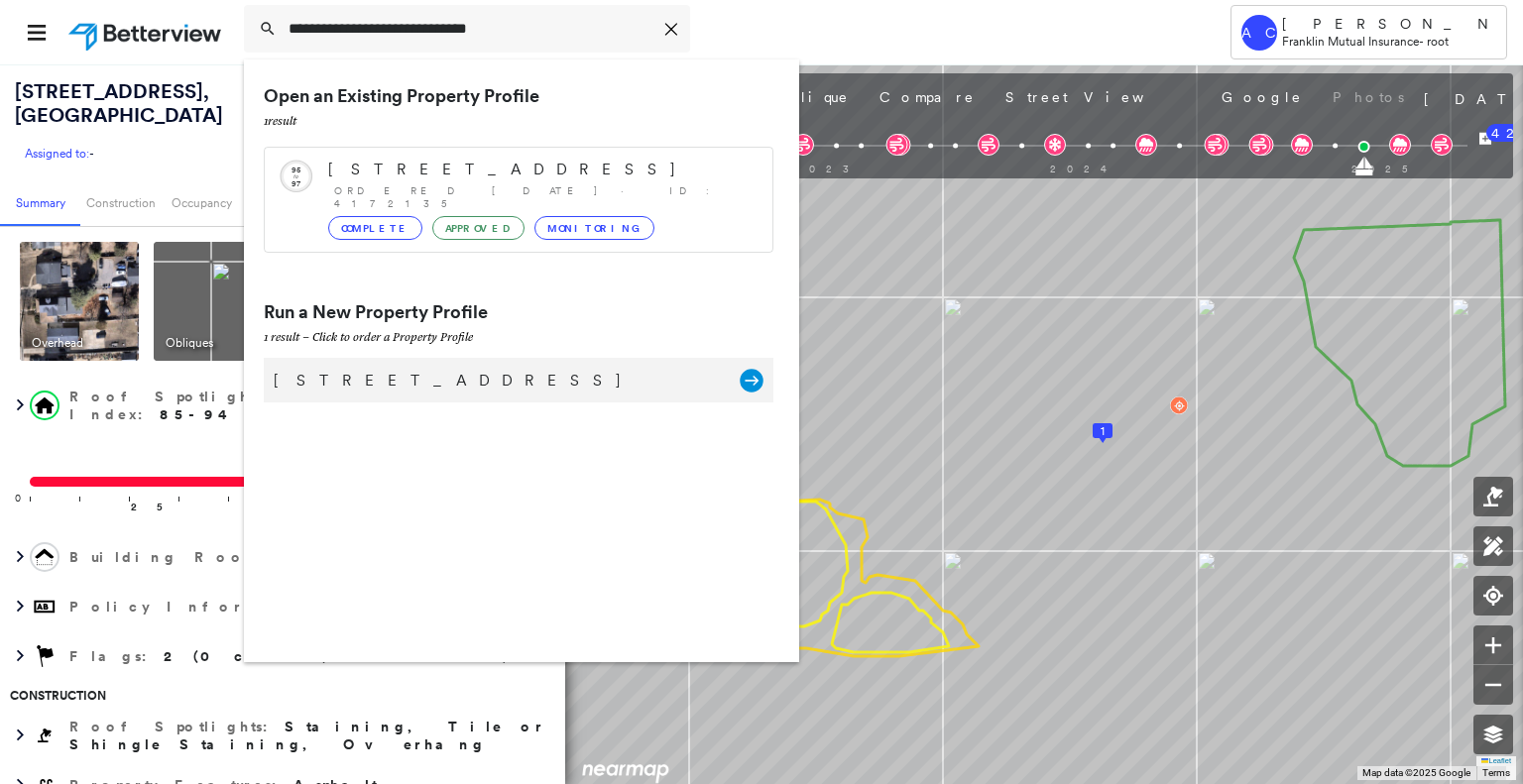 click on "[STREET_ADDRESS]" at bounding box center [497, 381] 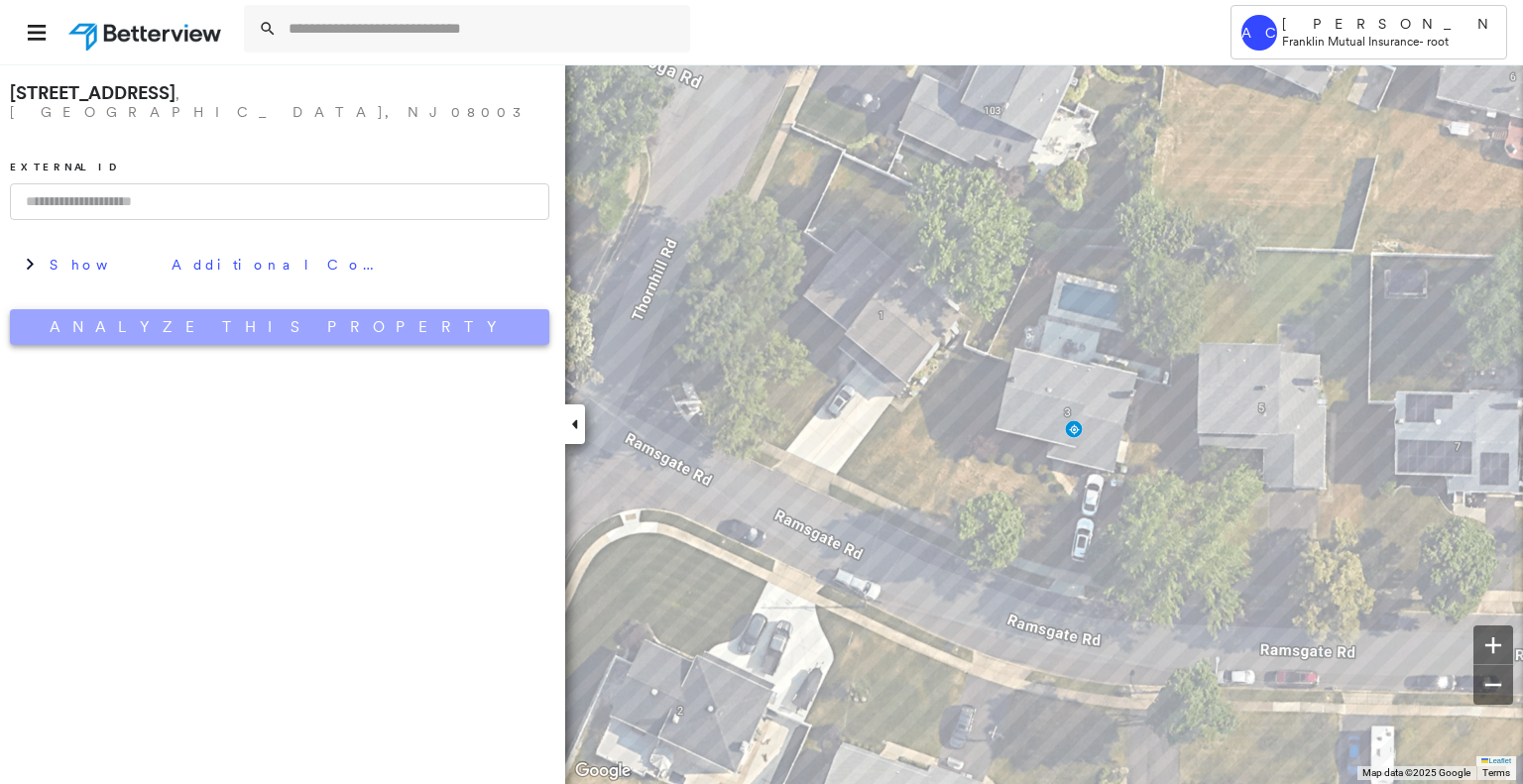 click on "Analyze This Property" at bounding box center [280, 327] 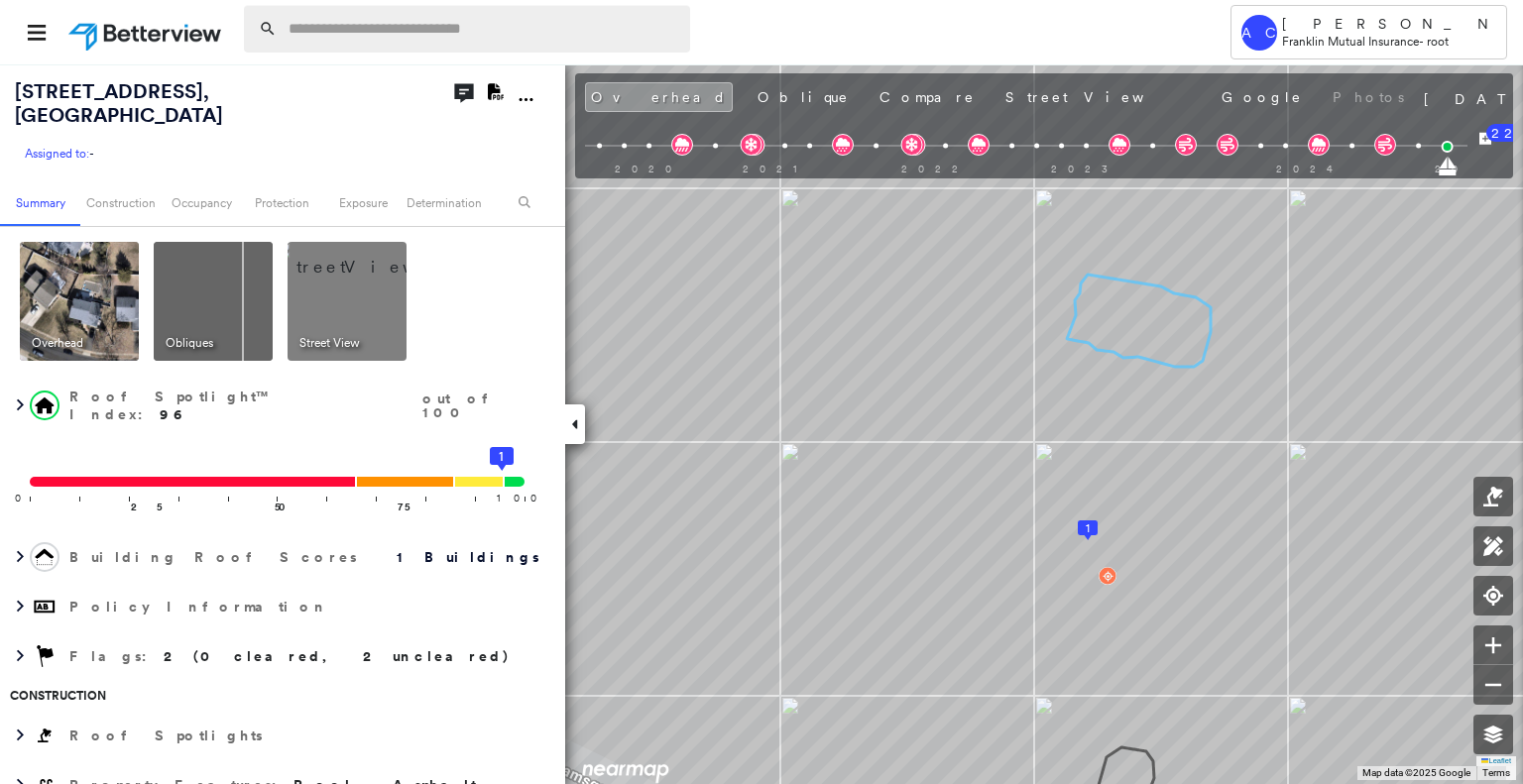 click at bounding box center (483, 29) 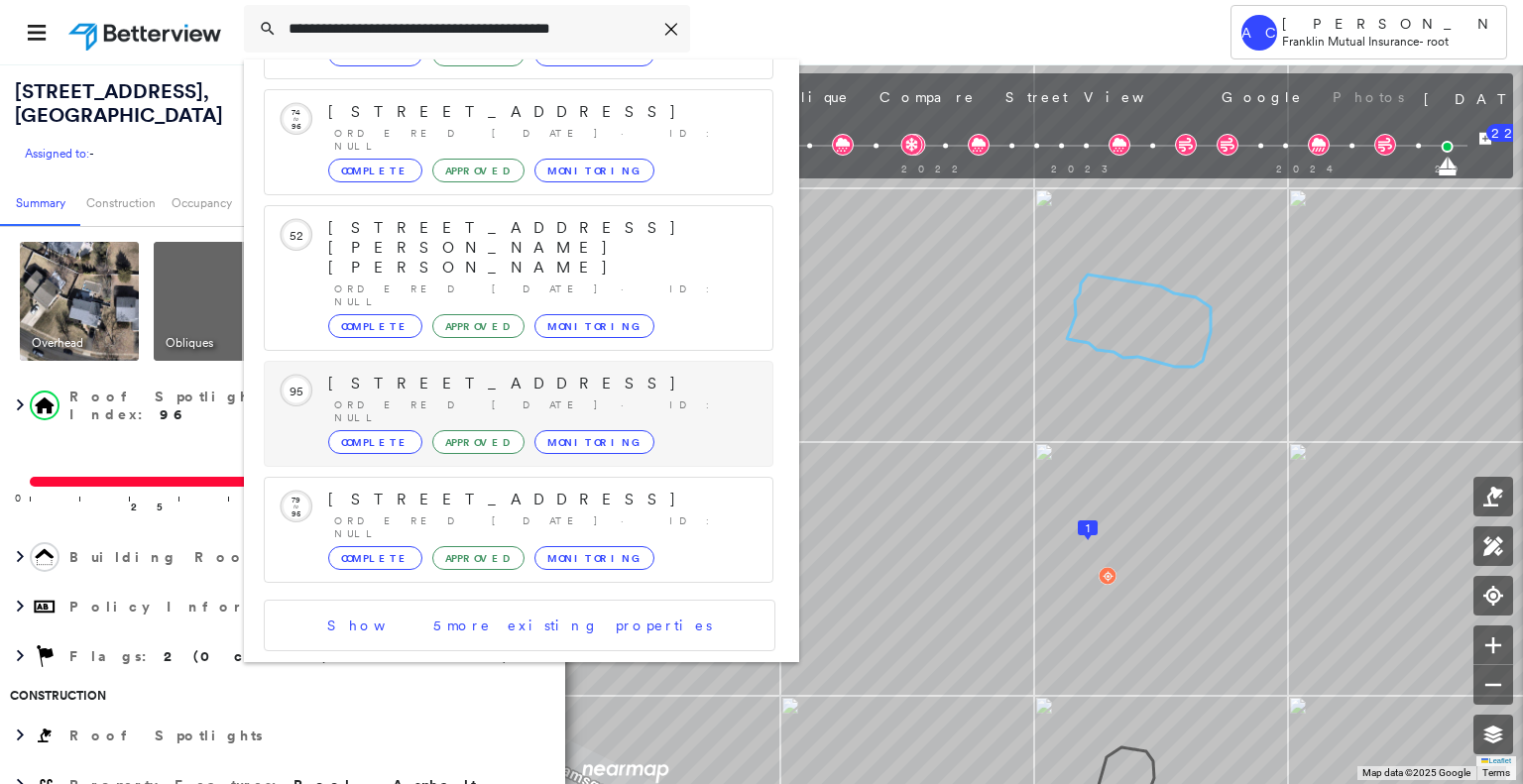 scroll, scrollTop: 206, scrollLeft: 0, axis: vertical 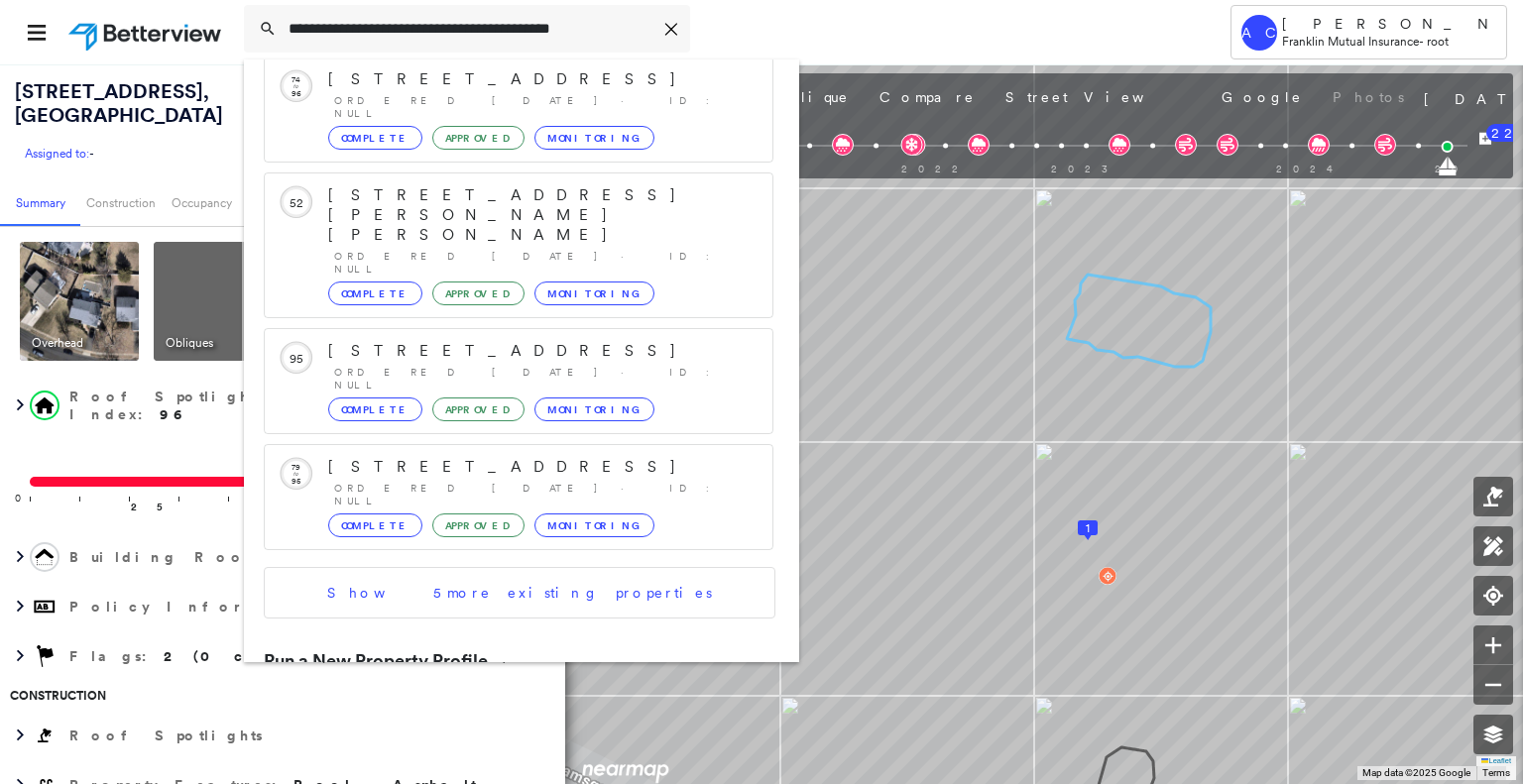 type on "**********" 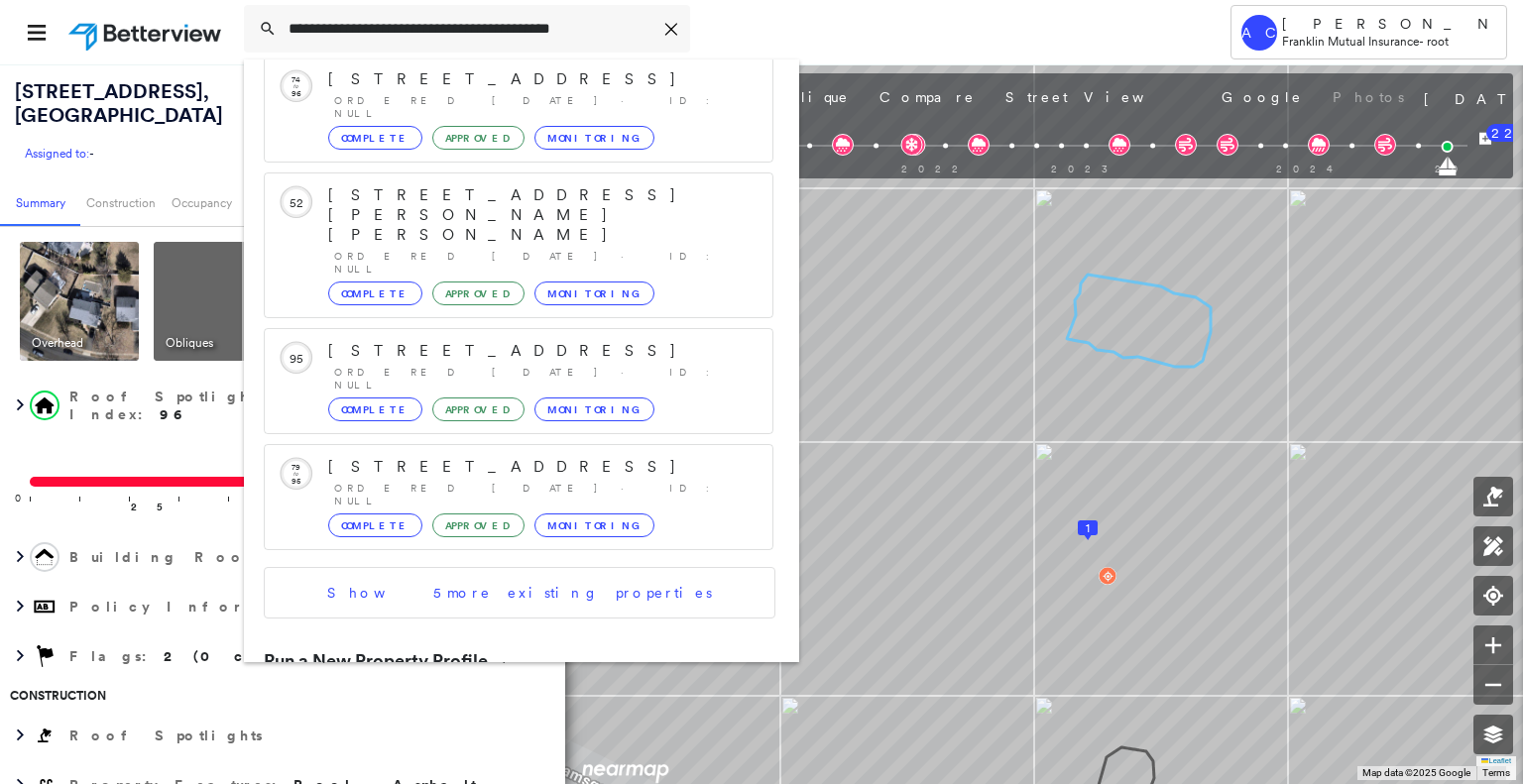 click on "[STREET_ADDRESS]" at bounding box center (497, 729) 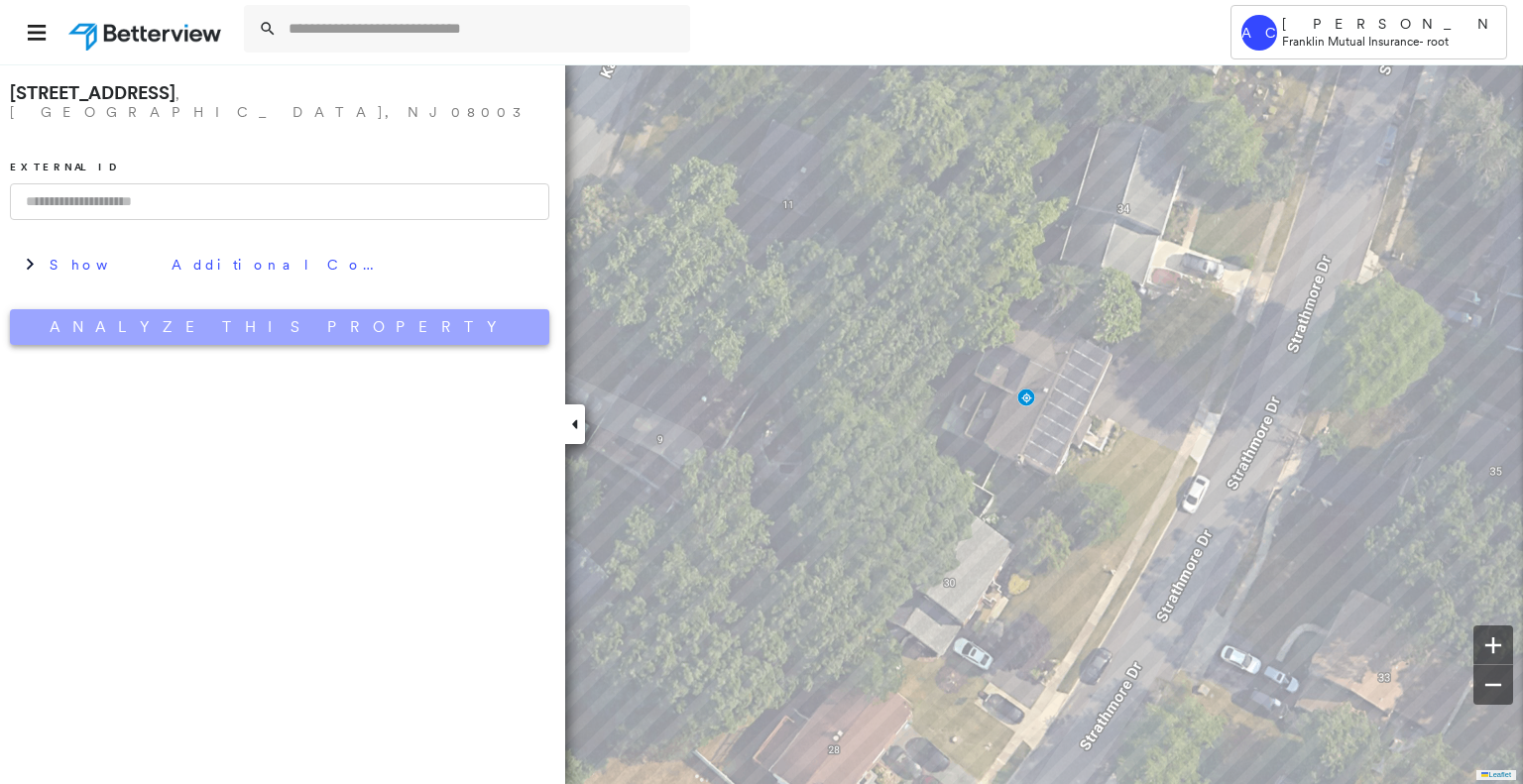 click on "Analyze This Property" at bounding box center [280, 327] 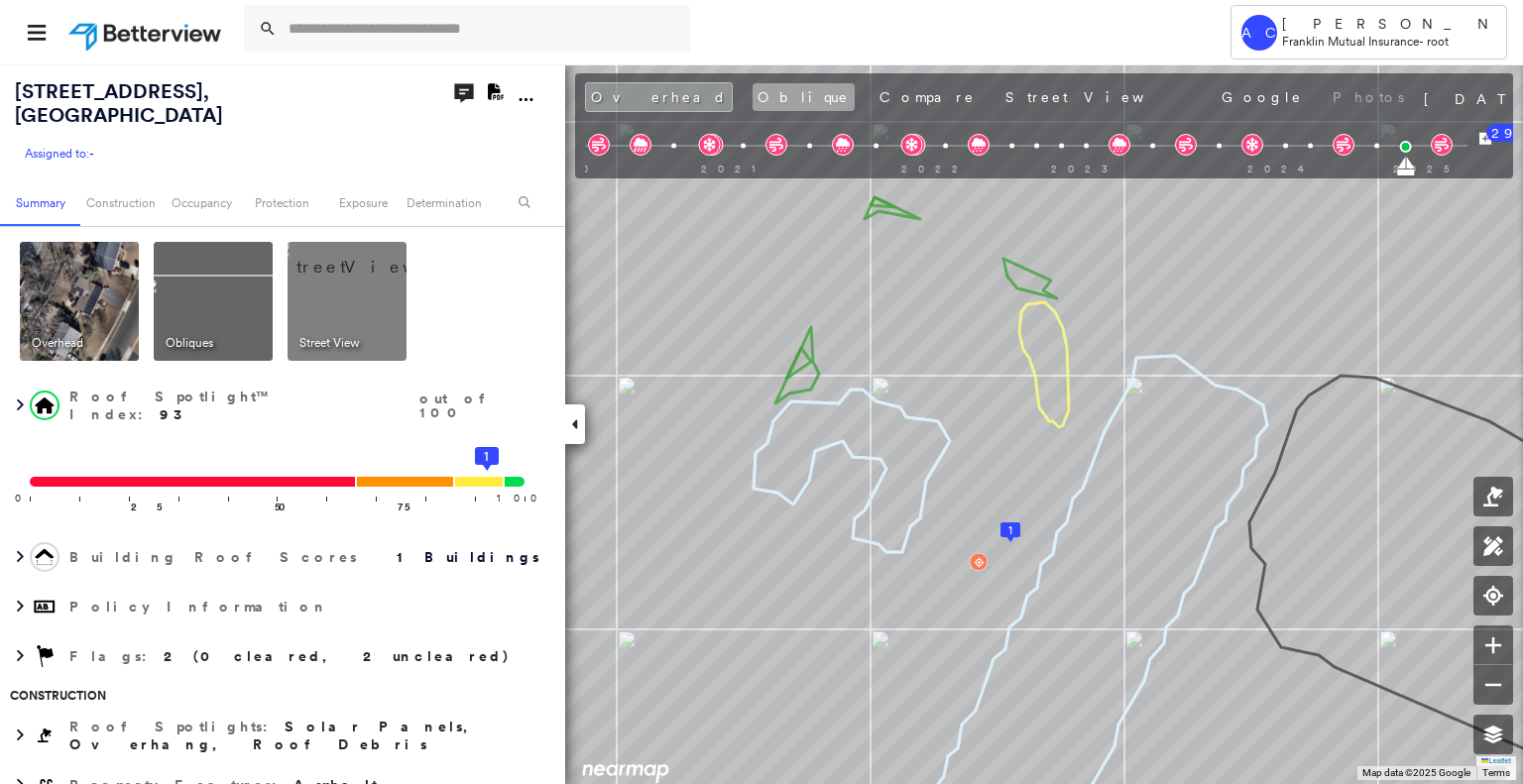 click on "Oblique" at bounding box center [803, 97] 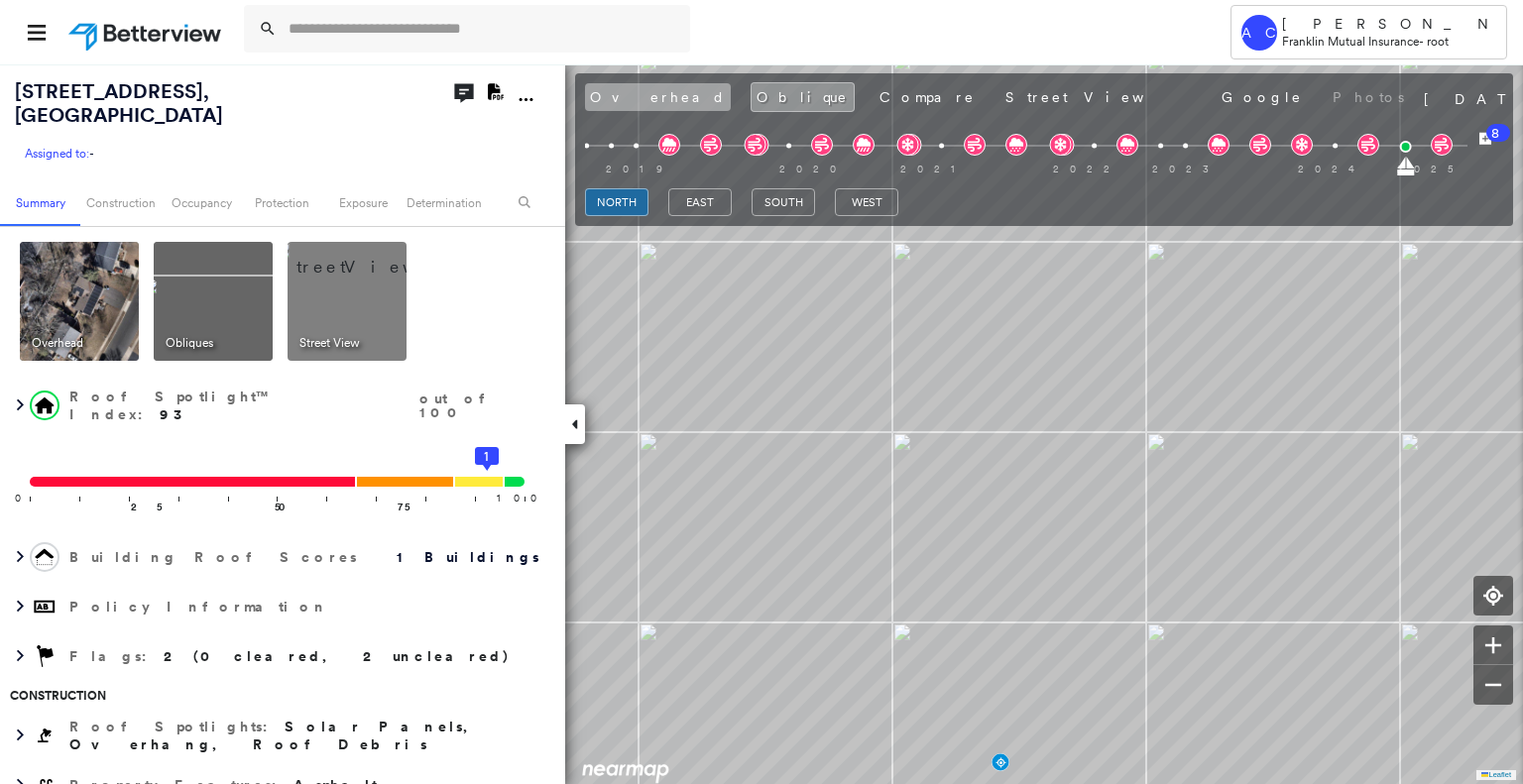 click on "Overhead" at bounding box center (657, 97) 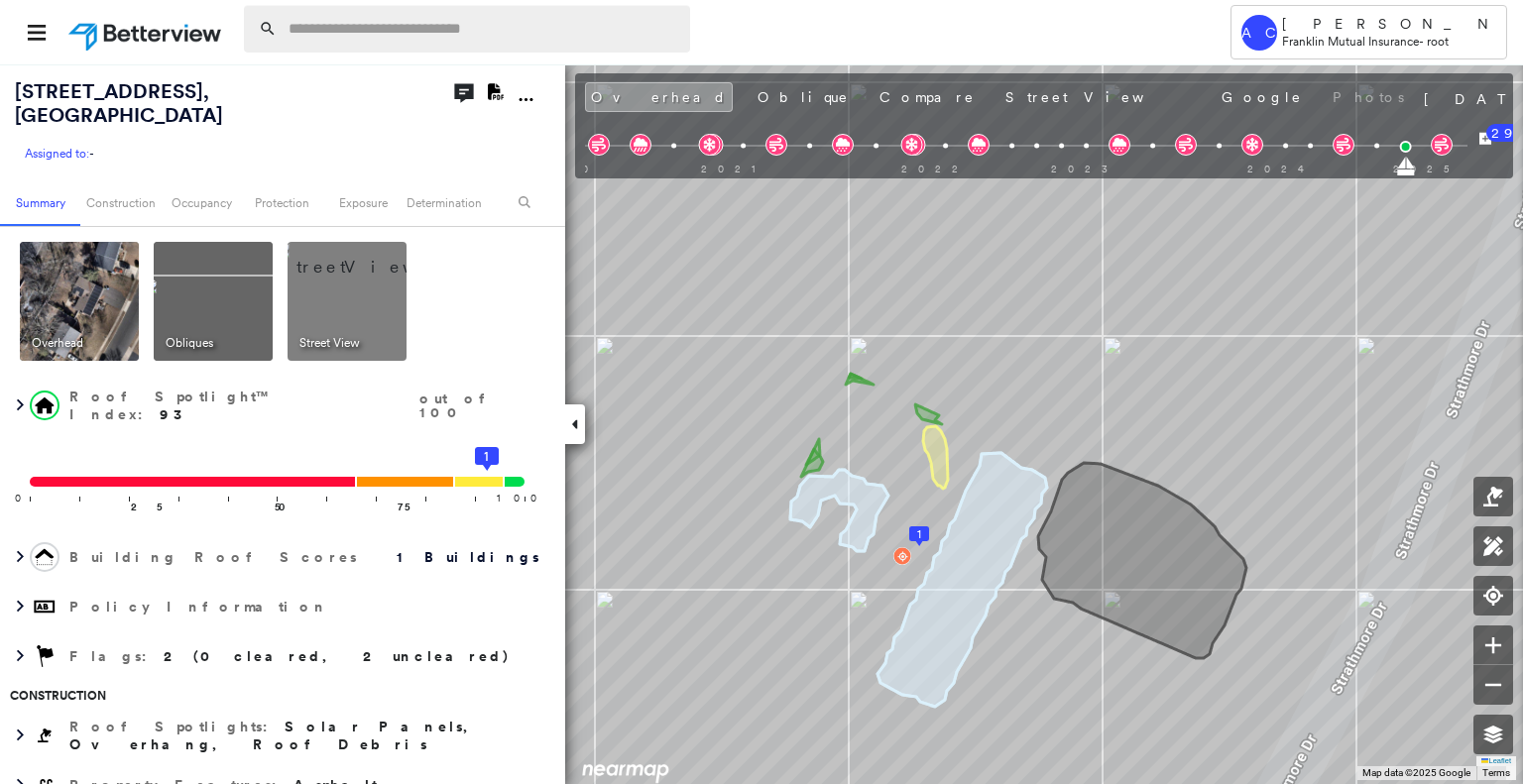 click at bounding box center [483, 29] 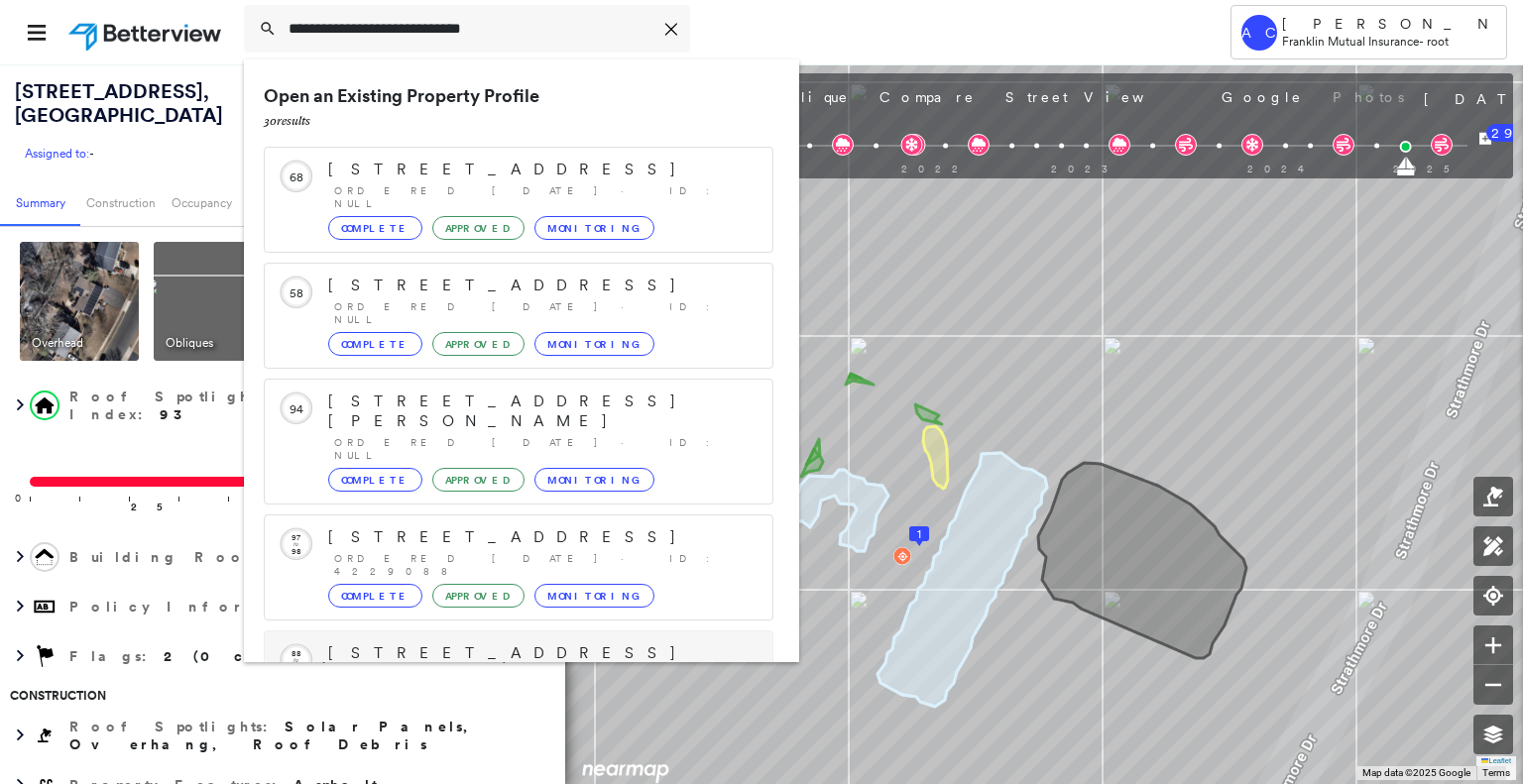 type on "**********" 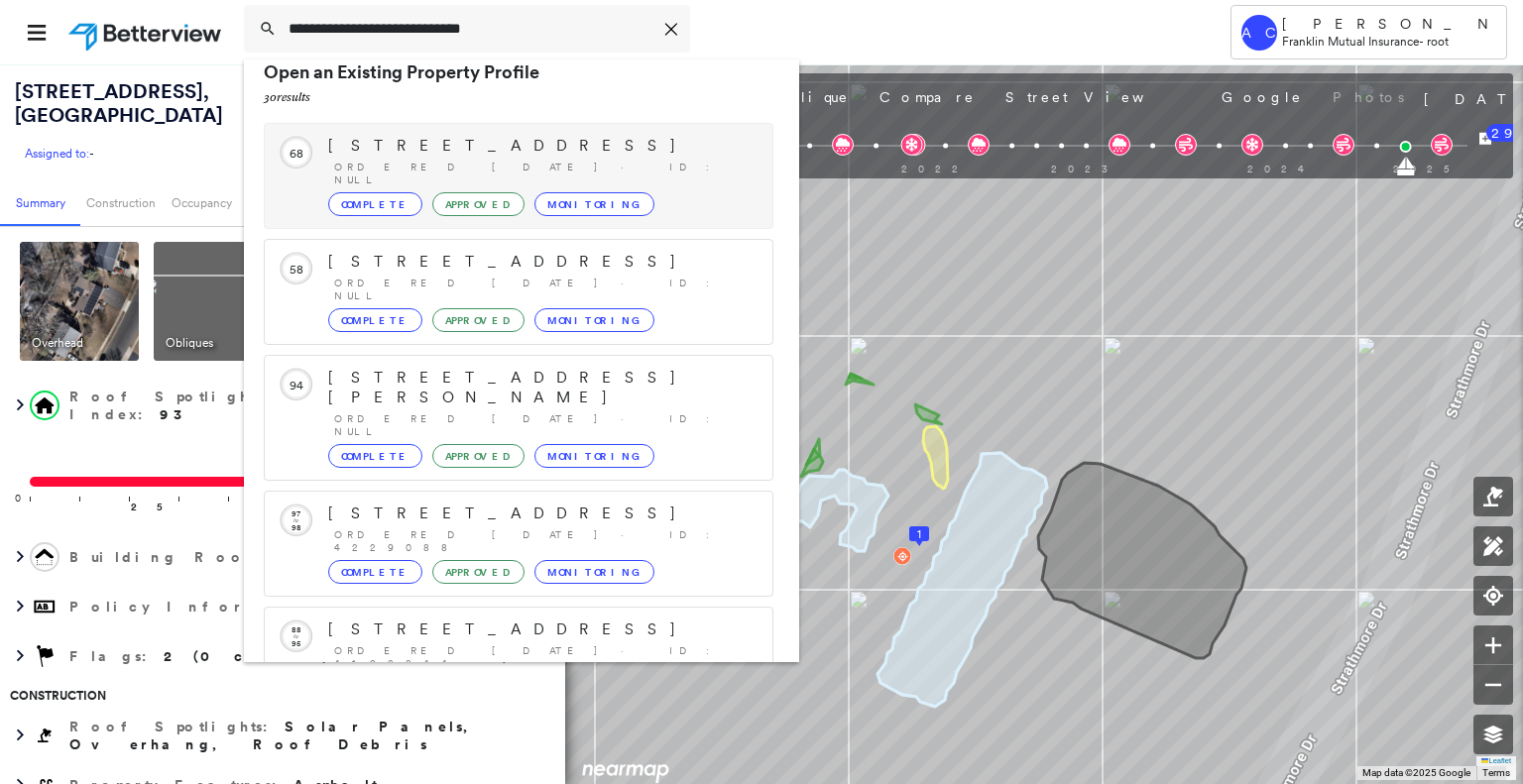 scroll, scrollTop: 206, scrollLeft: 0, axis: vertical 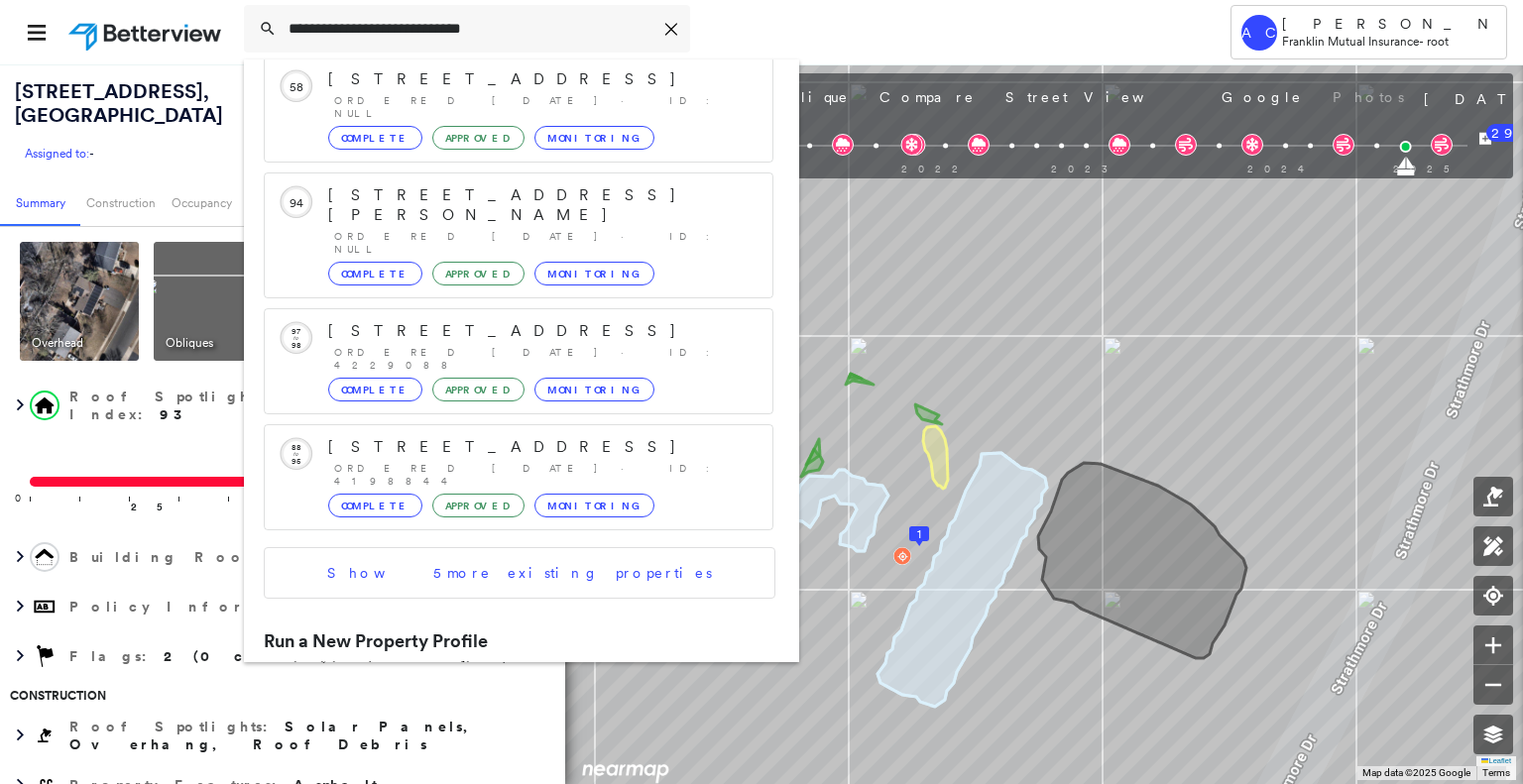 click on "[STREET_ADDRESS][PERSON_NAME]" at bounding box center (497, 710) 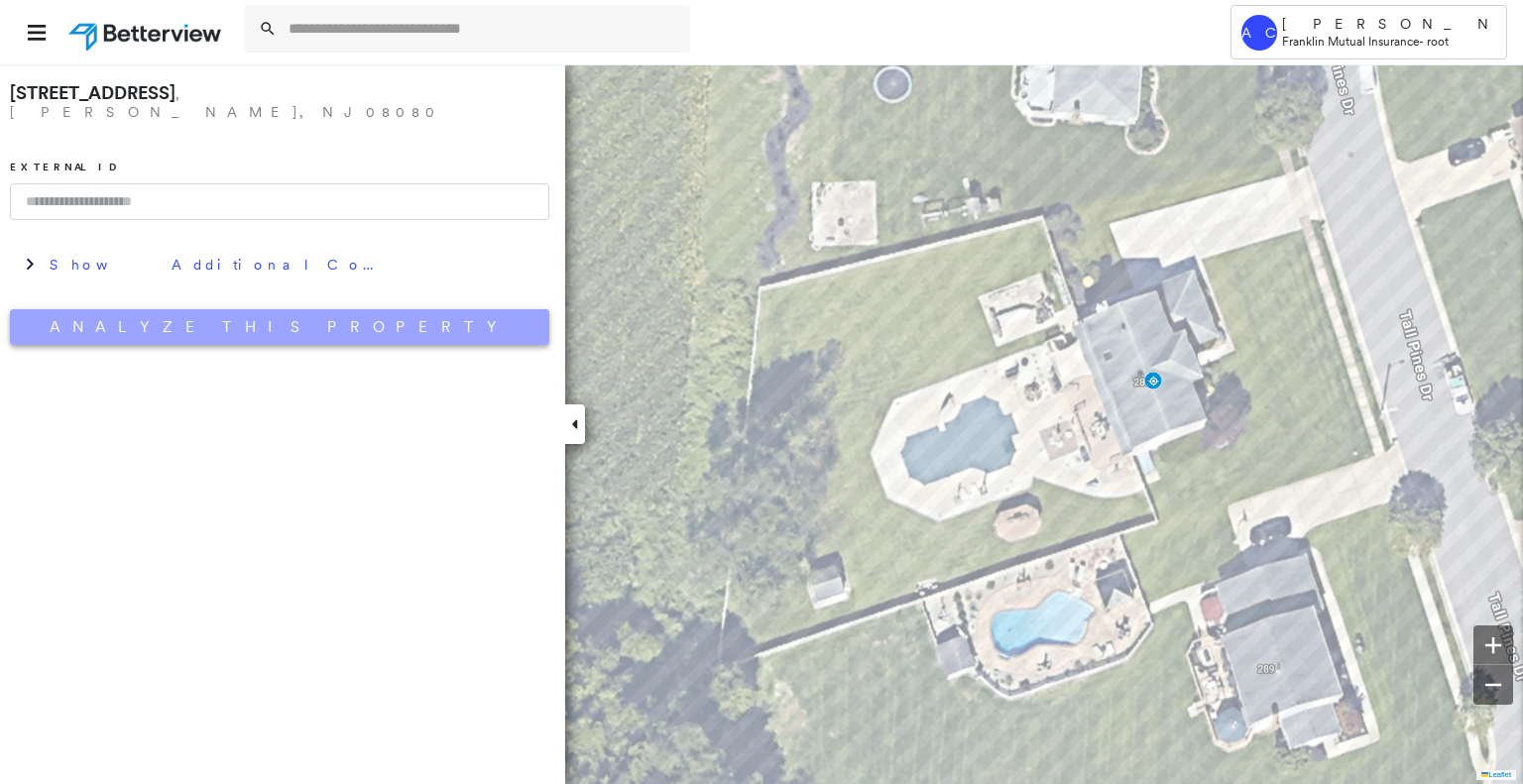 click on "Analyze This Property" at bounding box center [280, 327] 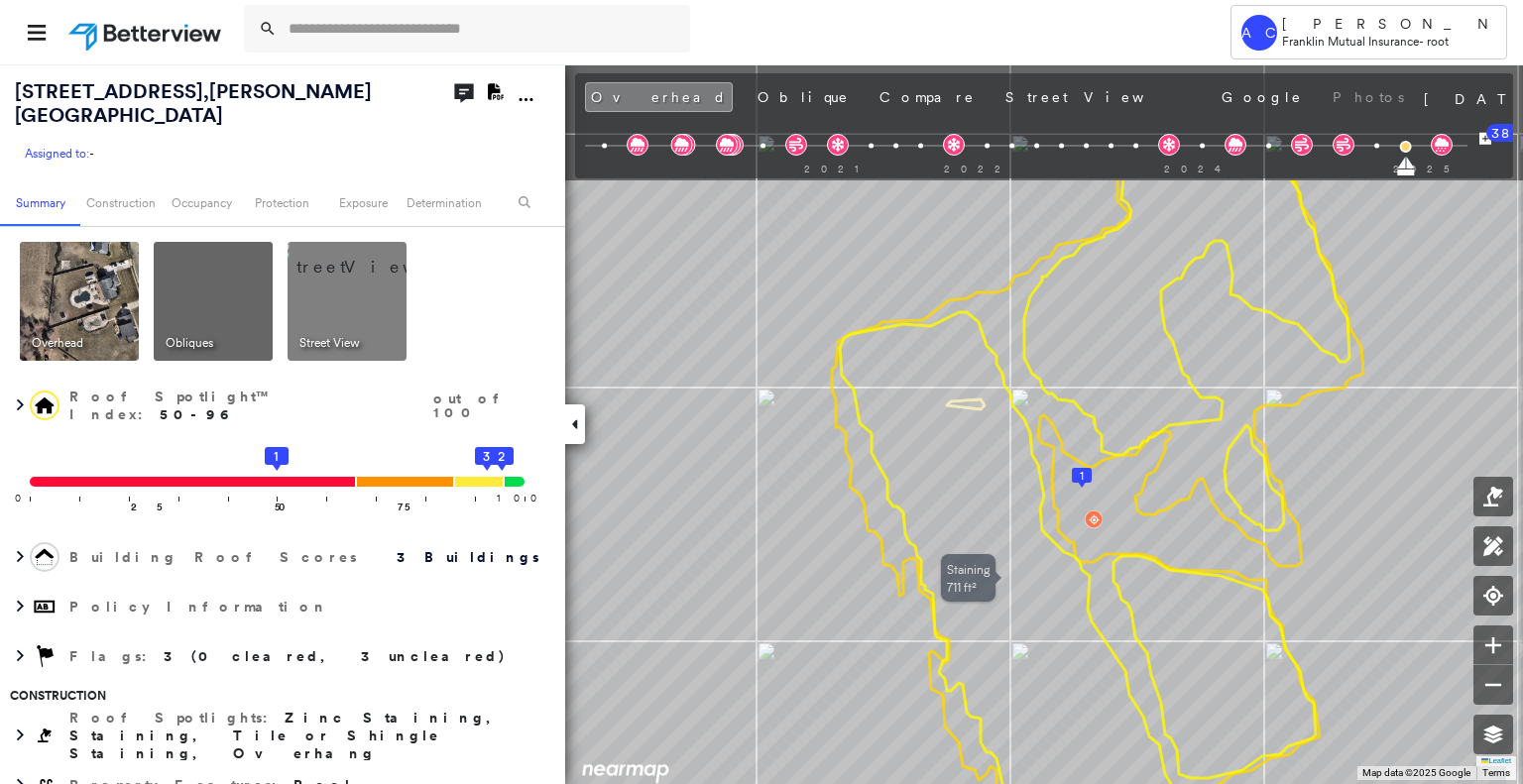 drag, startPoint x: 1135, startPoint y: 460, endPoint x: 1088, endPoint y: 649, distance: 194.75626 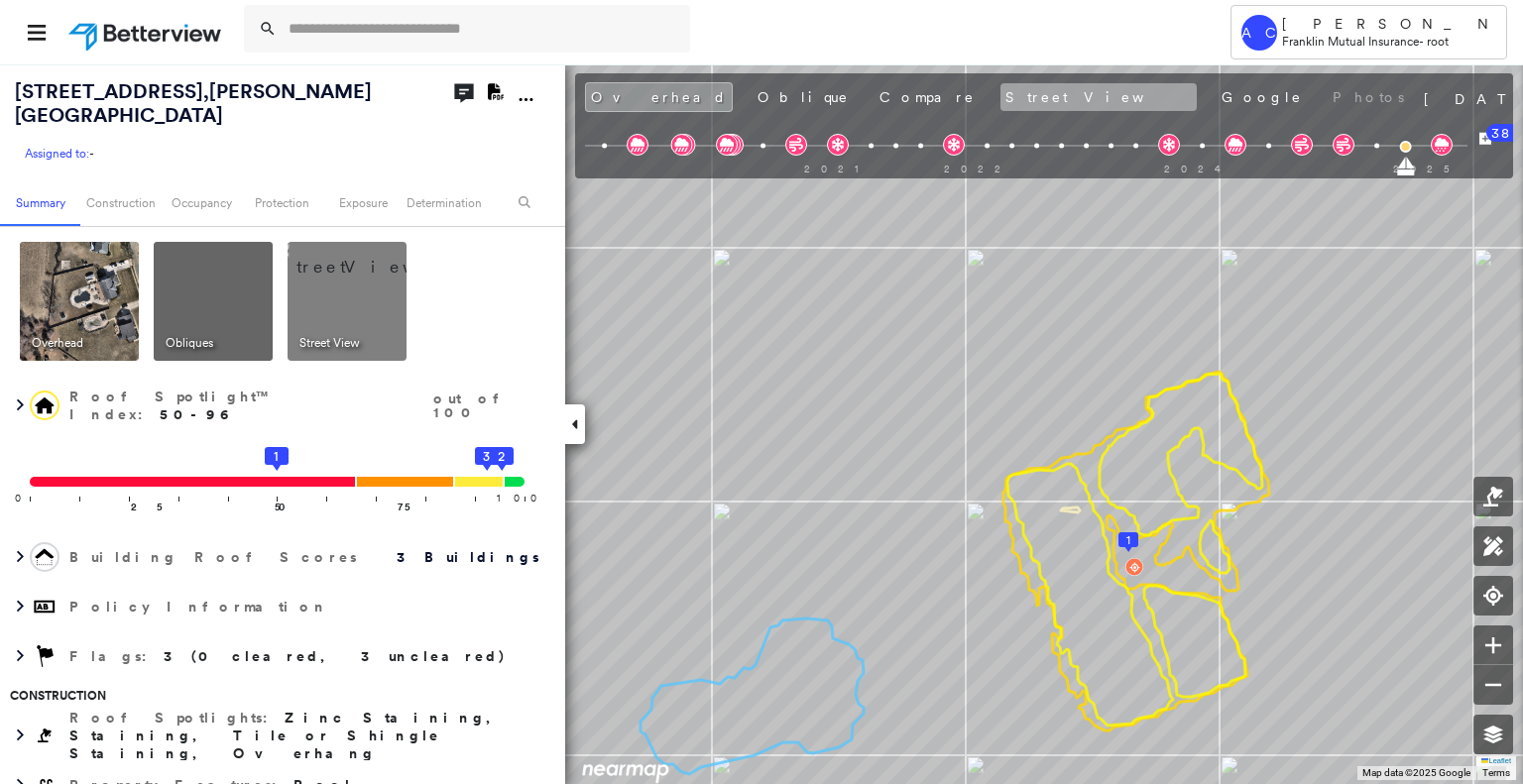 click on "Street View" at bounding box center (1099, 97) 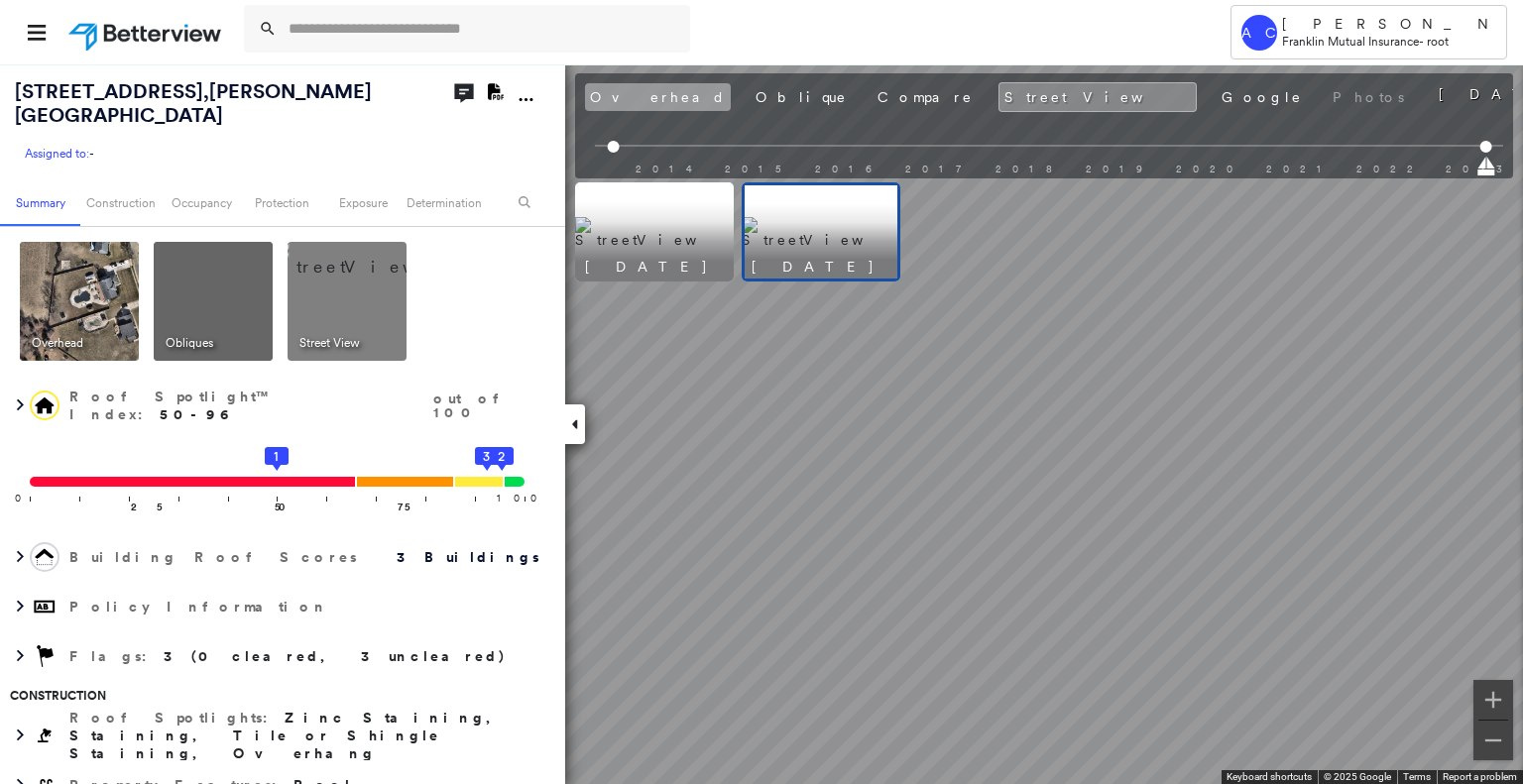 click on "Overhead" at bounding box center [657, 97] 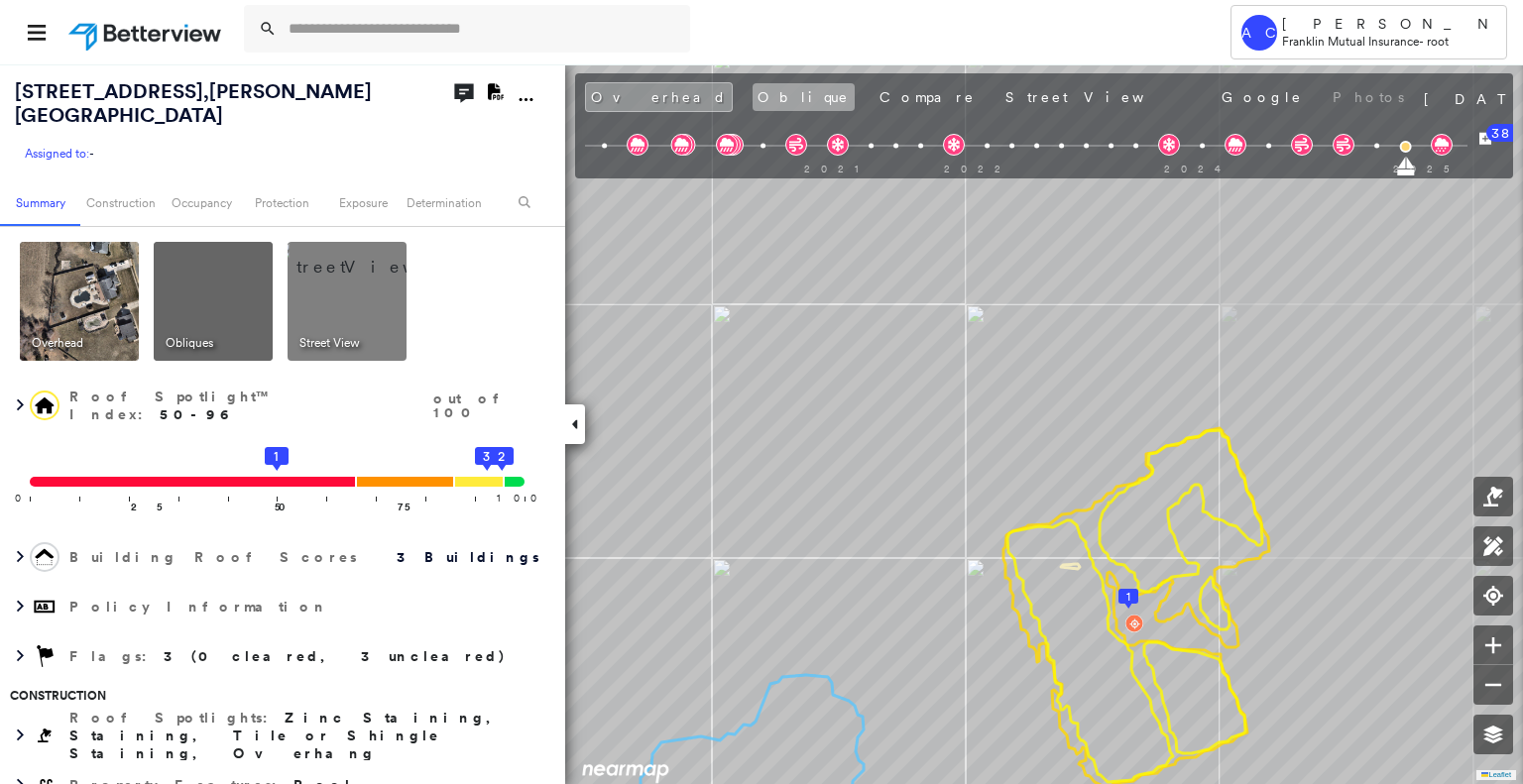 click on "Oblique" at bounding box center (803, 97) 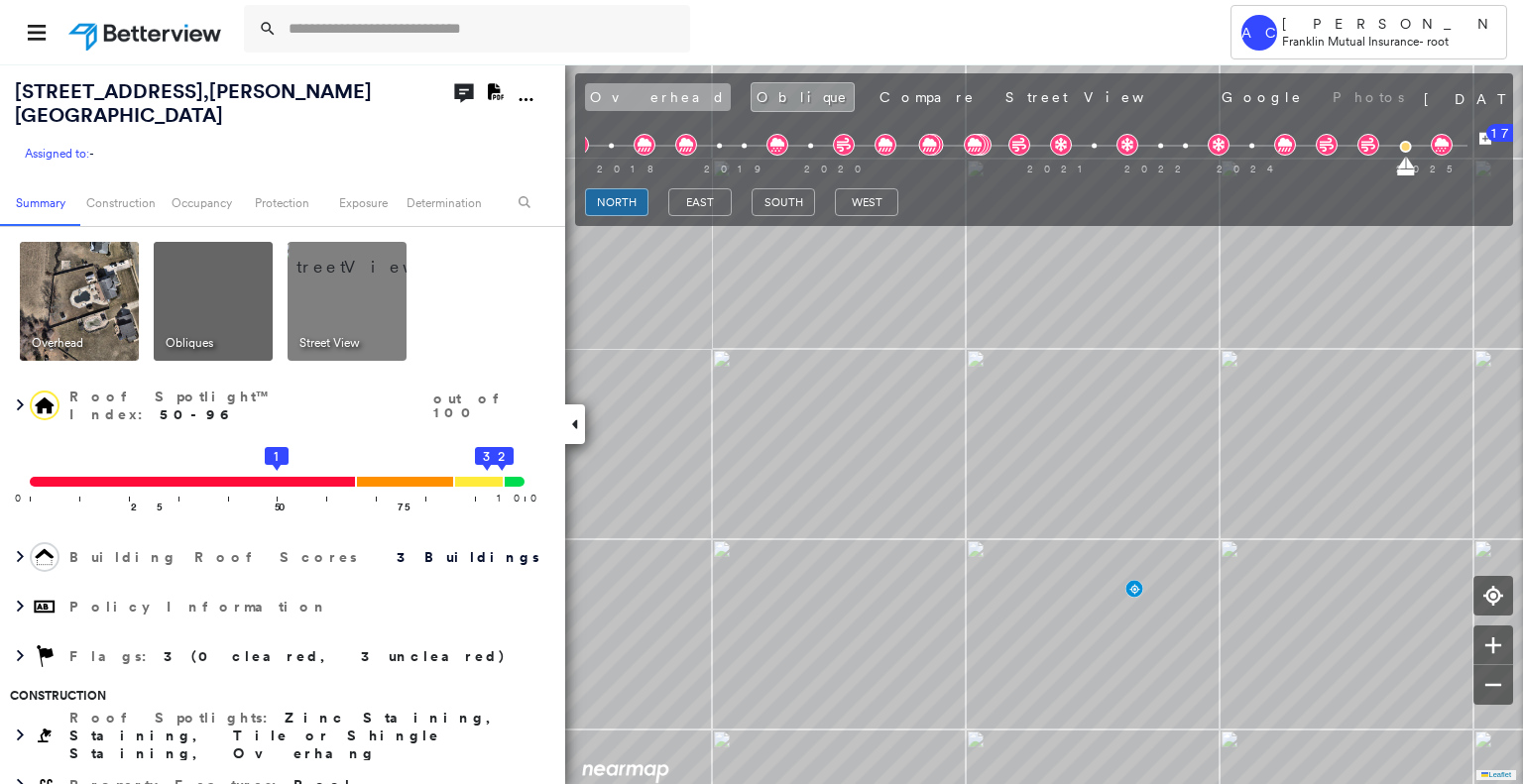 click on "Overhead" at bounding box center (657, 97) 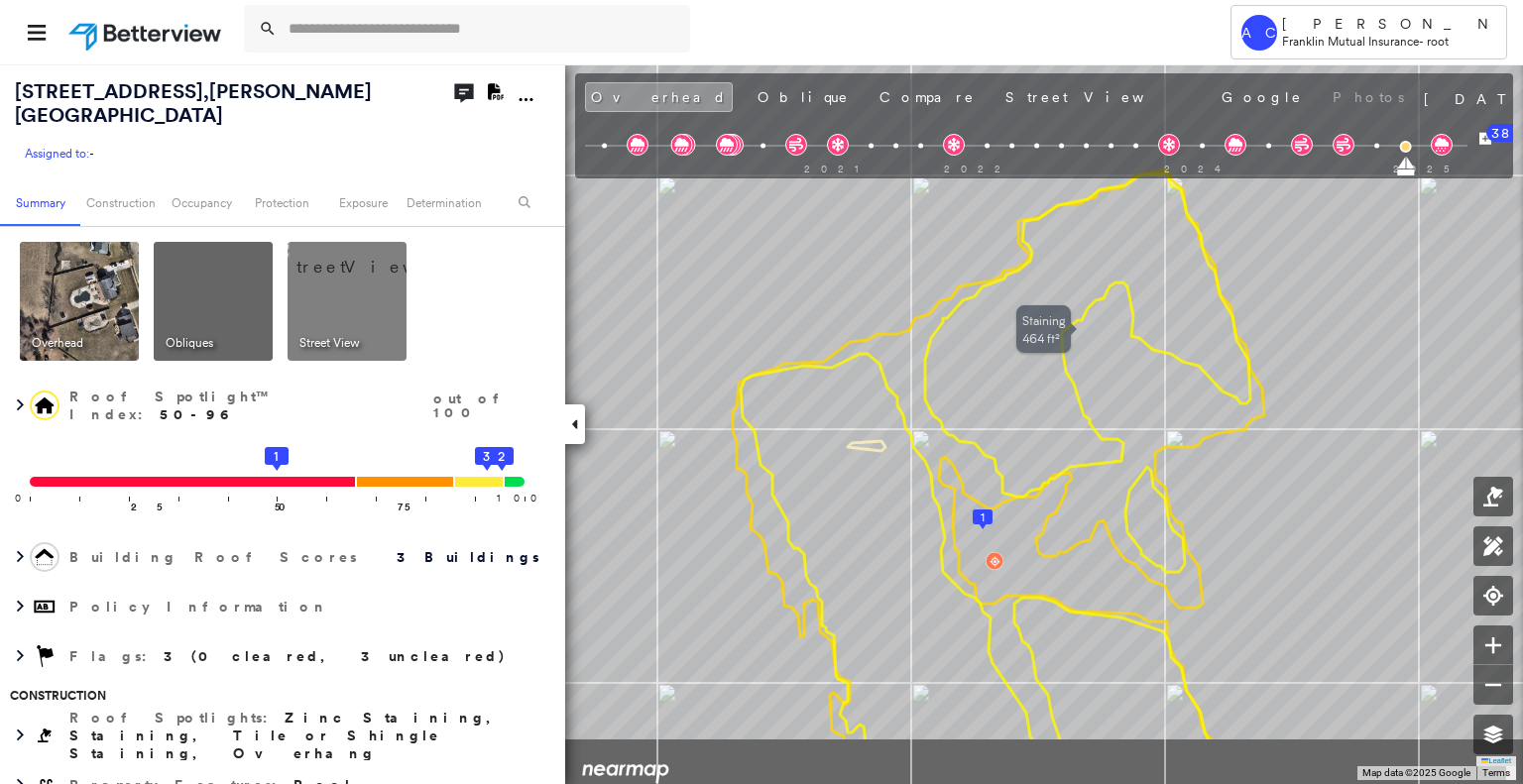 drag, startPoint x: 1138, startPoint y: 565, endPoint x: 1031, endPoint y: 449, distance: 157.81318 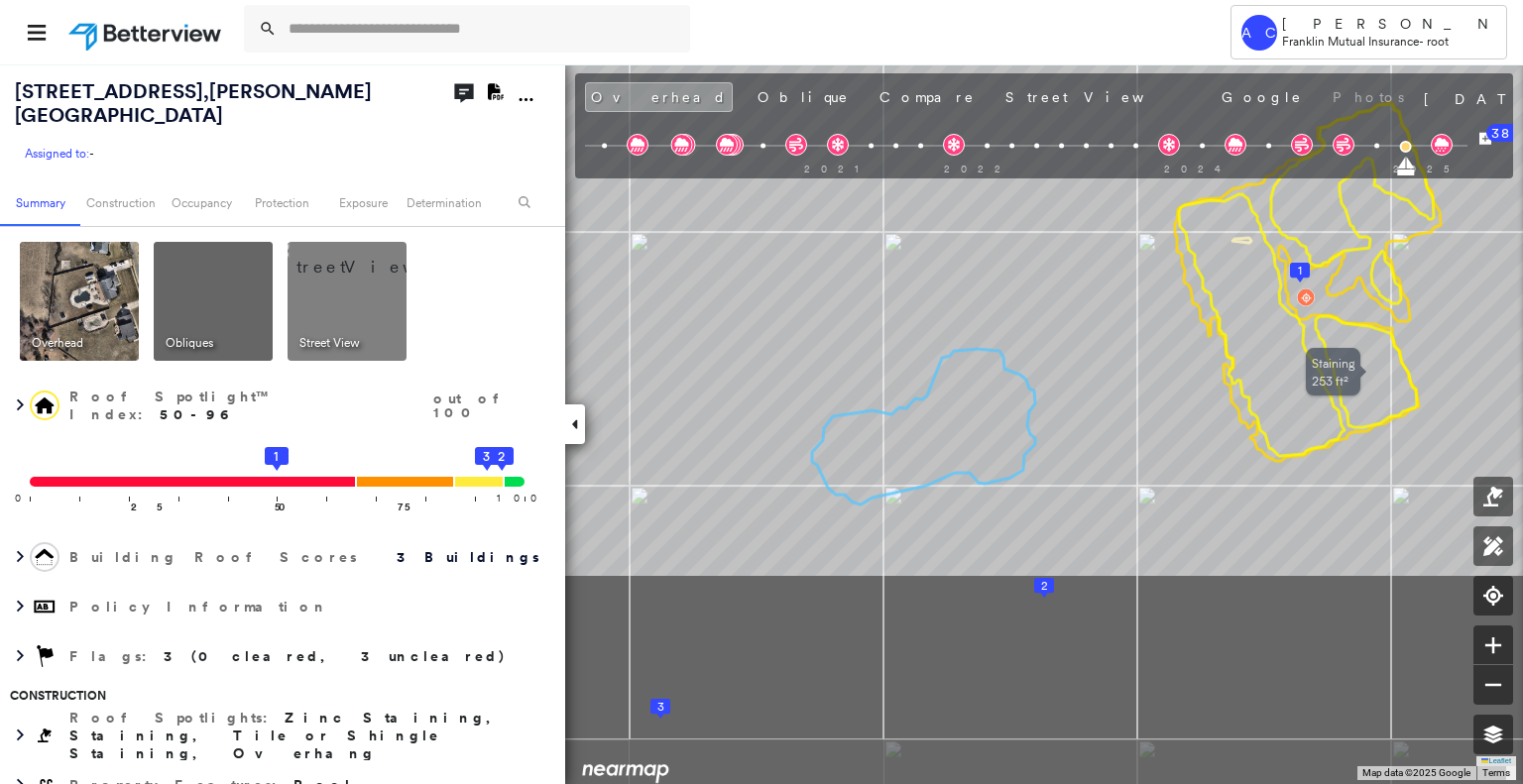 drag, startPoint x: 1104, startPoint y: 650, endPoint x: 1347, endPoint y: 371, distance: 369.9865 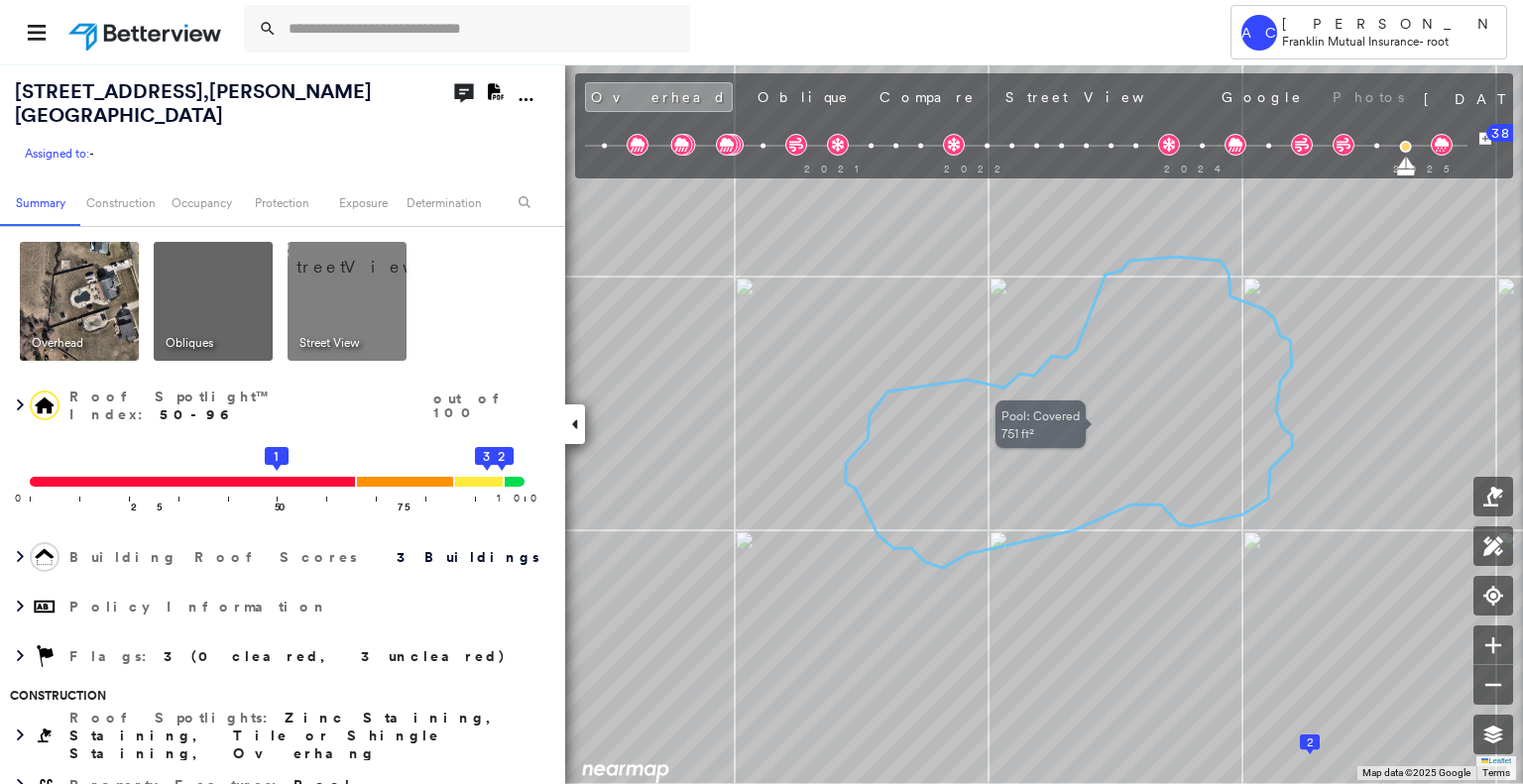 scroll, scrollTop: 0, scrollLeft: 0, axis: both 